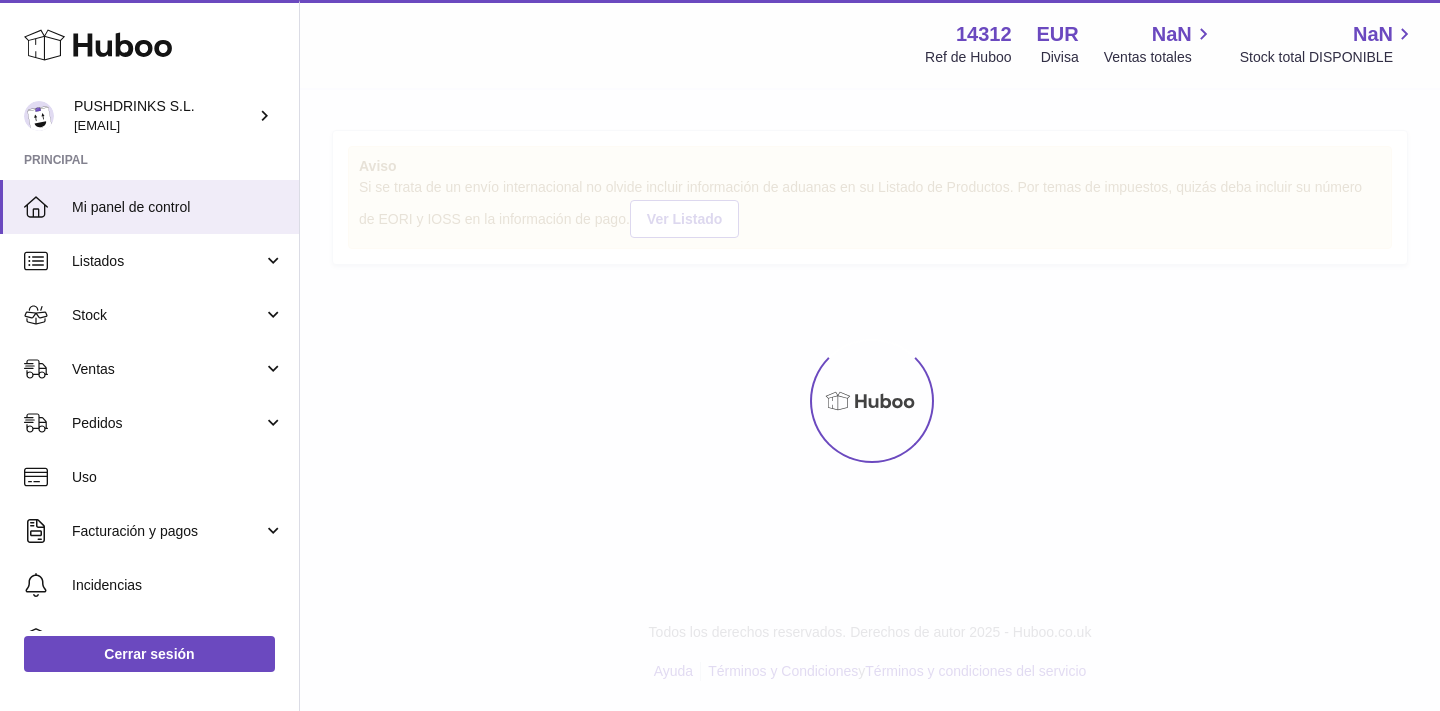 scroll, scrollTop: 0, scrollLeft: 0, axis: both 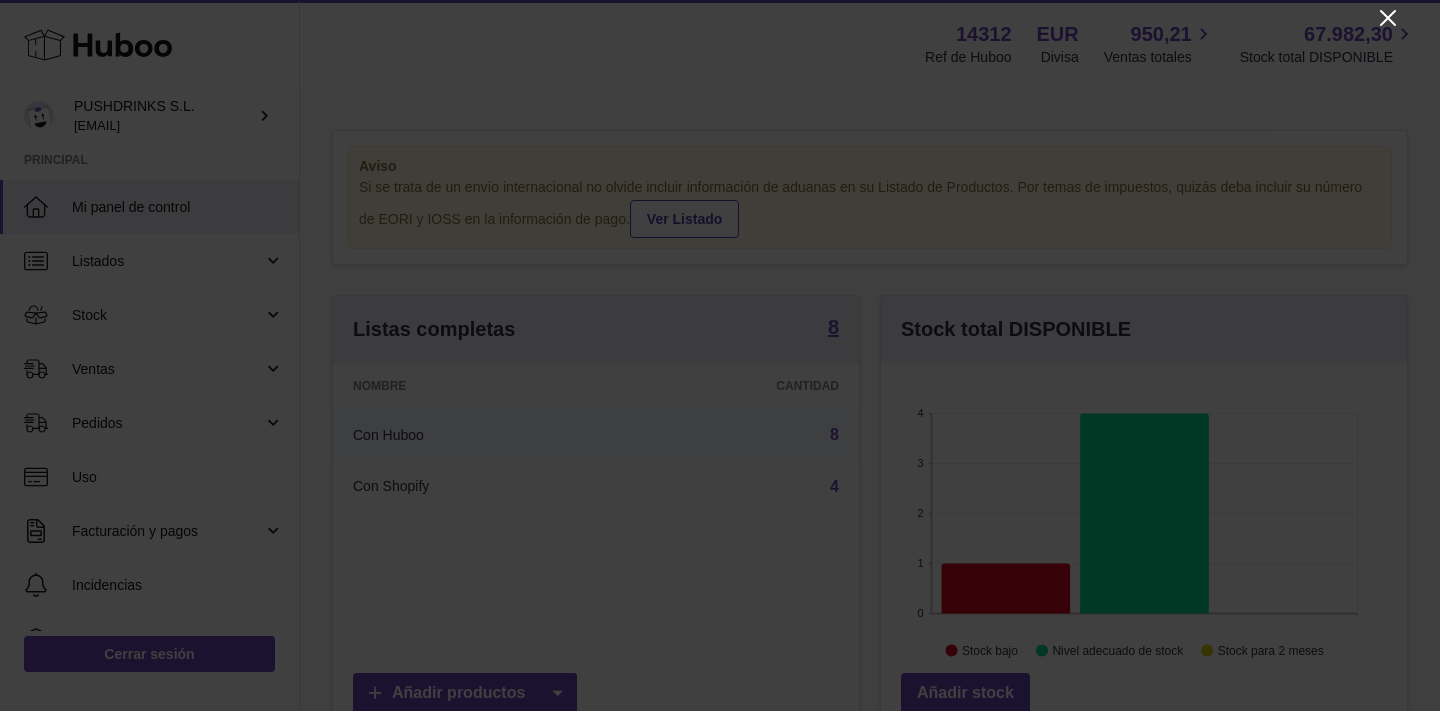 click 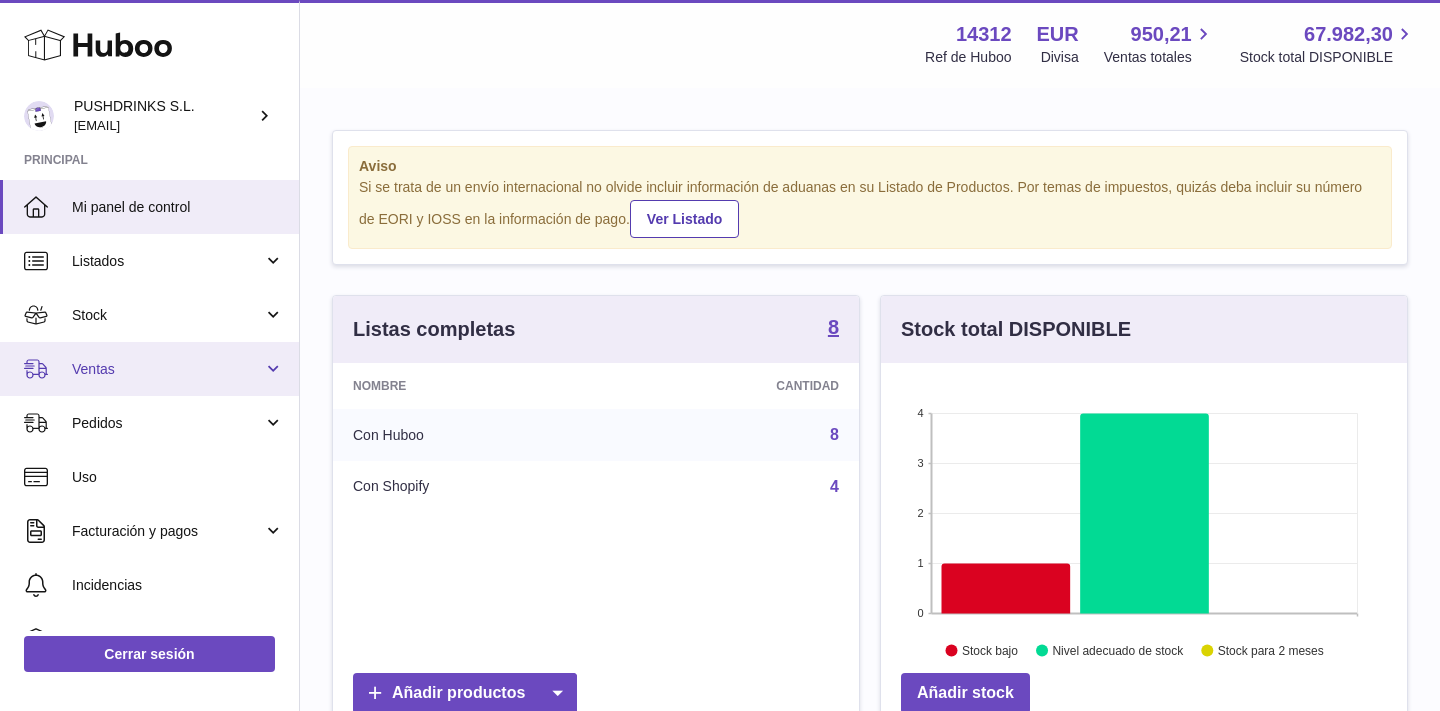 click on "Ventas" at bounding box center [167, 369] 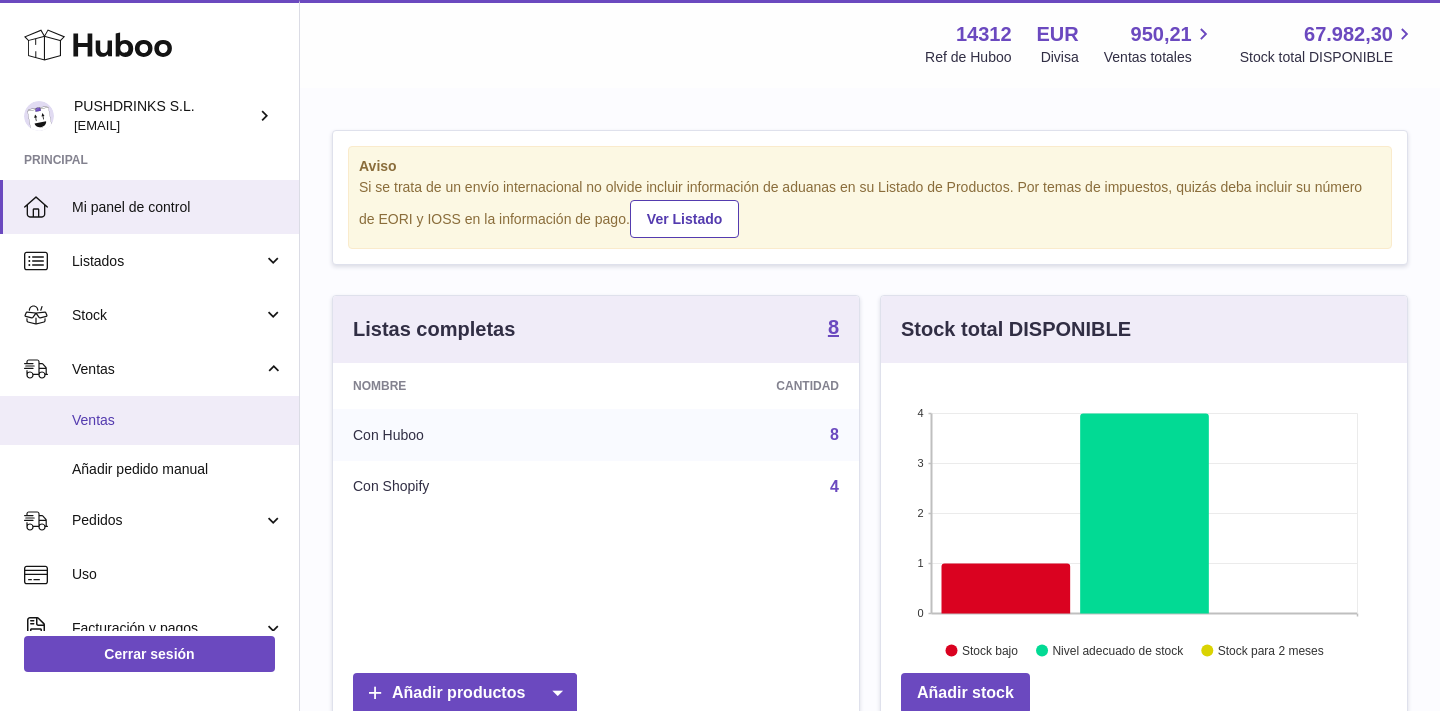 click on "Ventas" at bounding box center [149, 420] 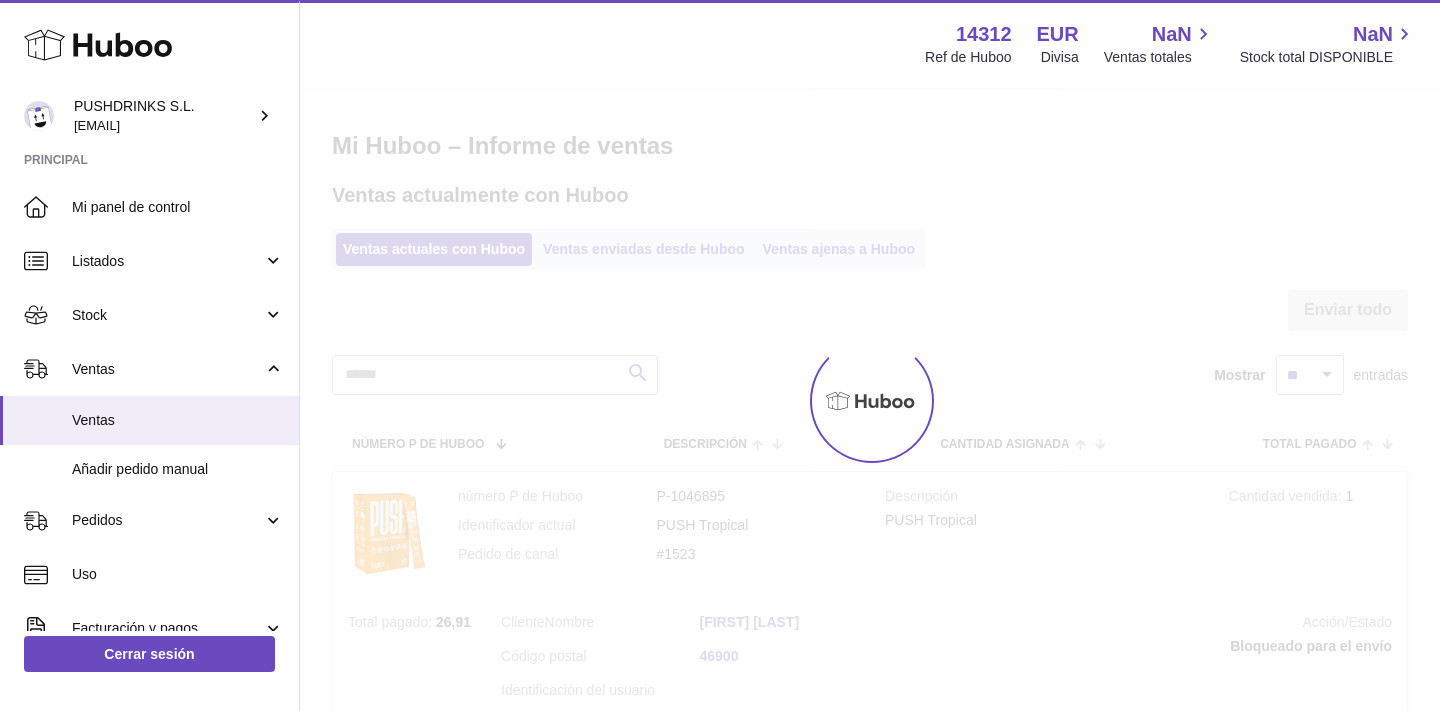 scroll, scrollTop: 0, scrollLeft: 0, axis: both 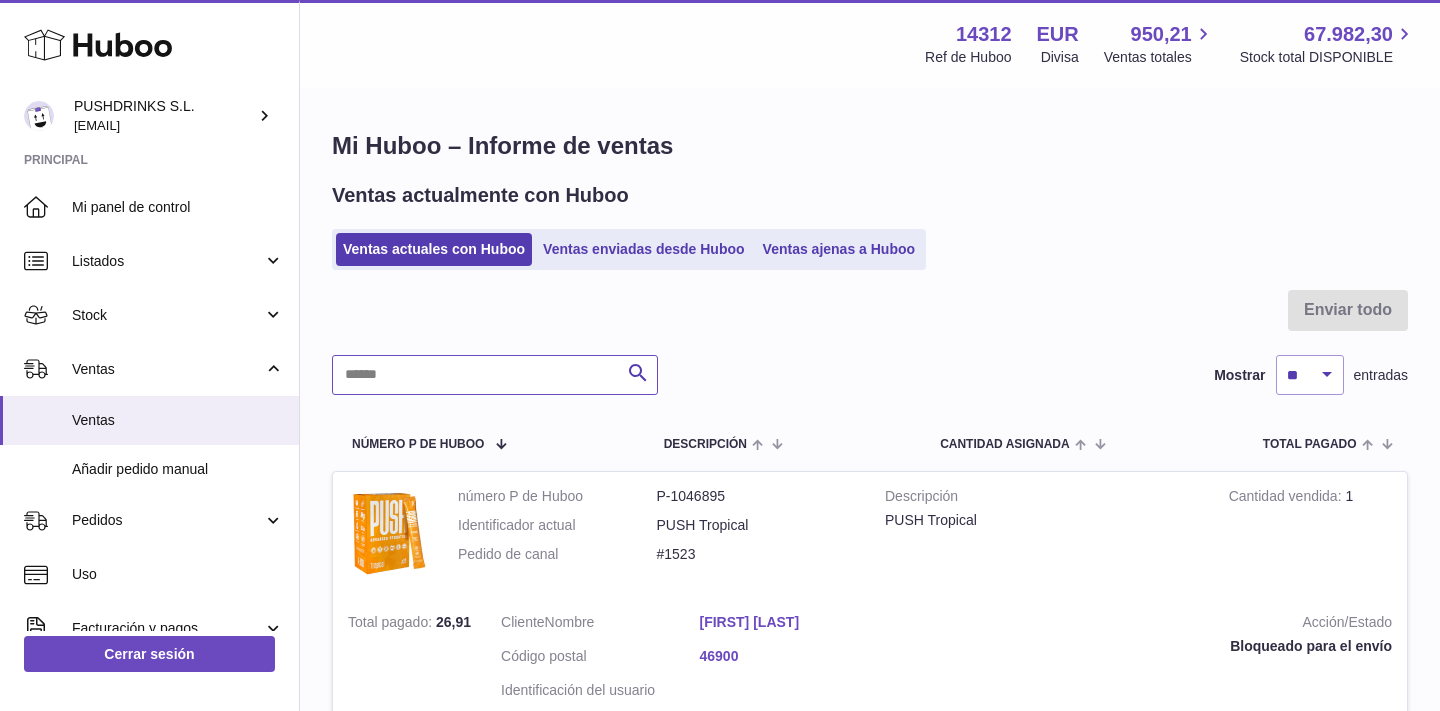 click at bounding box center (495, 375) 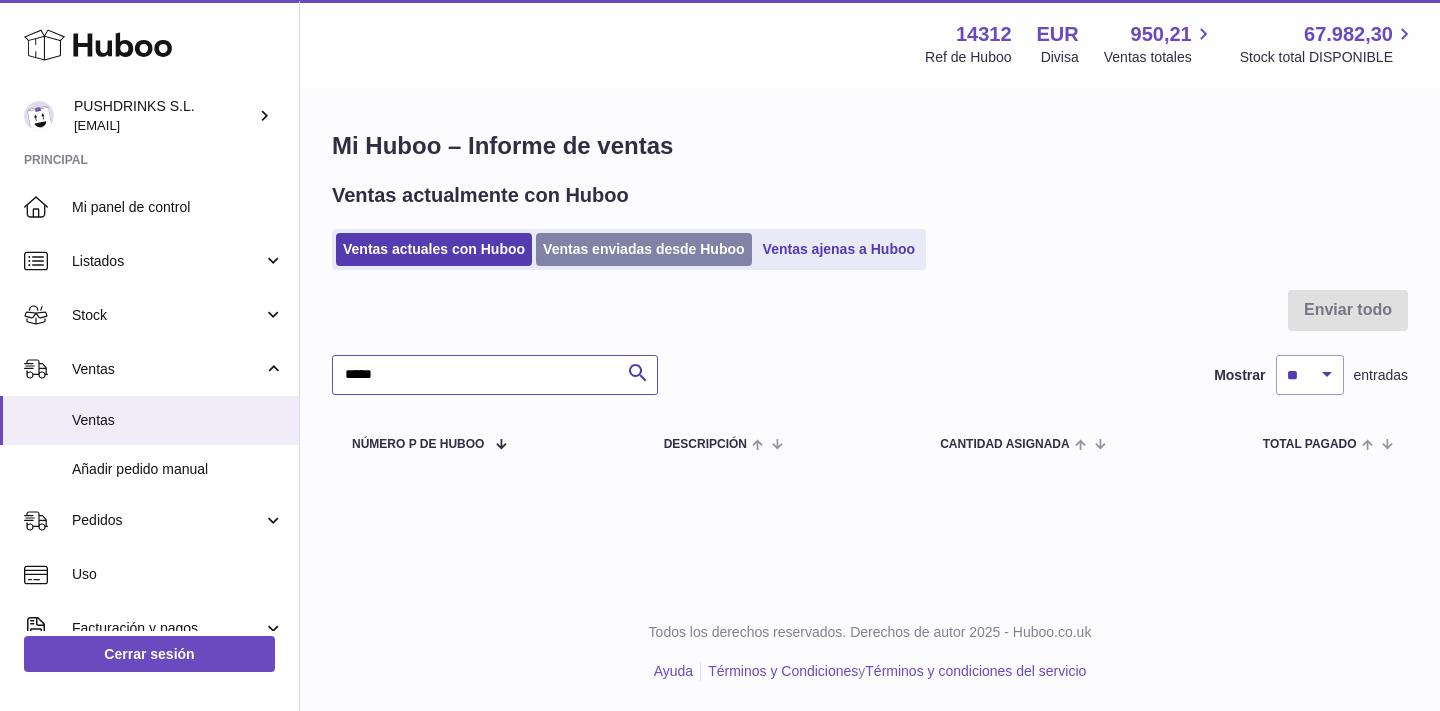 type on "*****" 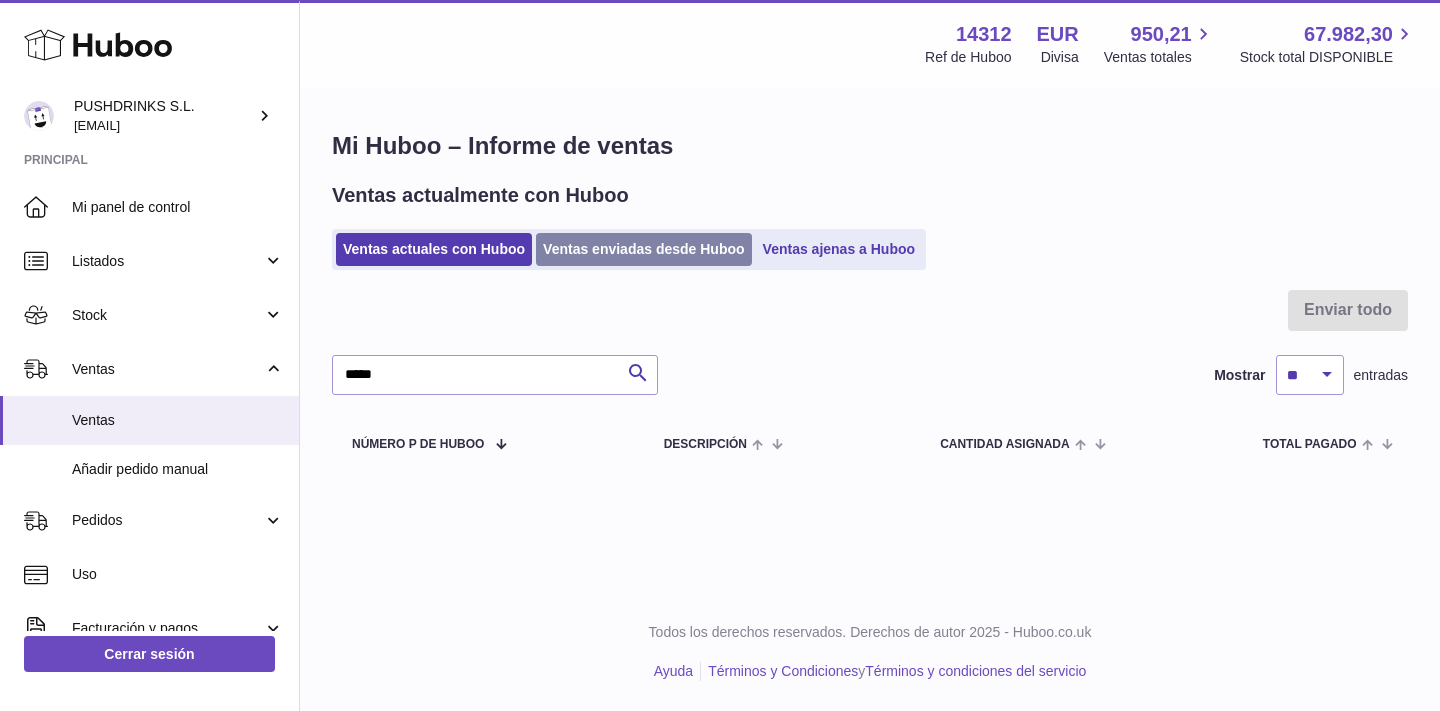 click on "Ventas enviadas desde Huboo" at bounding box center [644, 249] 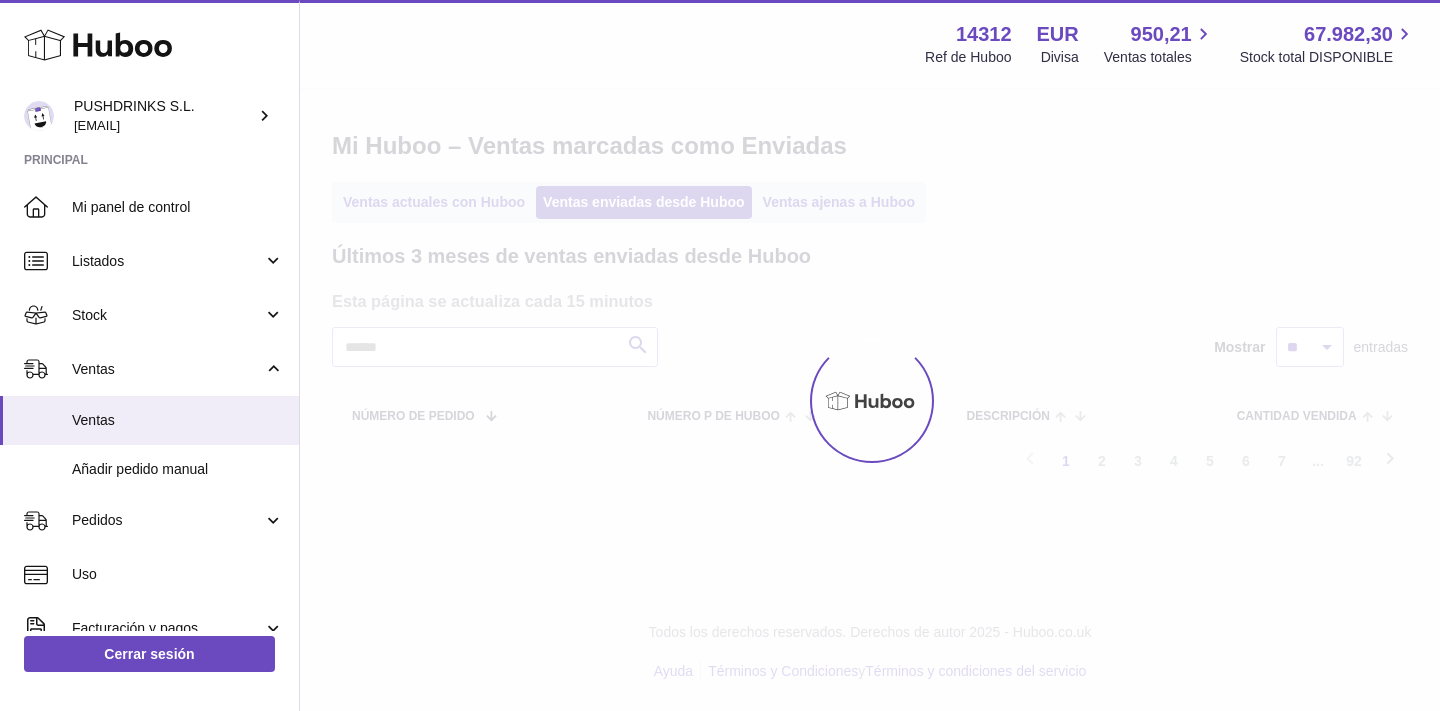 scroll, scrollTop: 0, scrollLeft: 0, axis: both 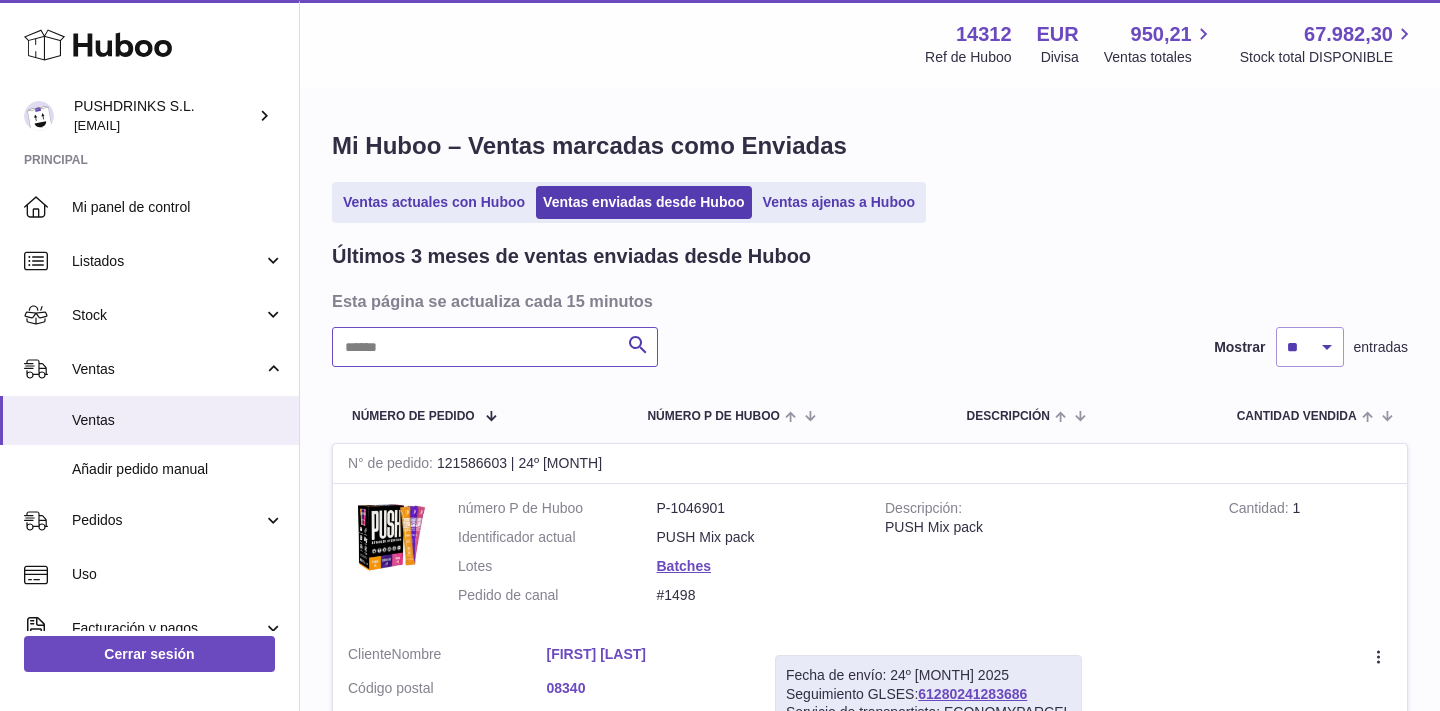 click at bounding box center [495, 347] 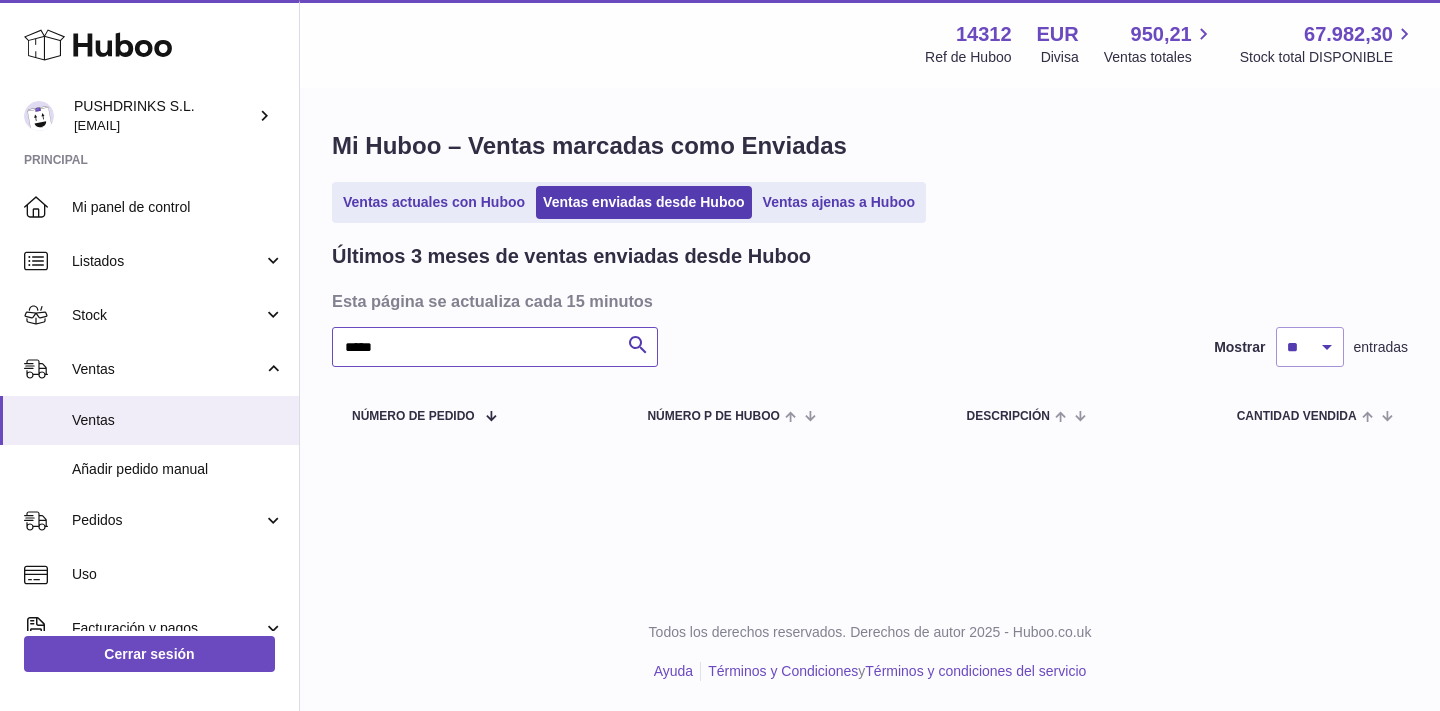 type 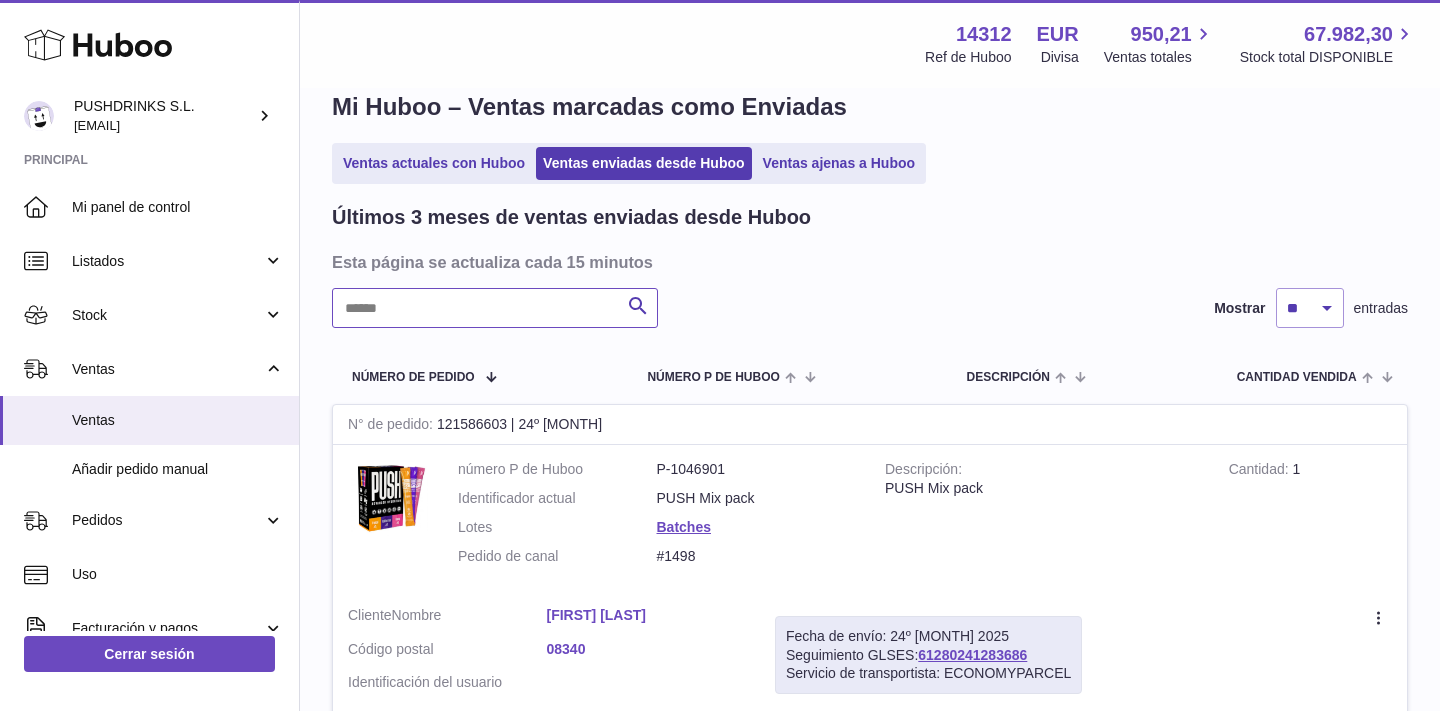 scroll, scrollTop: 37, scrollLeft: 0, axis: vertical 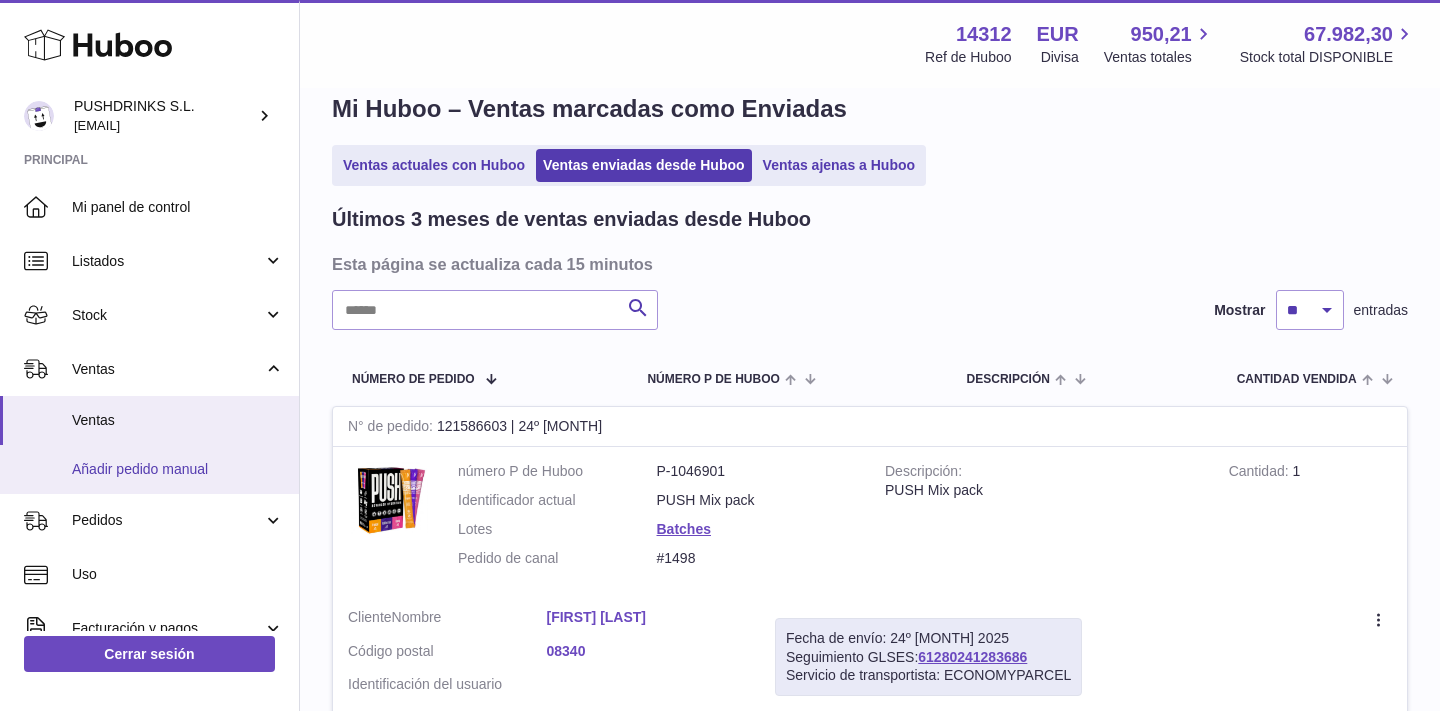 click on "Añadir pedido manual" at bounding box center (178, 469) 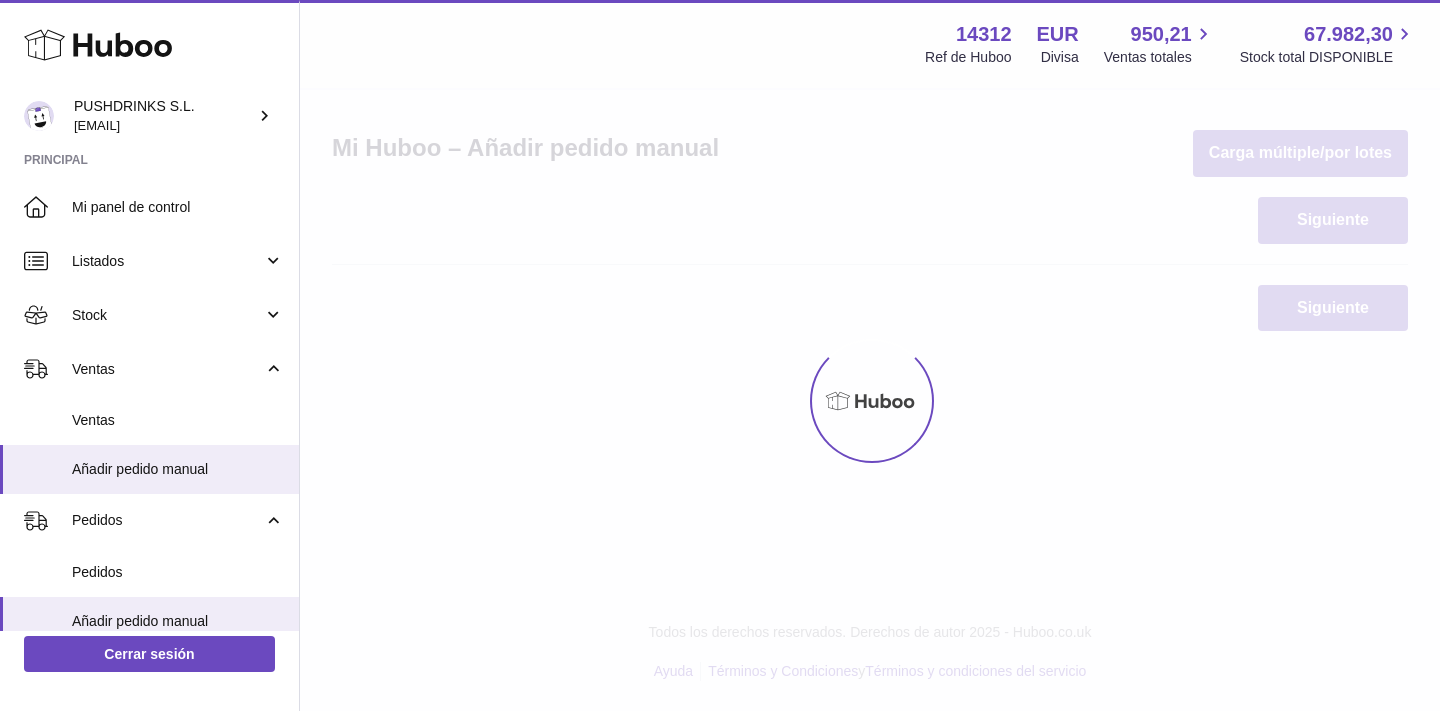 scroll, scrollTop: 0, scrollLeft: 0, axis: both 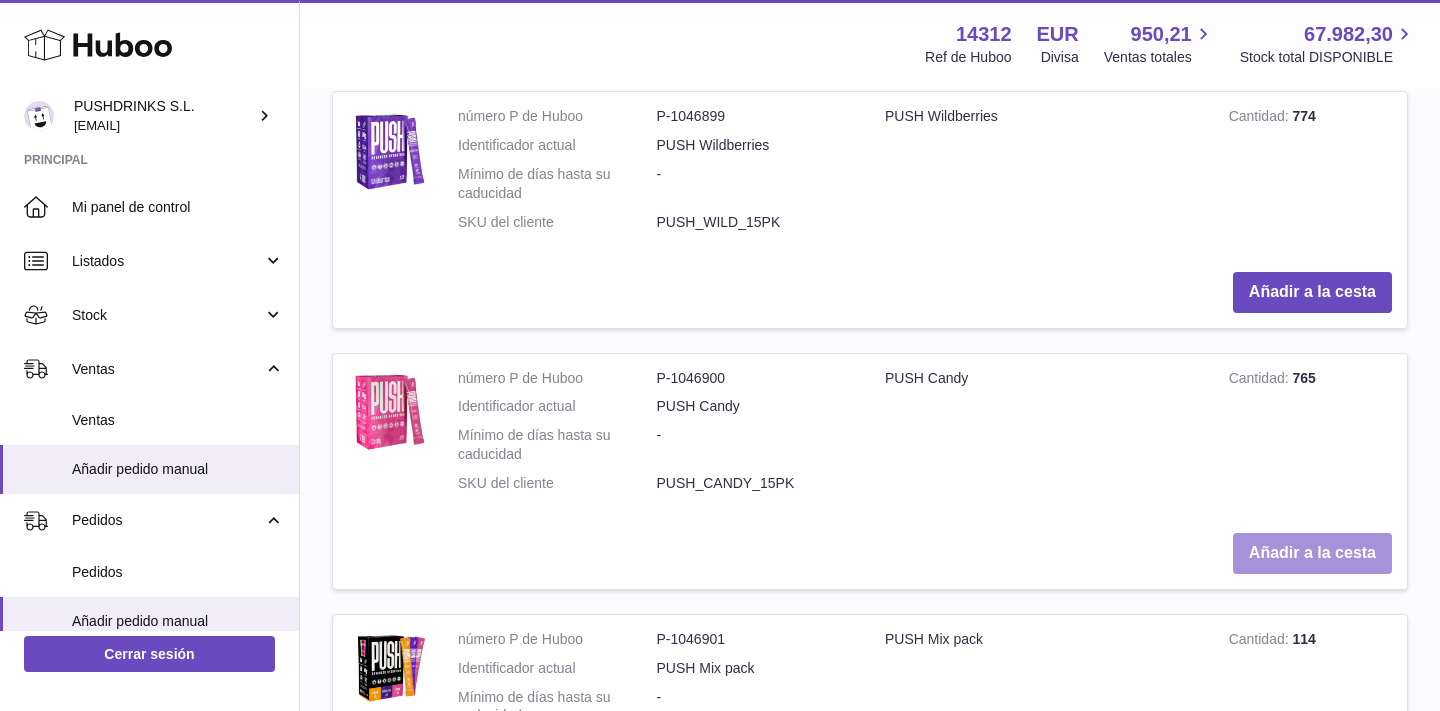 click on "Añadir a la cesta" at bounding box center [1312, 553] 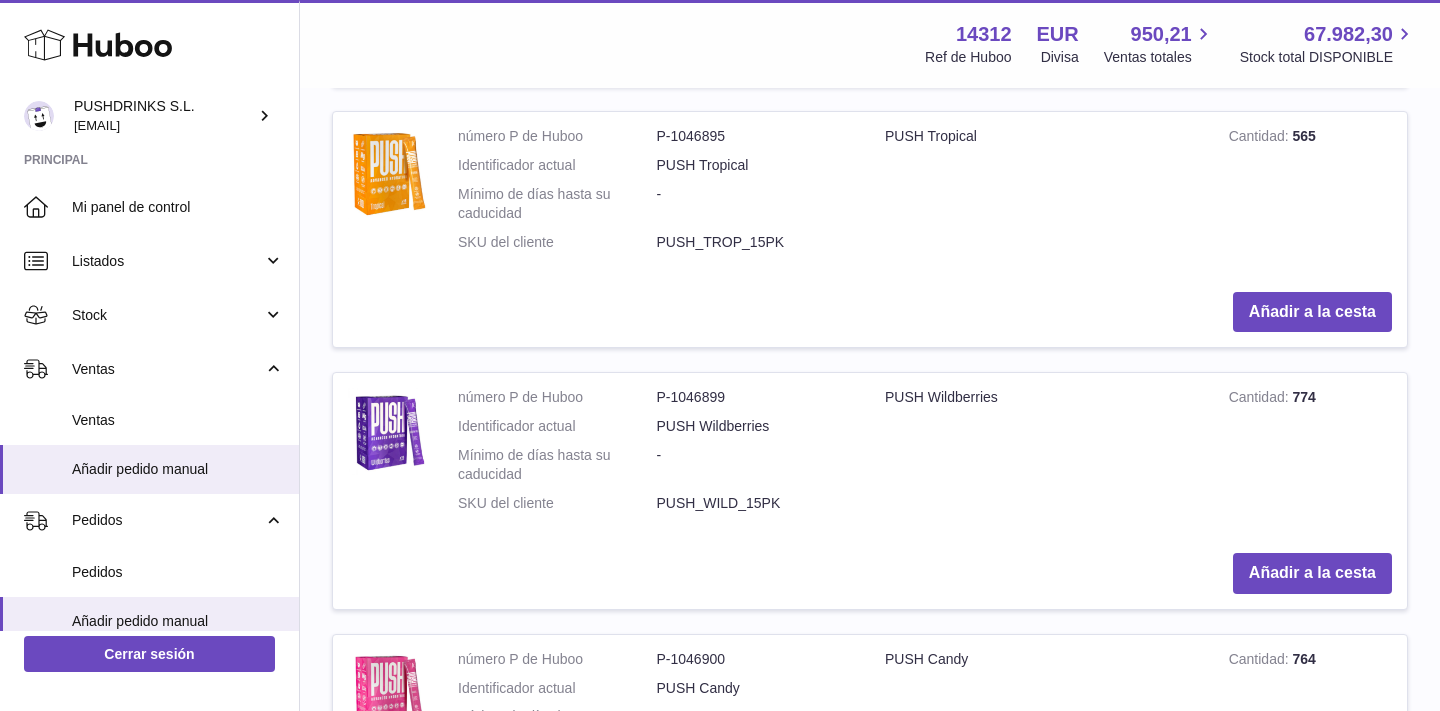 scroll, scrollTop: 2050, scrollLeft: 0, axis: vertical 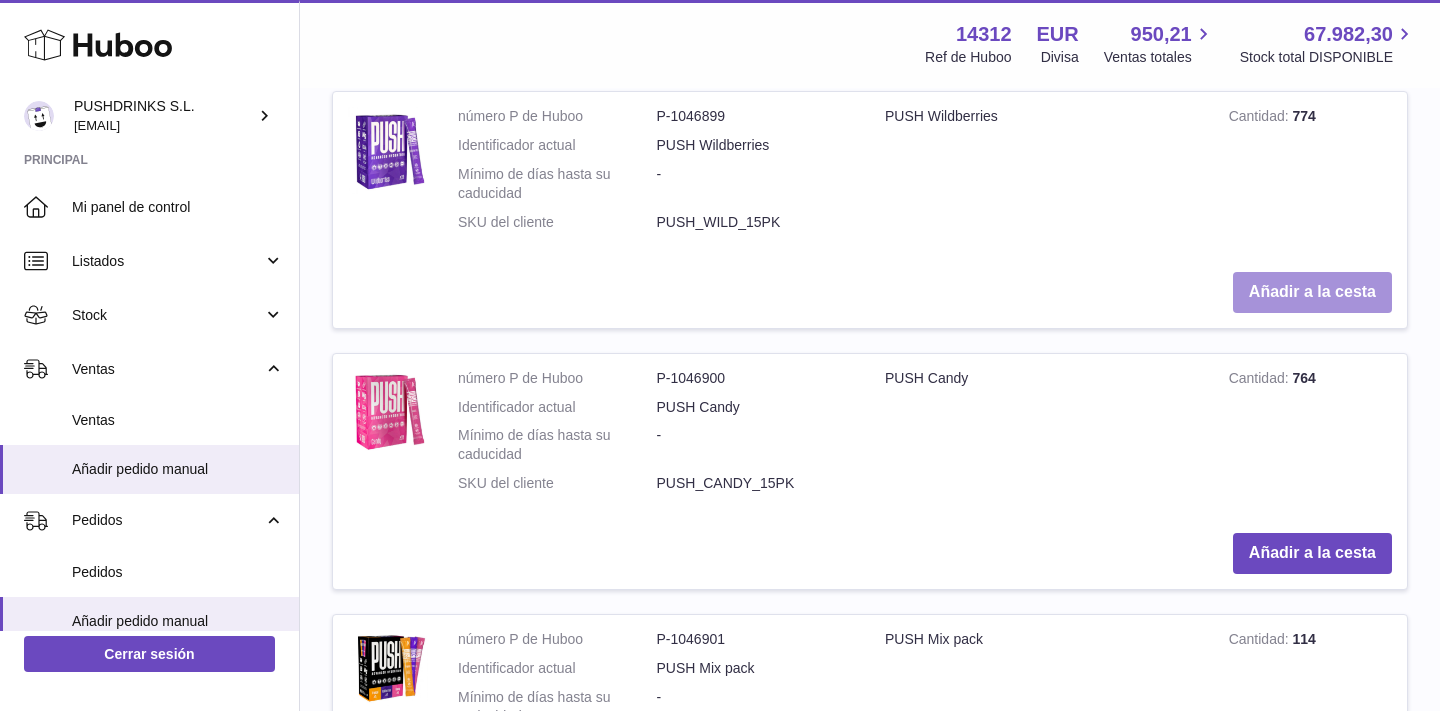 click on "Añadir a la cesta" at bounding box center [1312, 292] 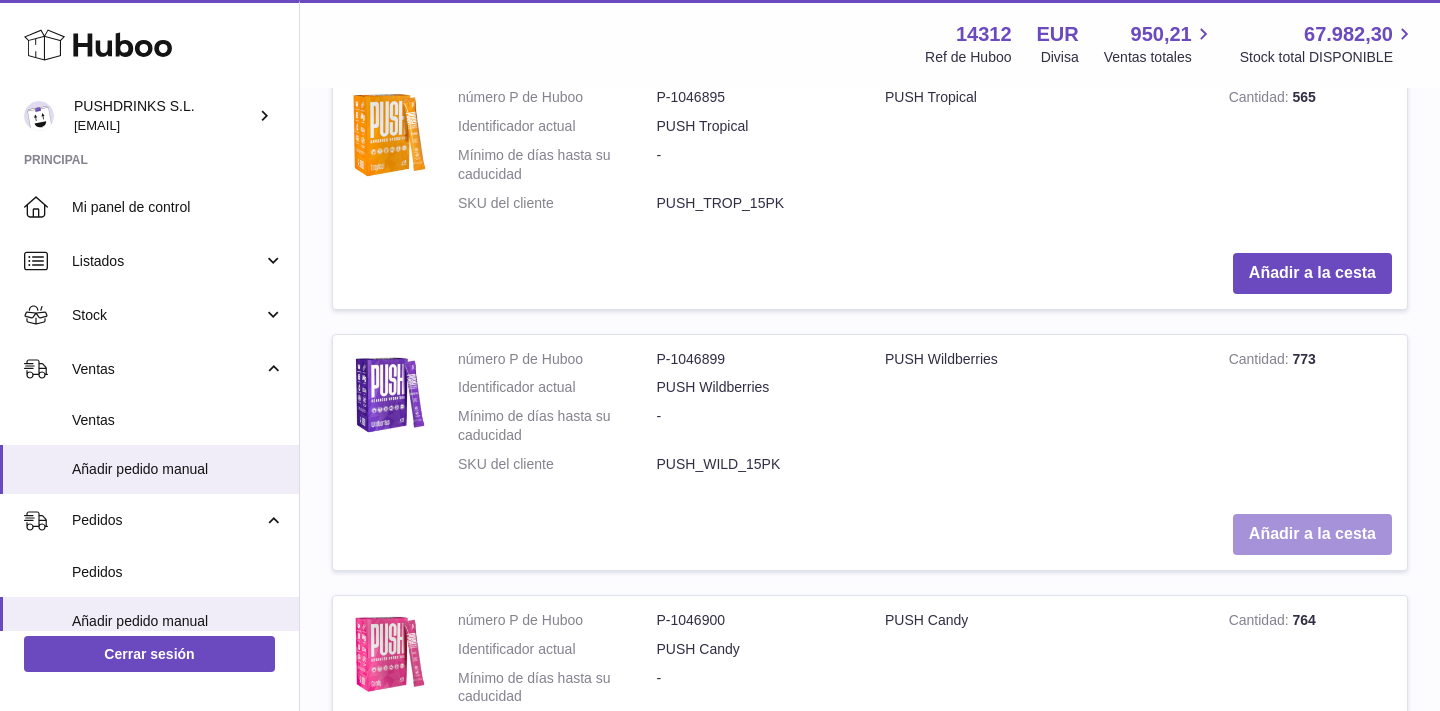 scroll, scrollTop: 2088, scrollLeft: 0, axis: vertical 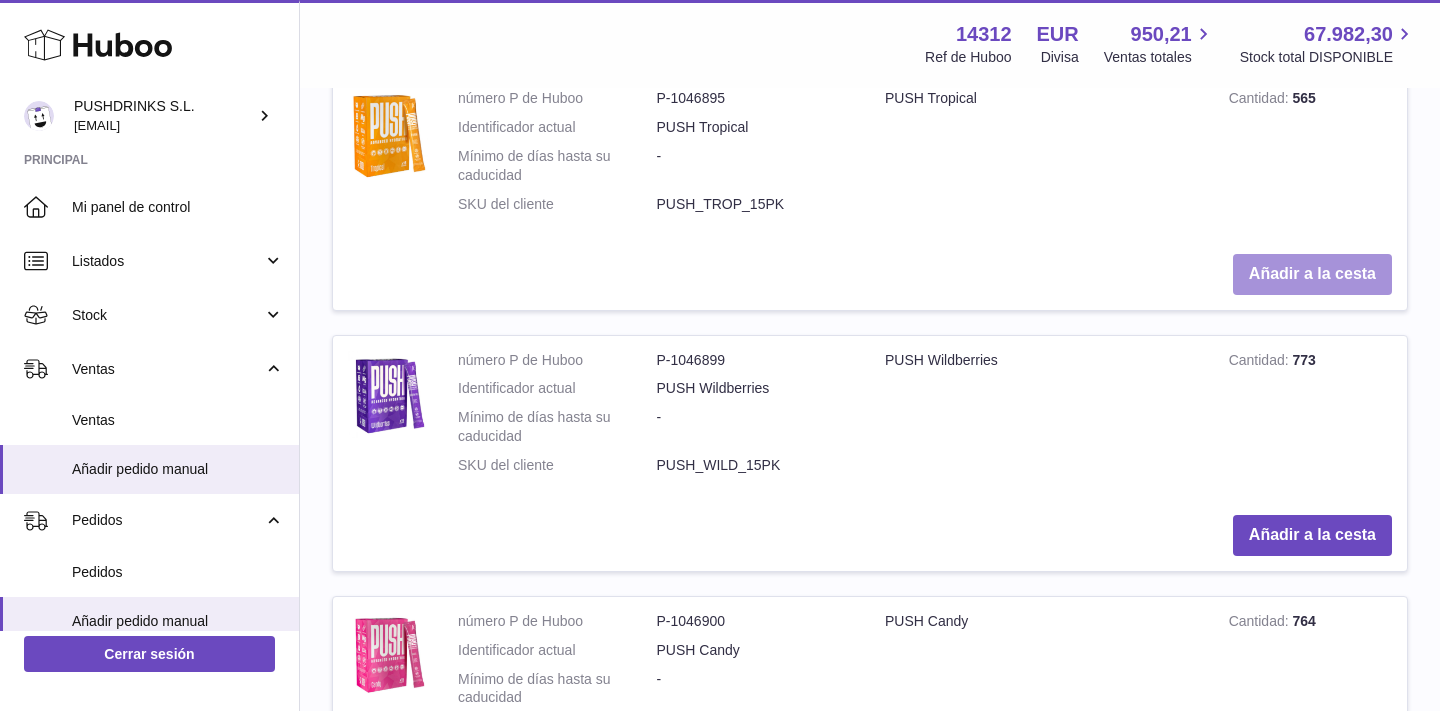 click on "Añadir a la cesta" at bounding box center (1312, 274) 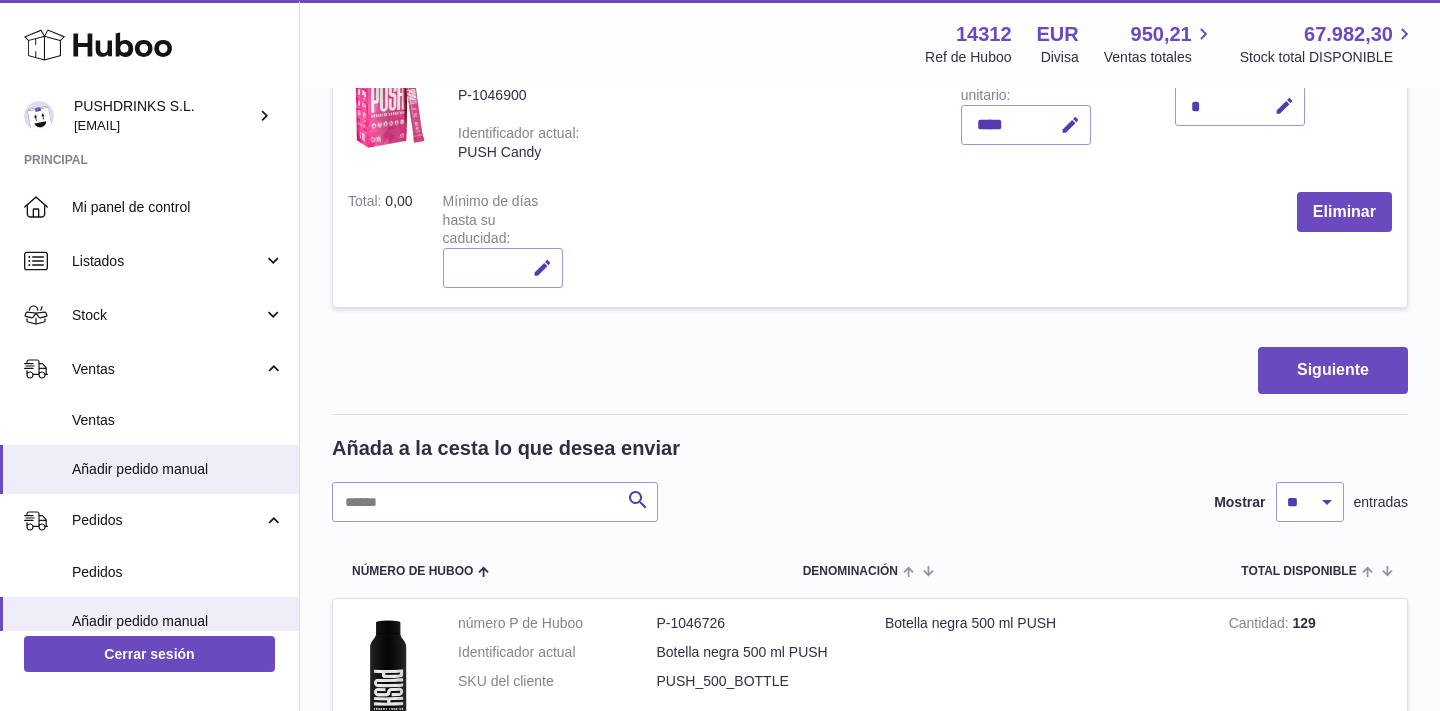 scroll, scrollTop: 944, scrollLeft: 0, axis: vertical 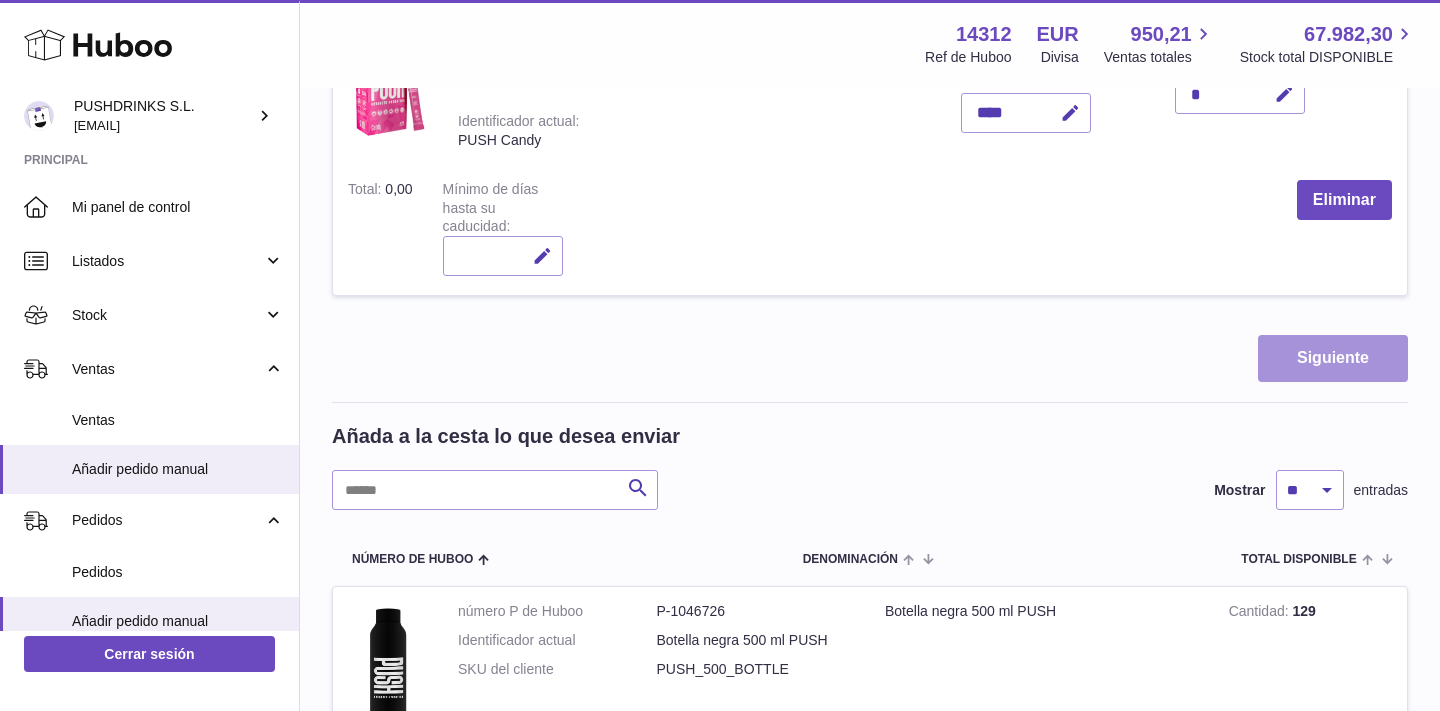 click on "Siguiente" at bounding box center (1333, 358) 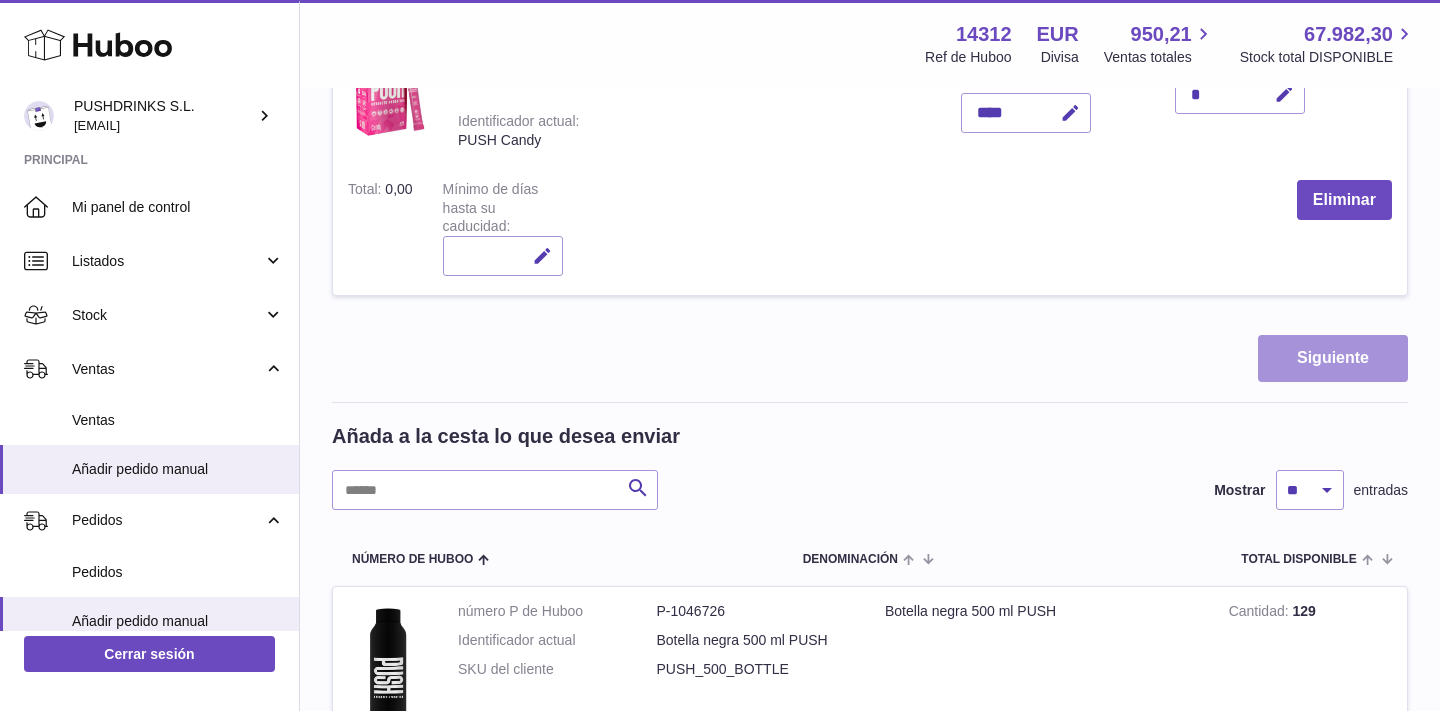scroll, scrollTop: 0, scrollLeft: 0, axis: both 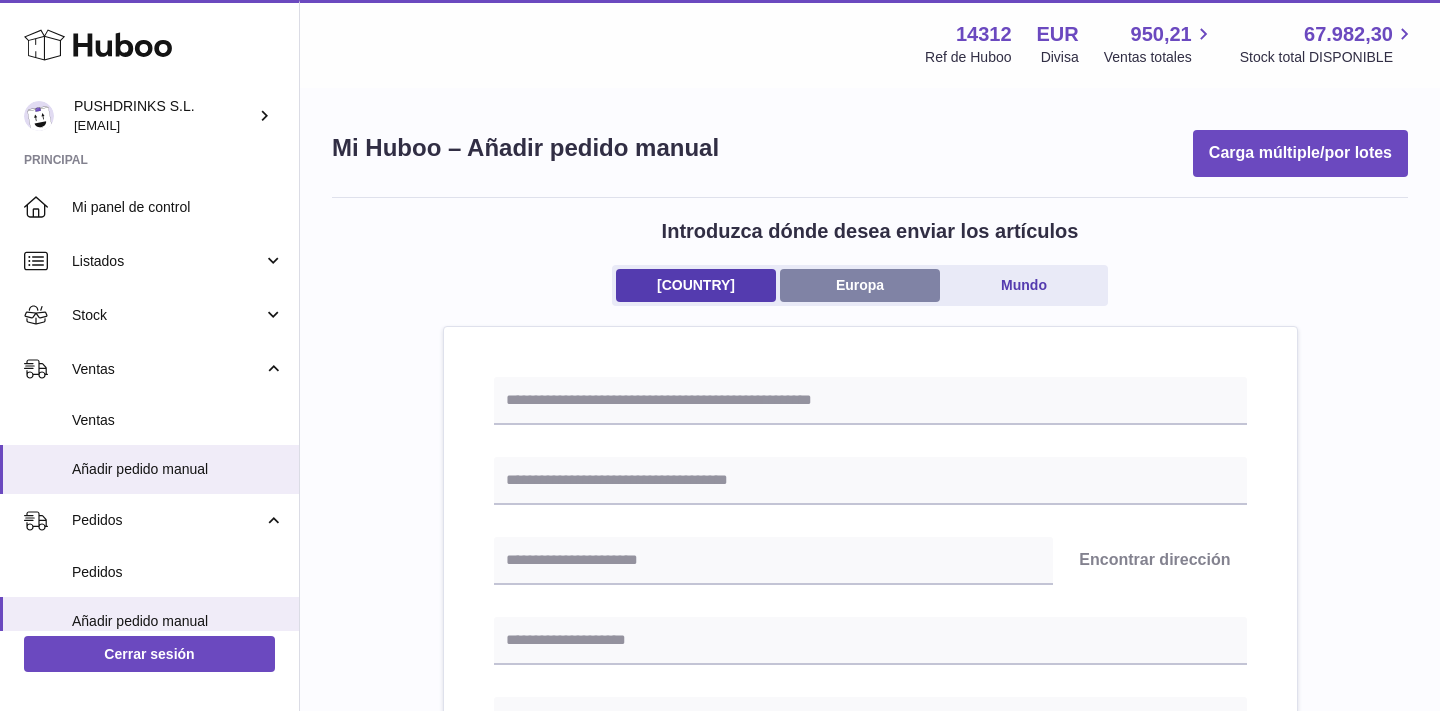 click on "Europa" at bounding box center [860, 285] 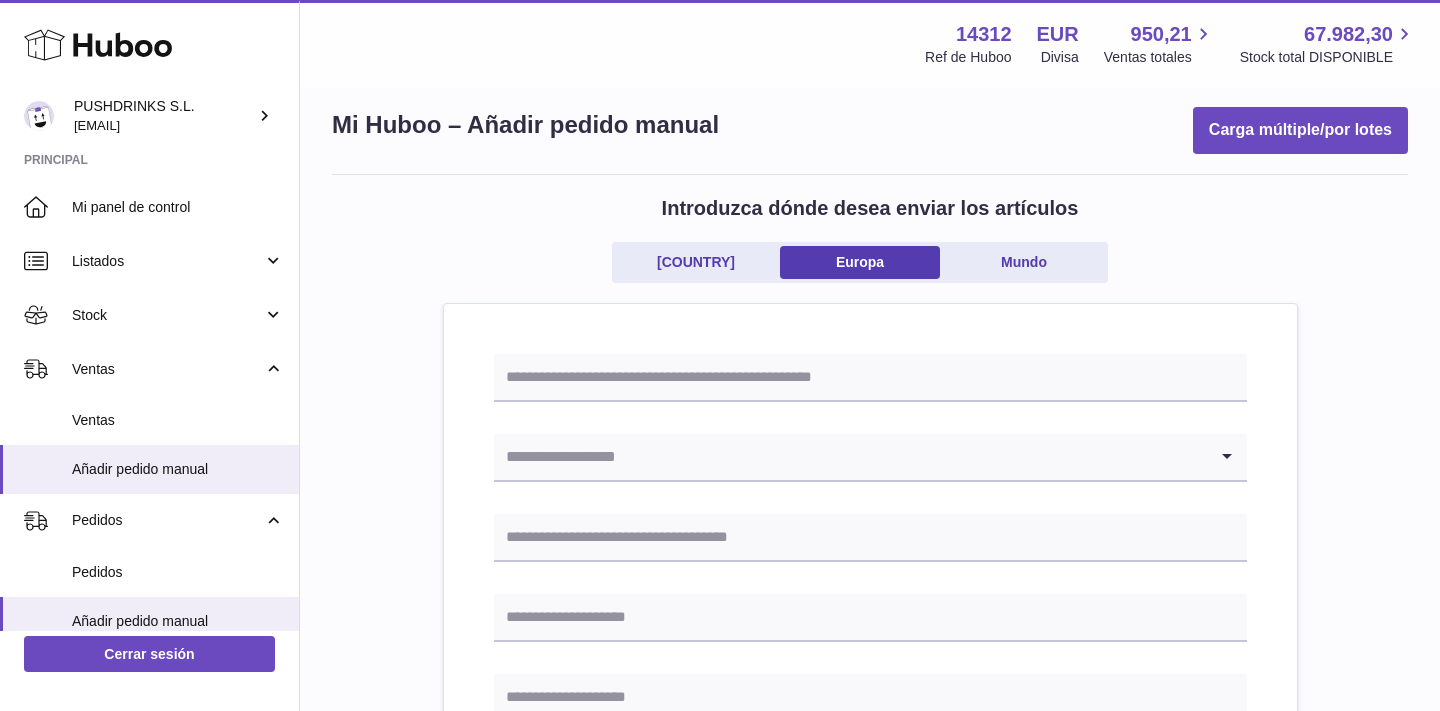 scroll, scrollTop: 25, scrollLeft: 0, axis: vertical 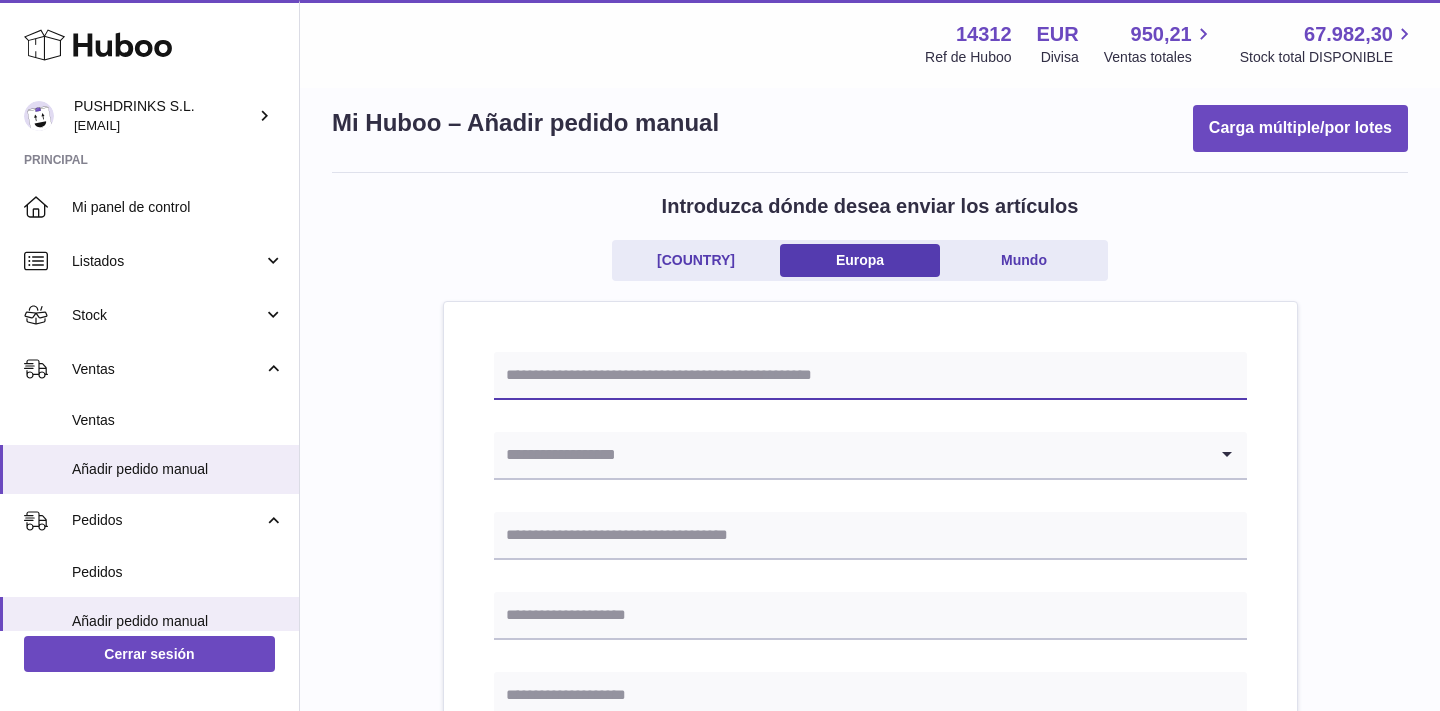 click at bounding box center [870, 376] 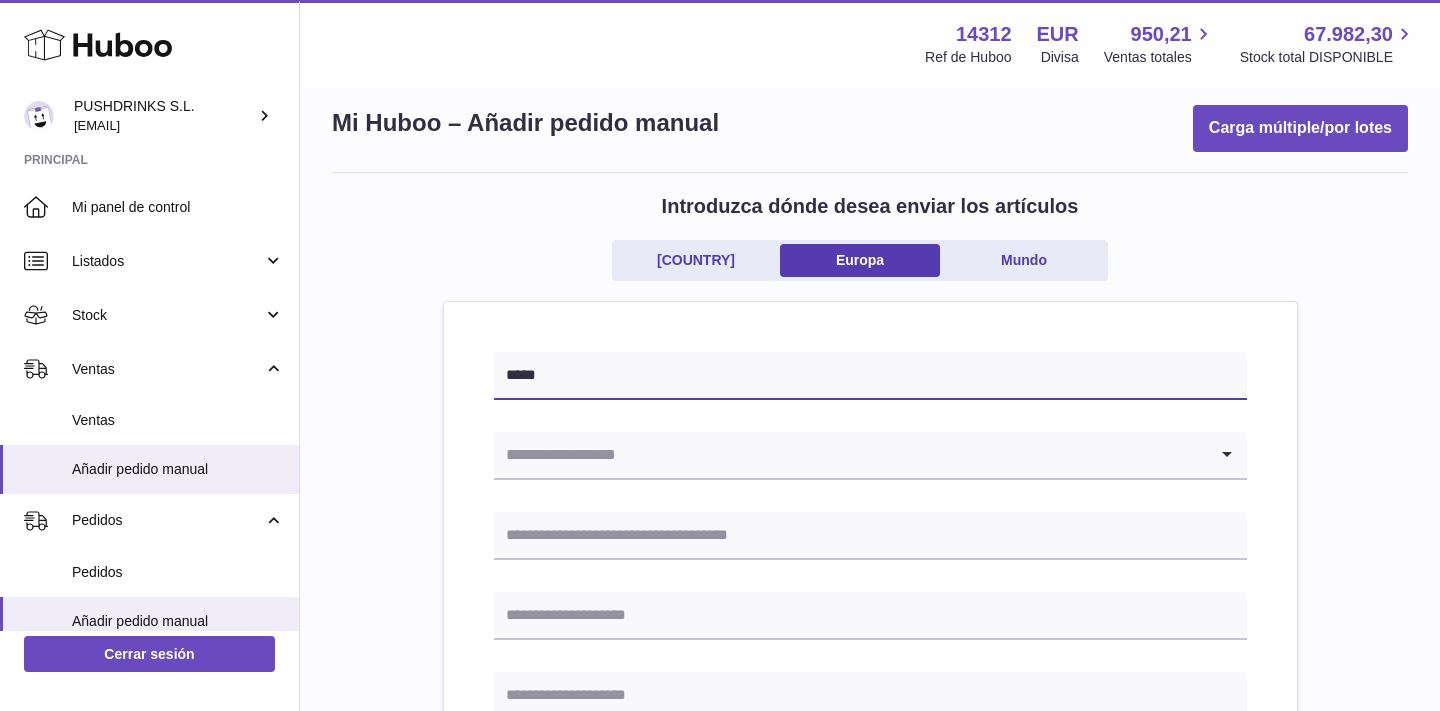 type on "*****" 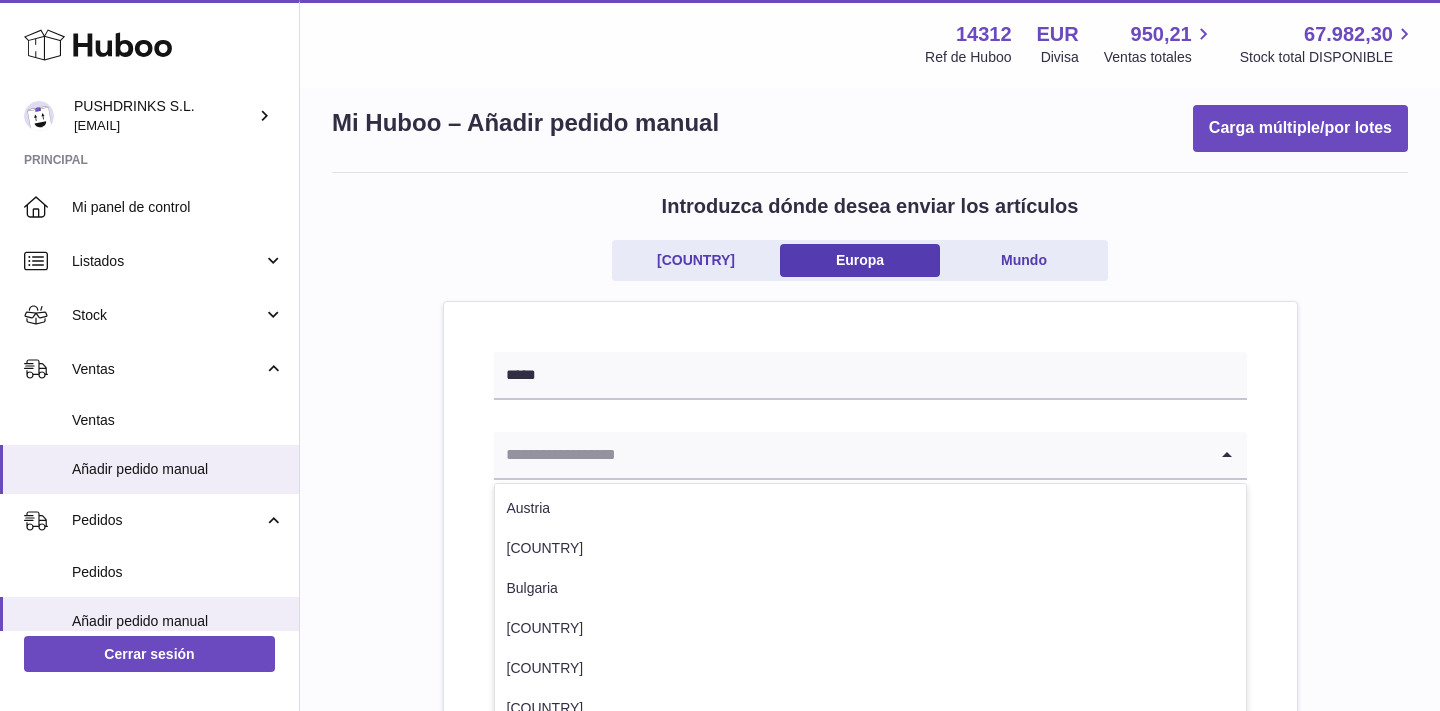click at bounding box center [850, 455] 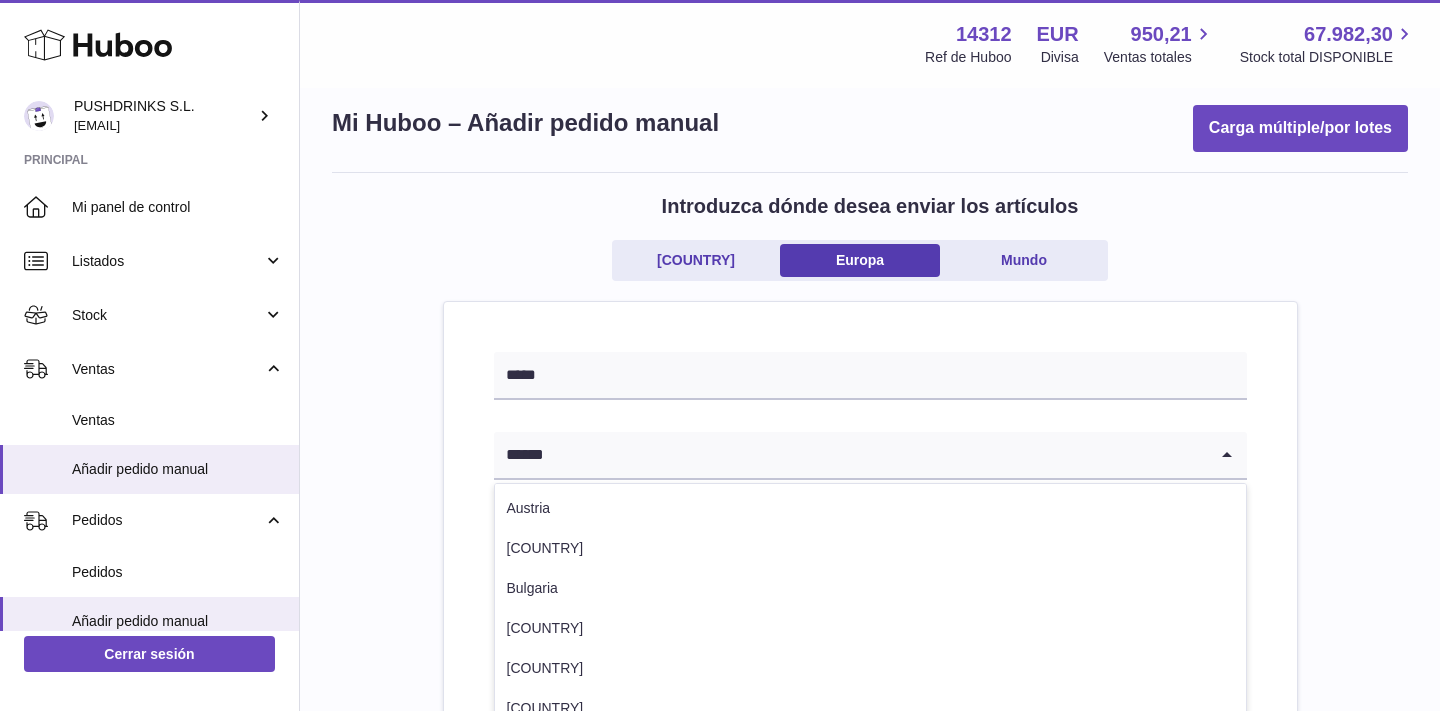 type 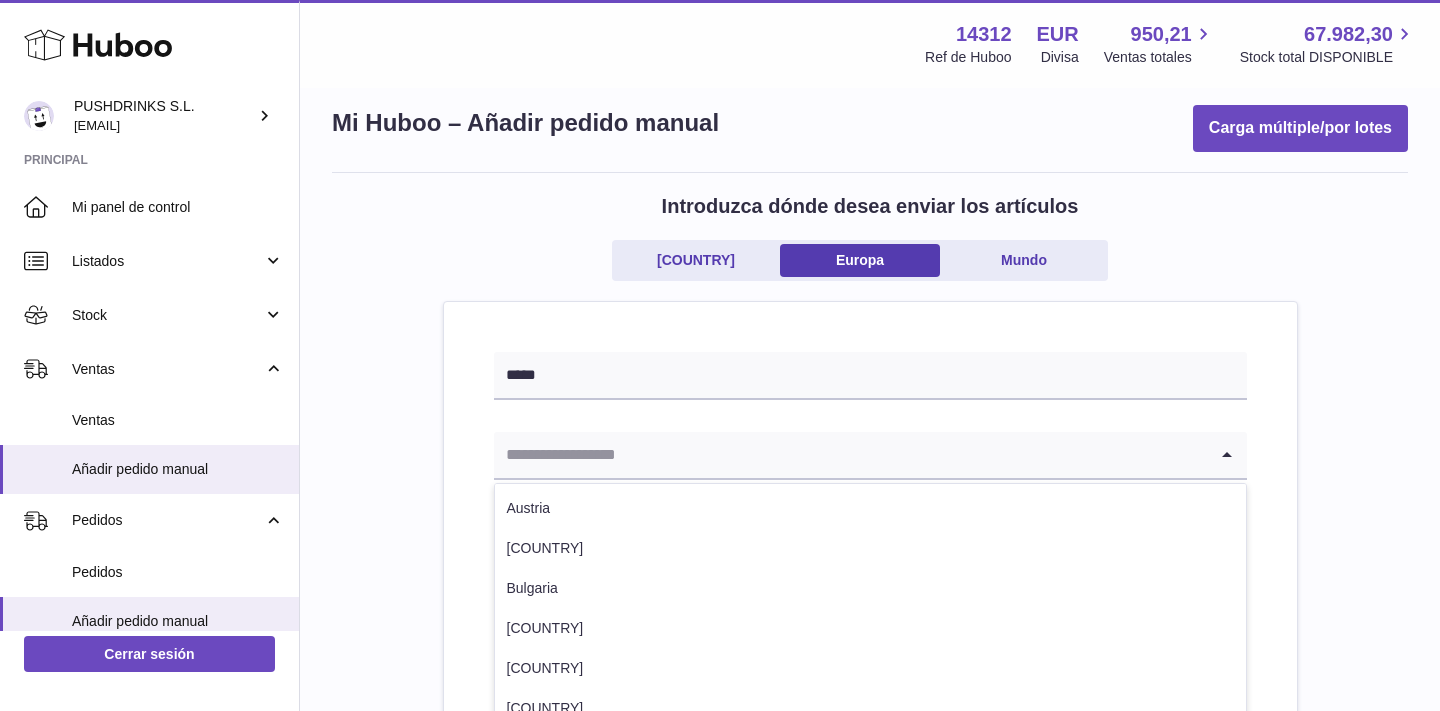 type on "**********" 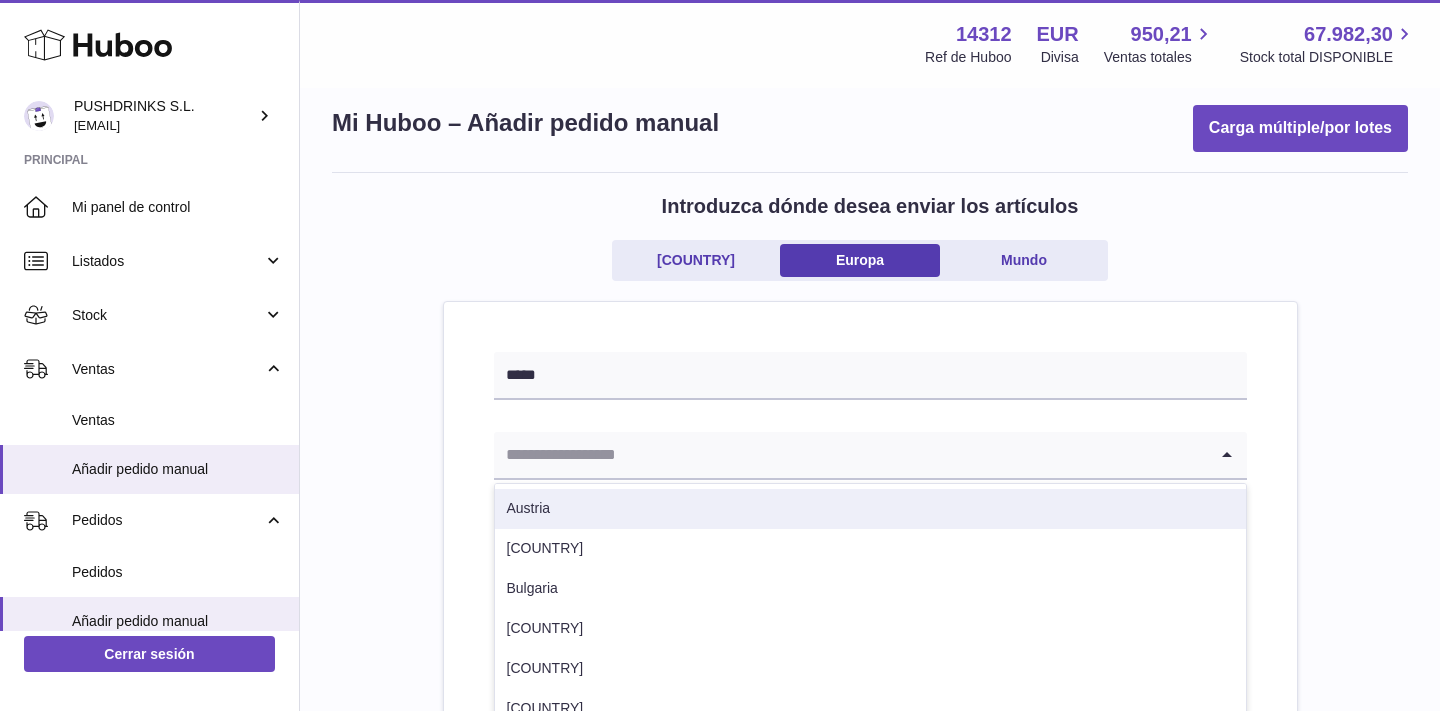 click at bounding box center [850, 455] 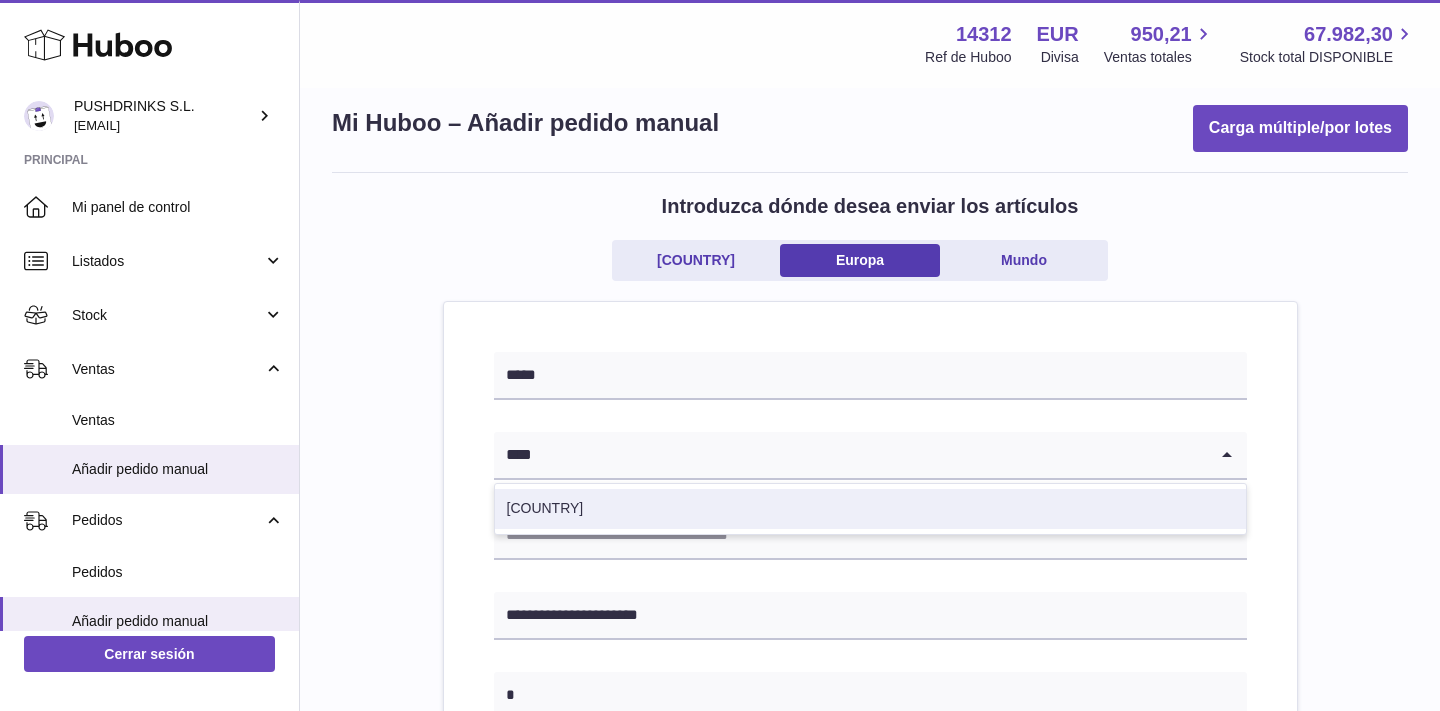 click on "España" at bounding box center (870, 509) 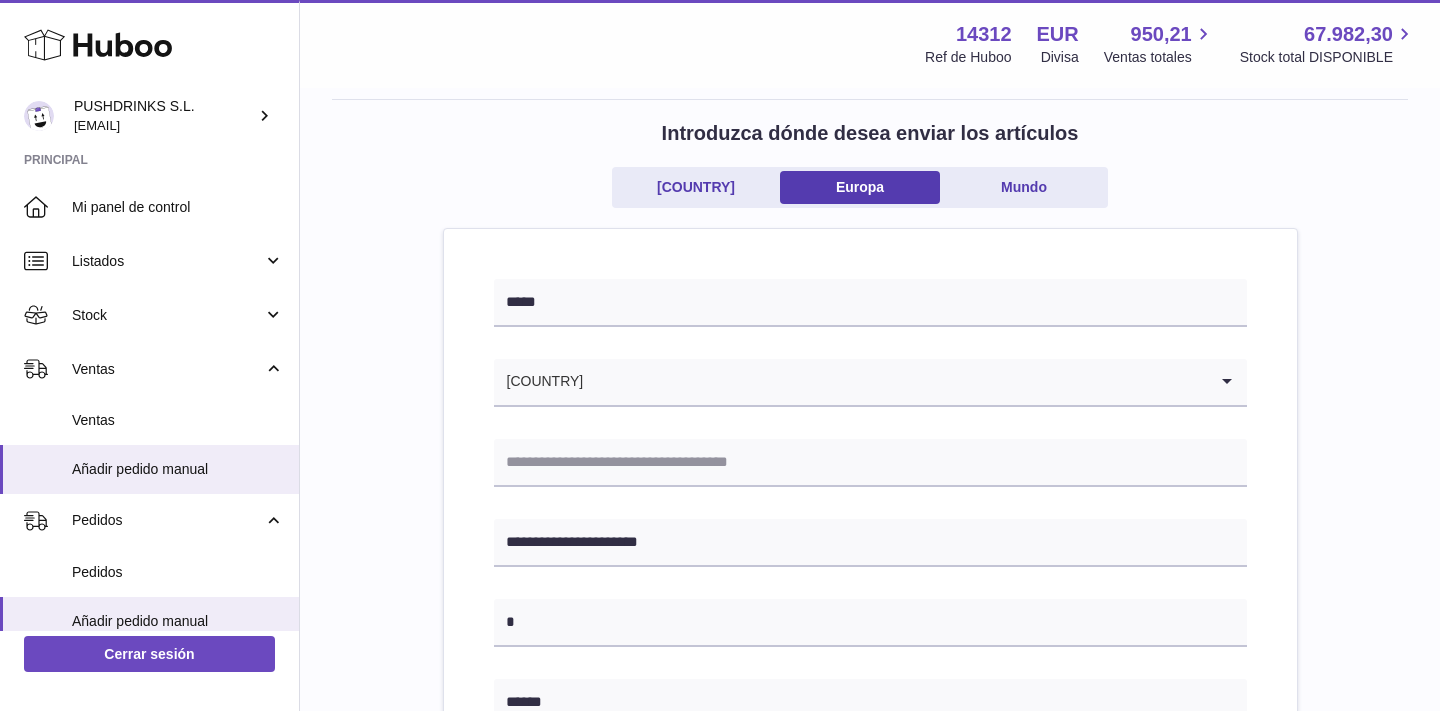 scroll, scrollTop: 128, scrollLeft: 0, axis: vertical 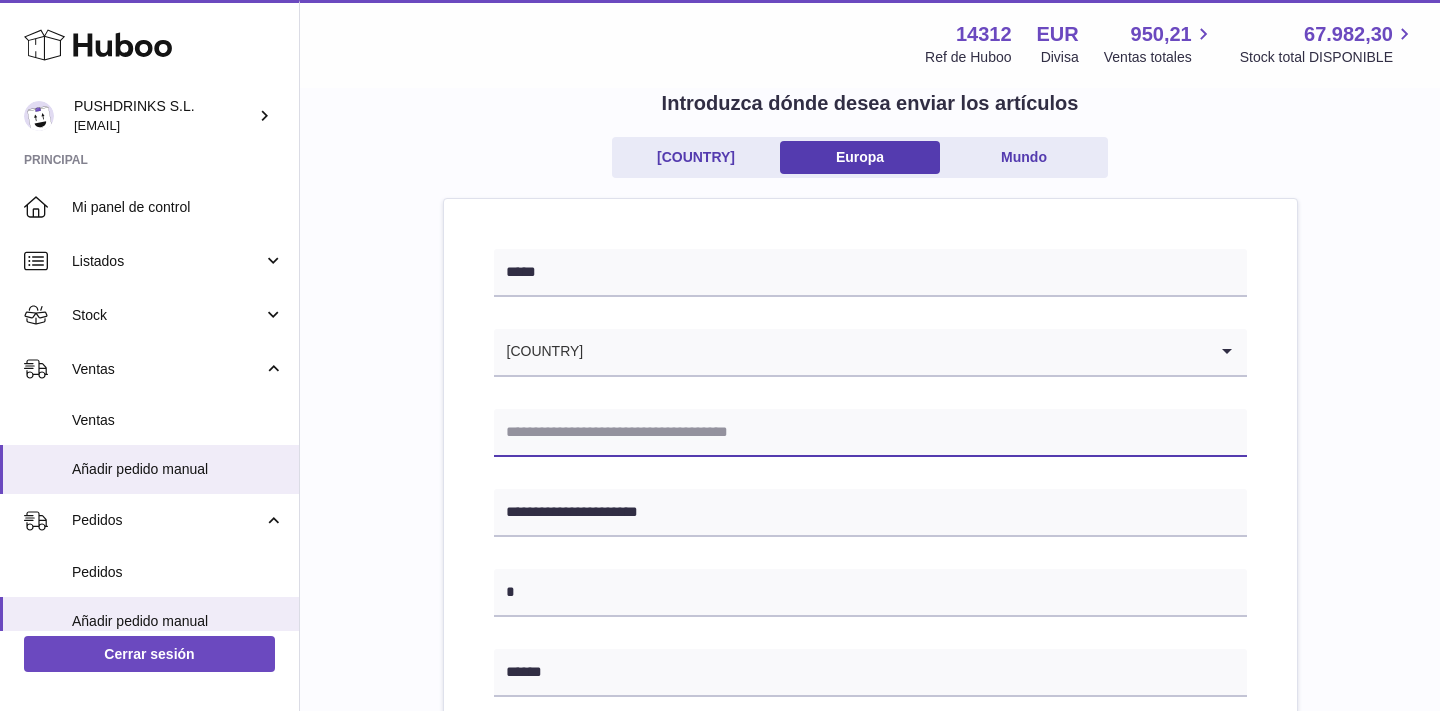 click at bounding box center [870, 433] 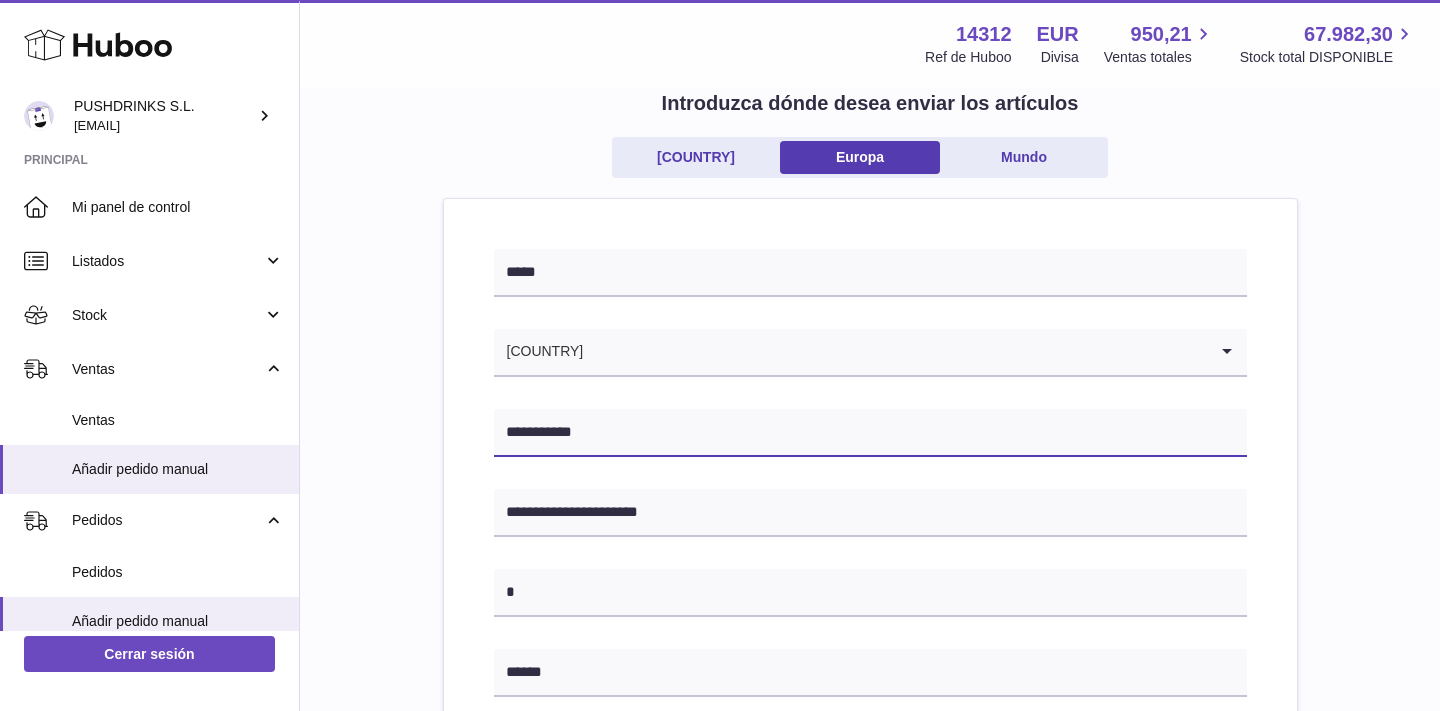 click on "**********" at bounding box center (870, 433) 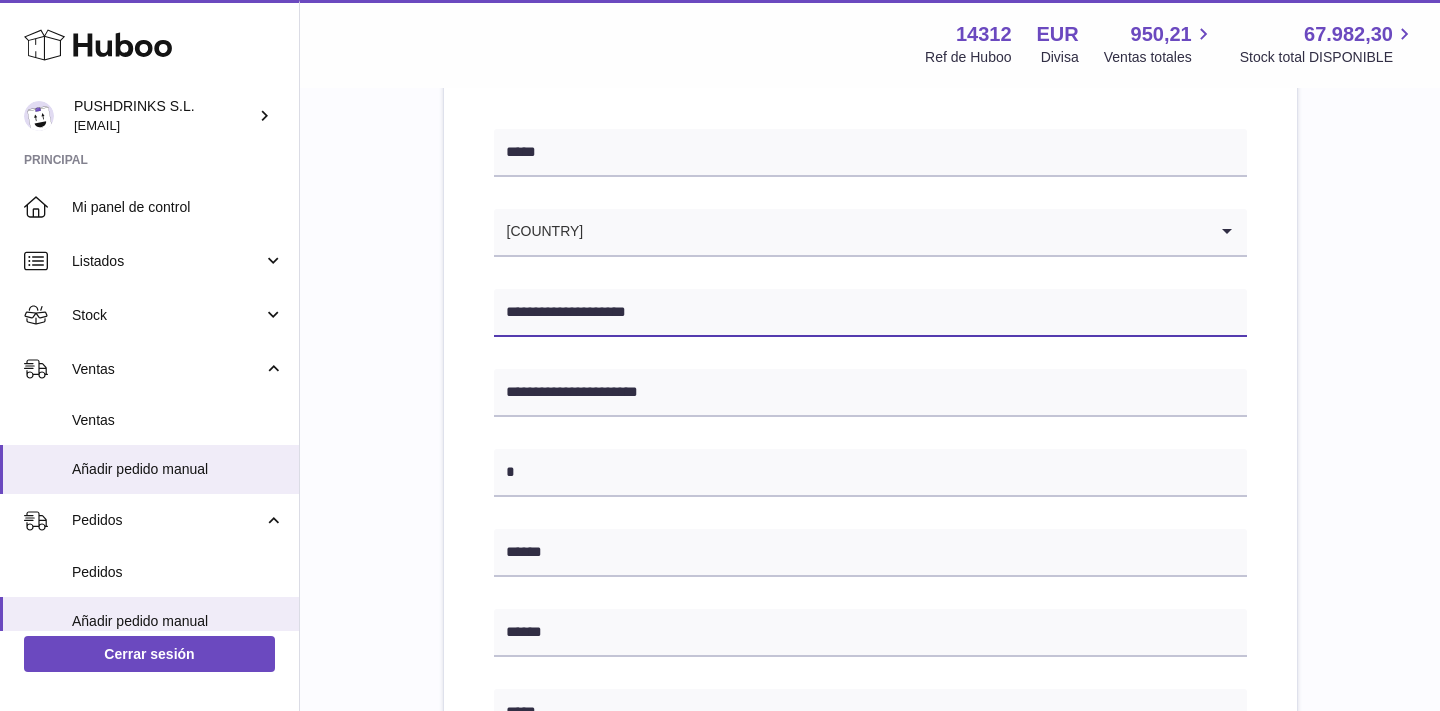 scroll, scrollTop: 249, scrollLeft: 0, axis: vertical 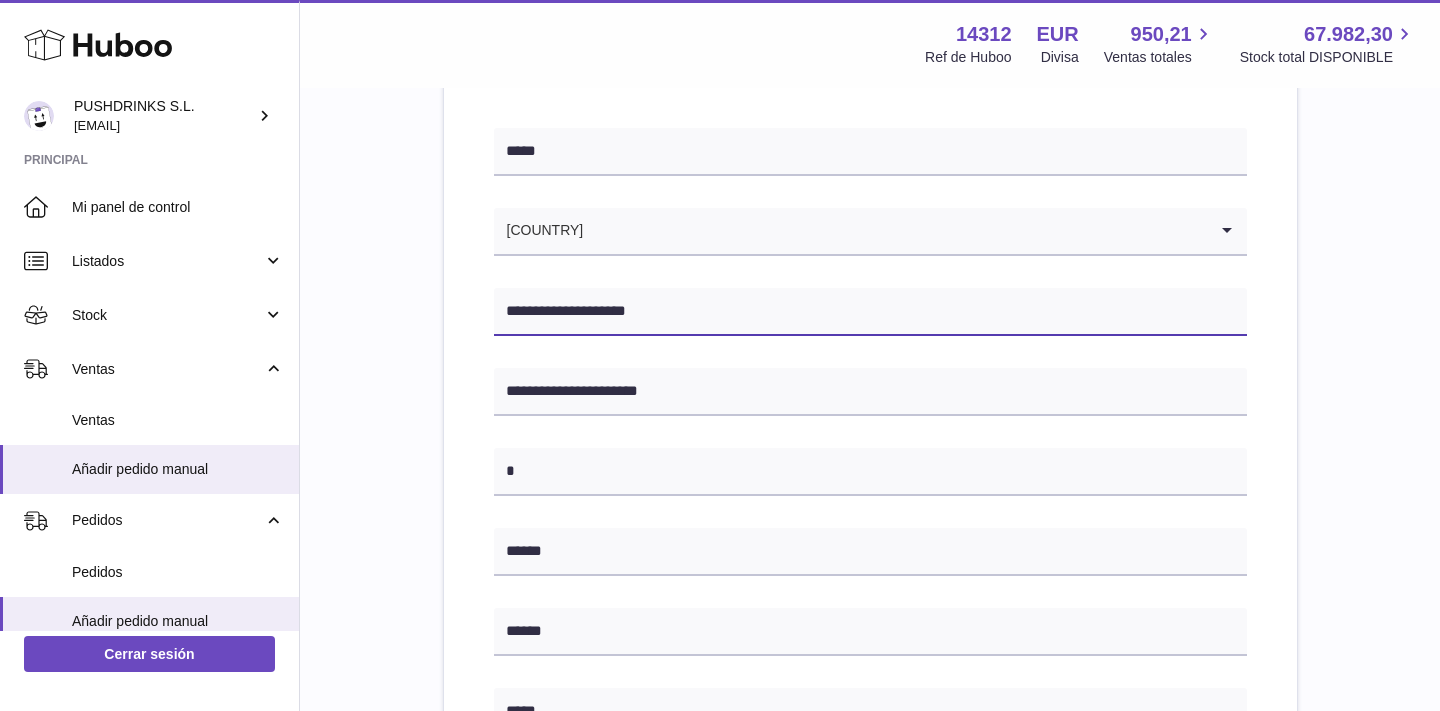 type on "**********" 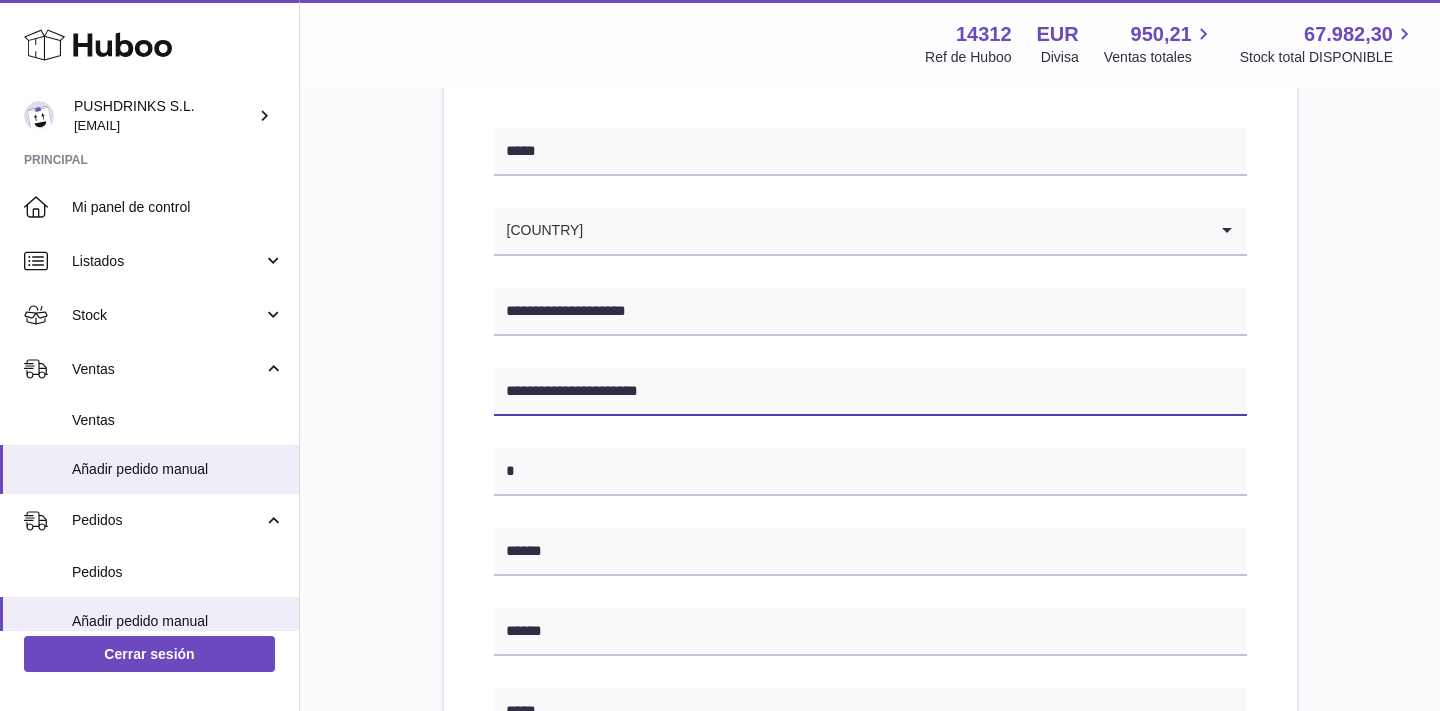 click on "**********" at bounding box center [870, 392] 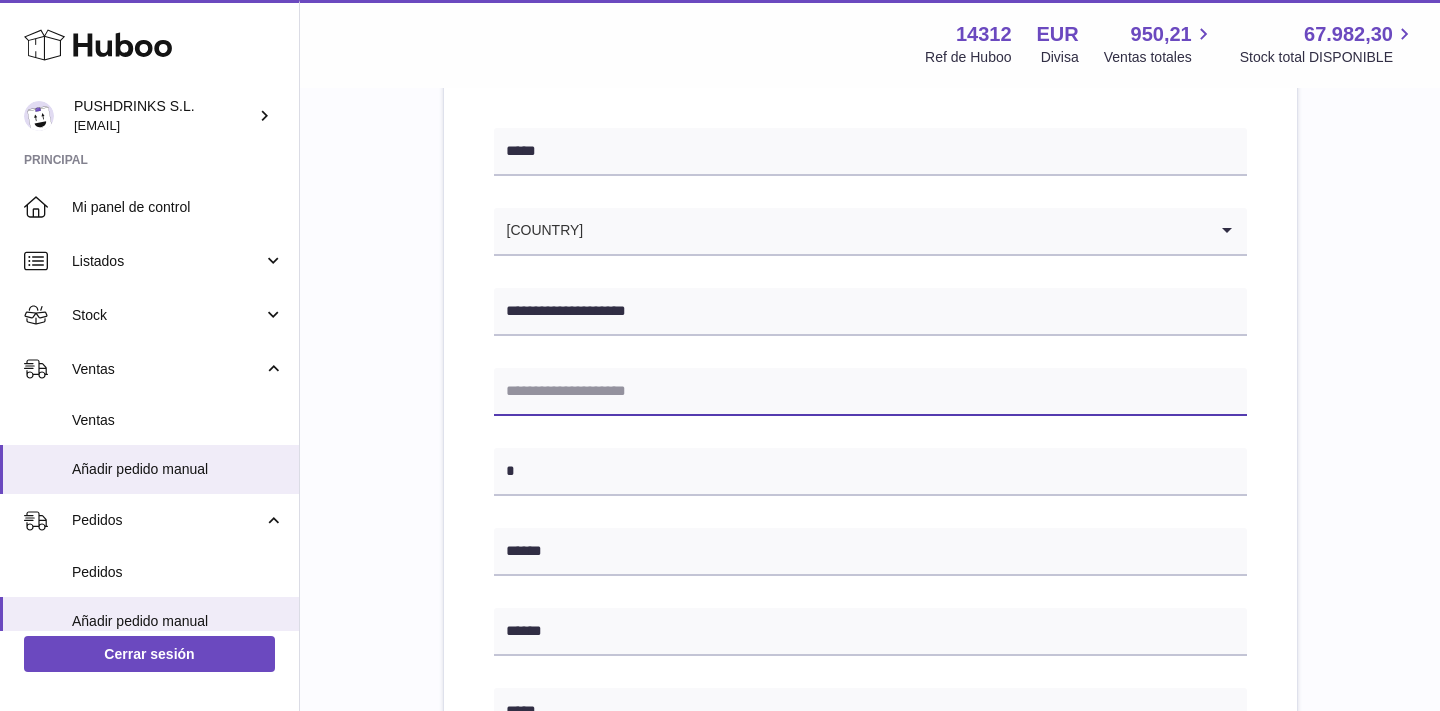 paste on "**********" 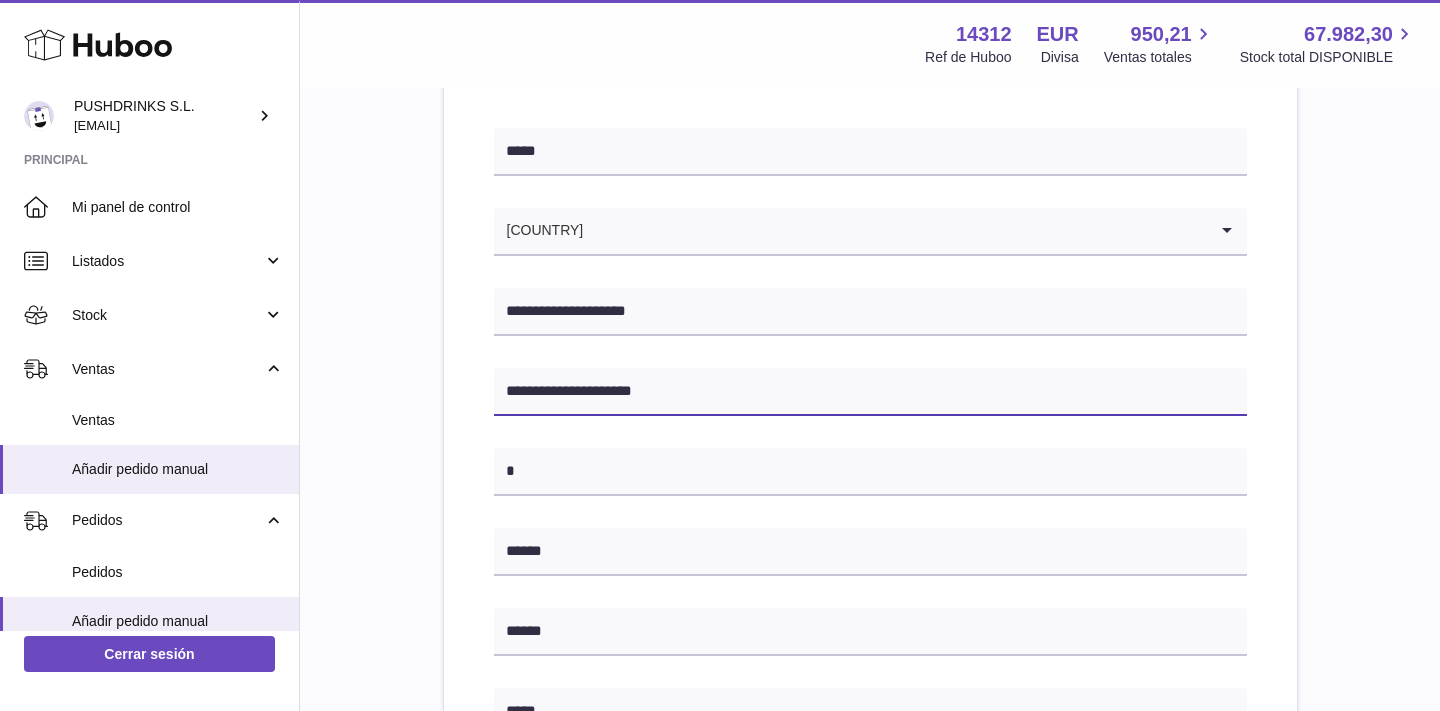 type on "**********" 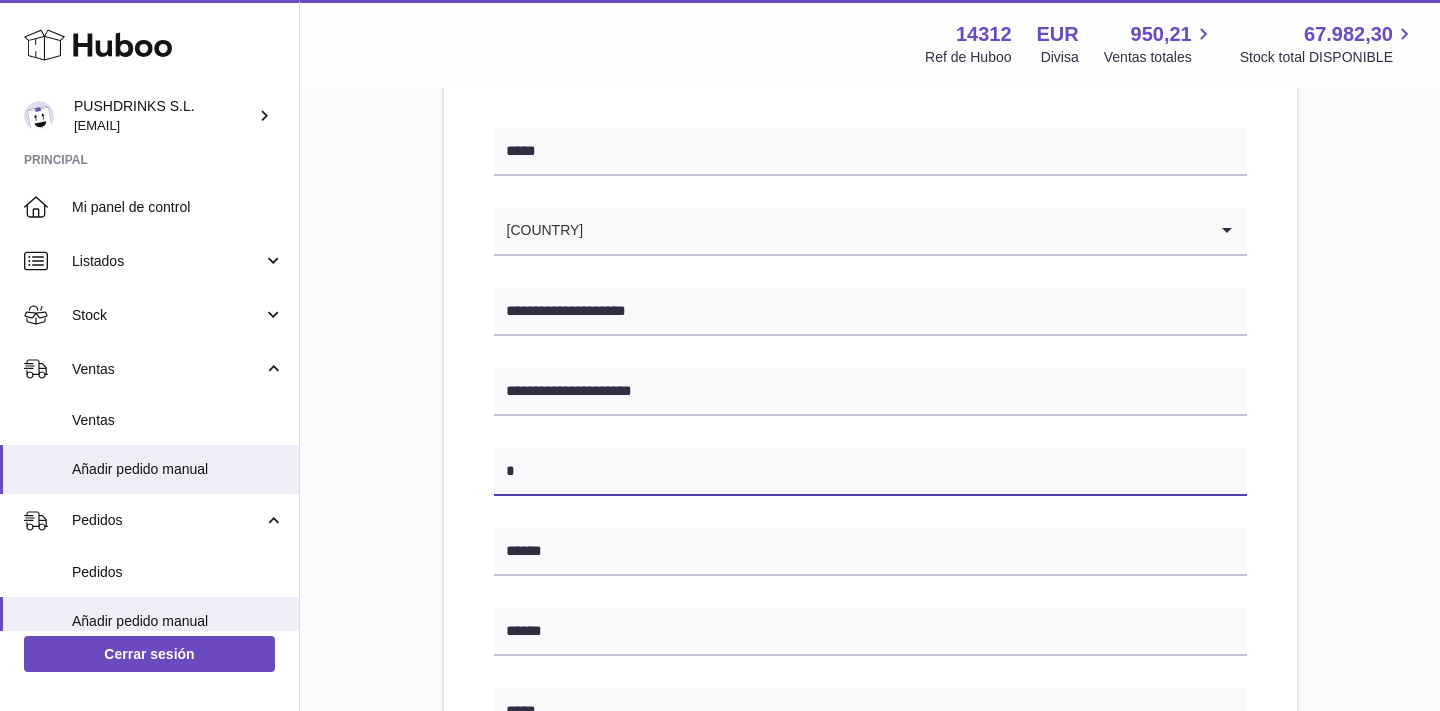 click on "*" at bounding box center (870, 472) 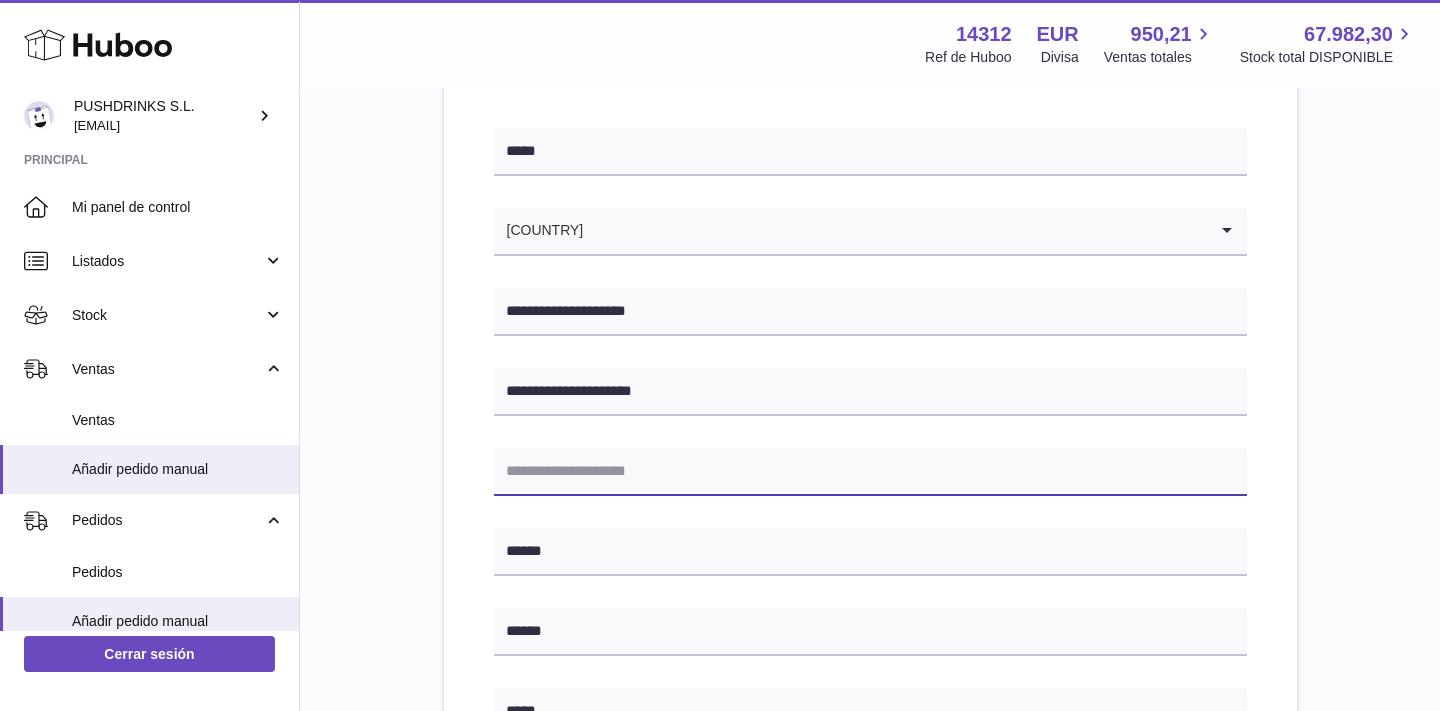type 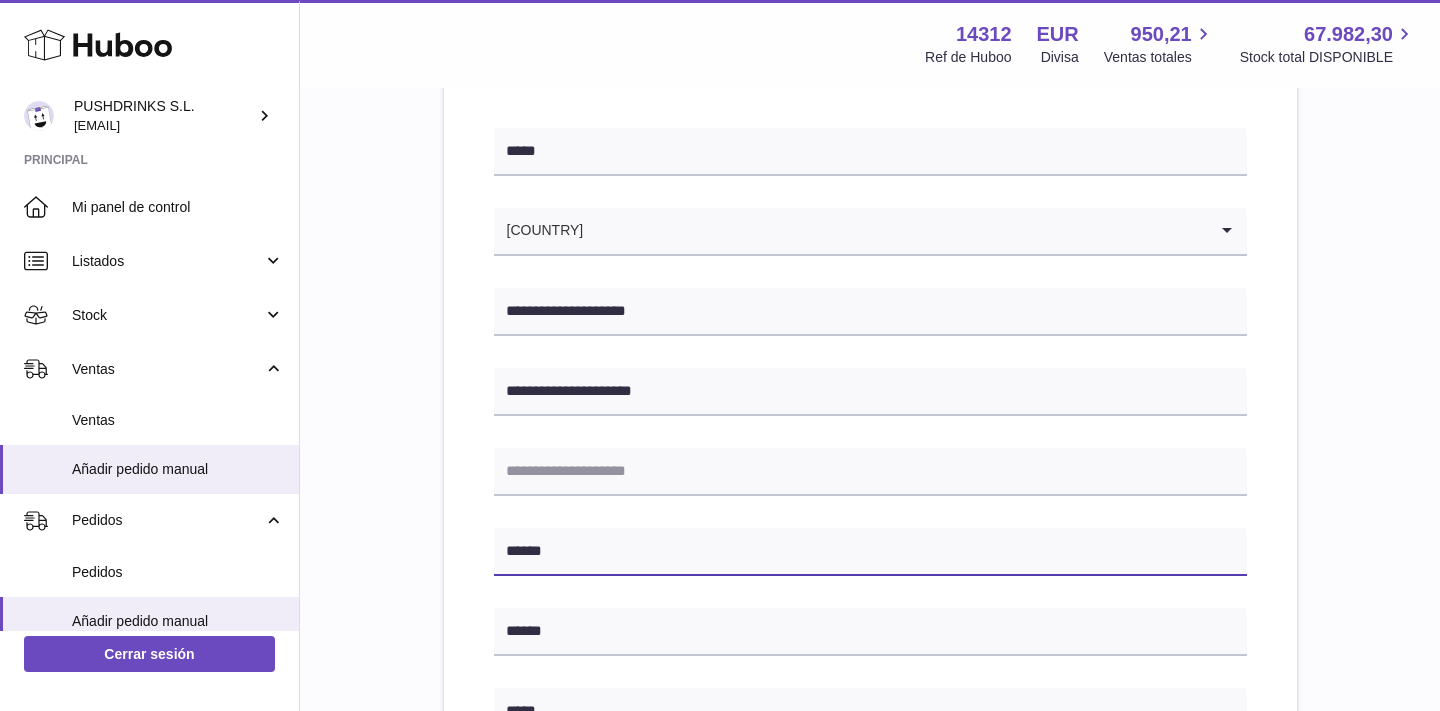 click on "******" at bounding box center (870, 552) 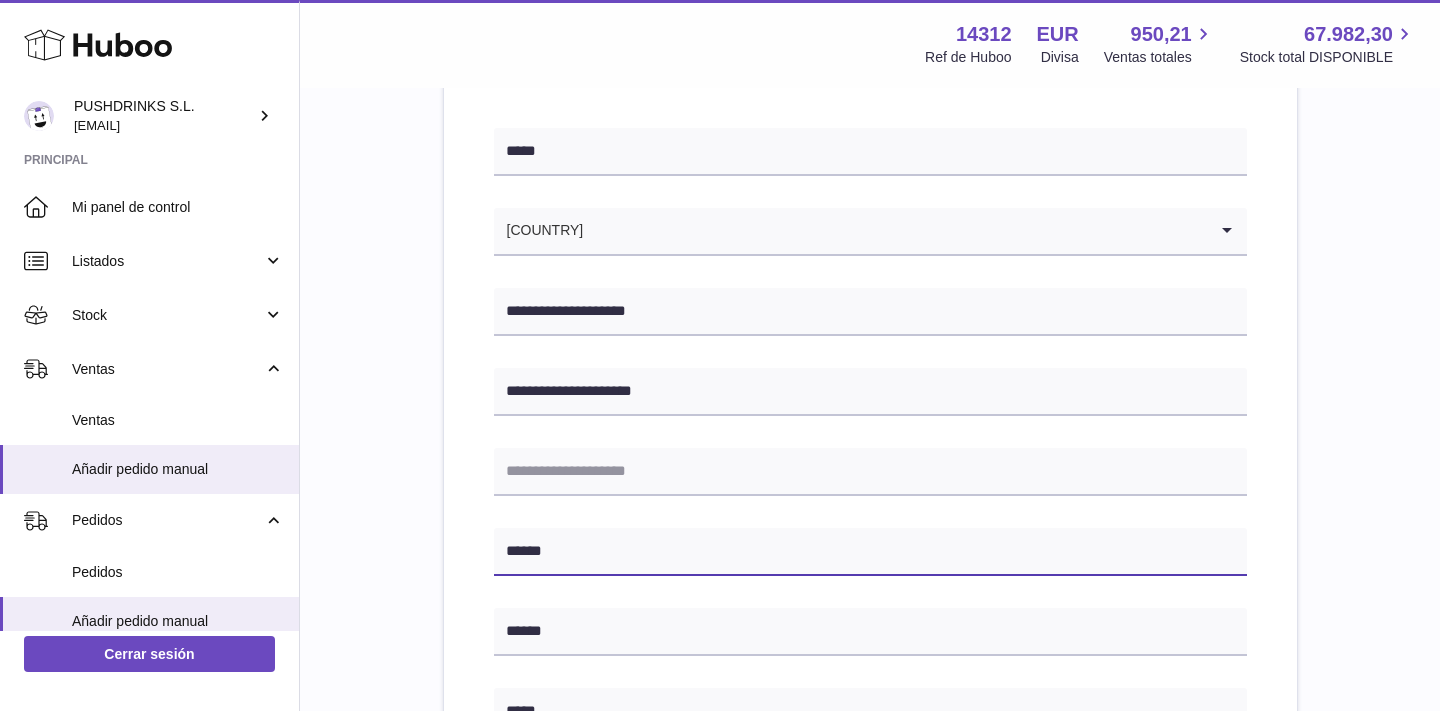 click on "******" at bounding box center (870, 552) 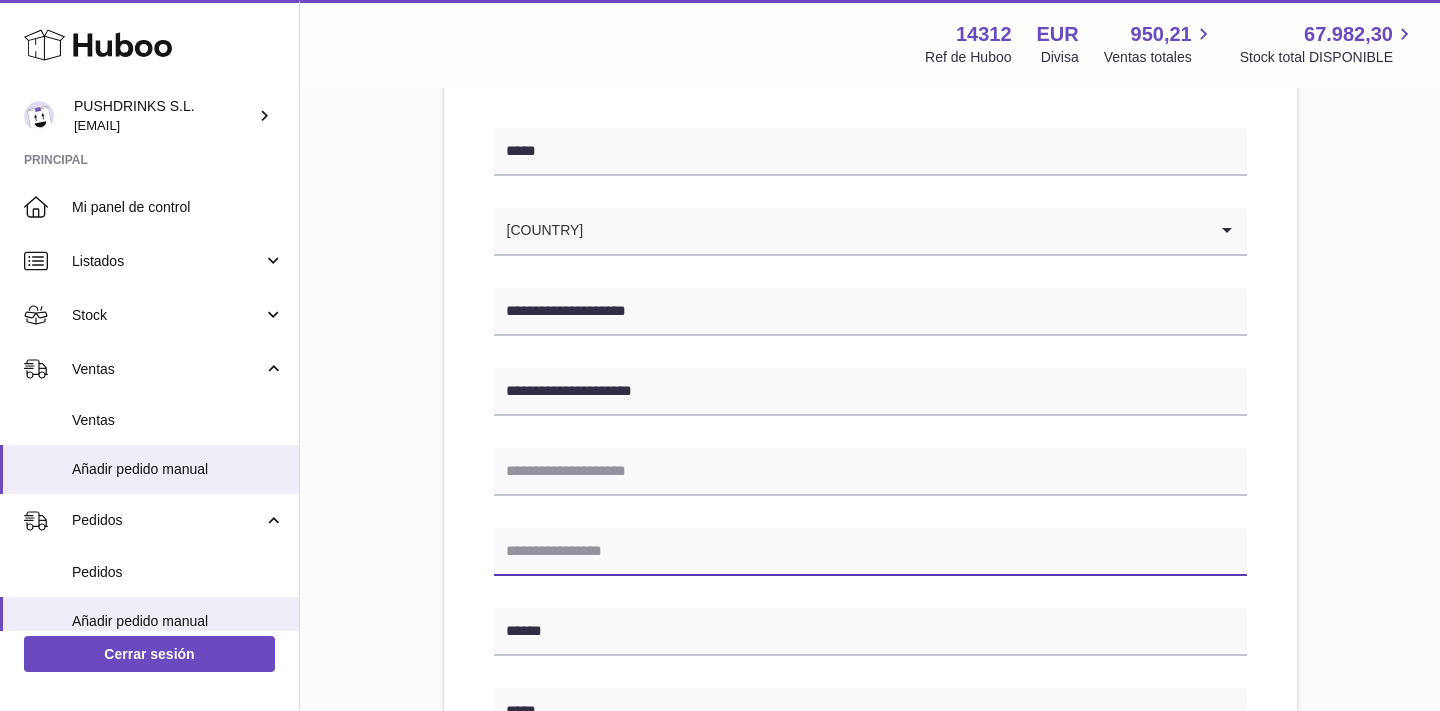 type 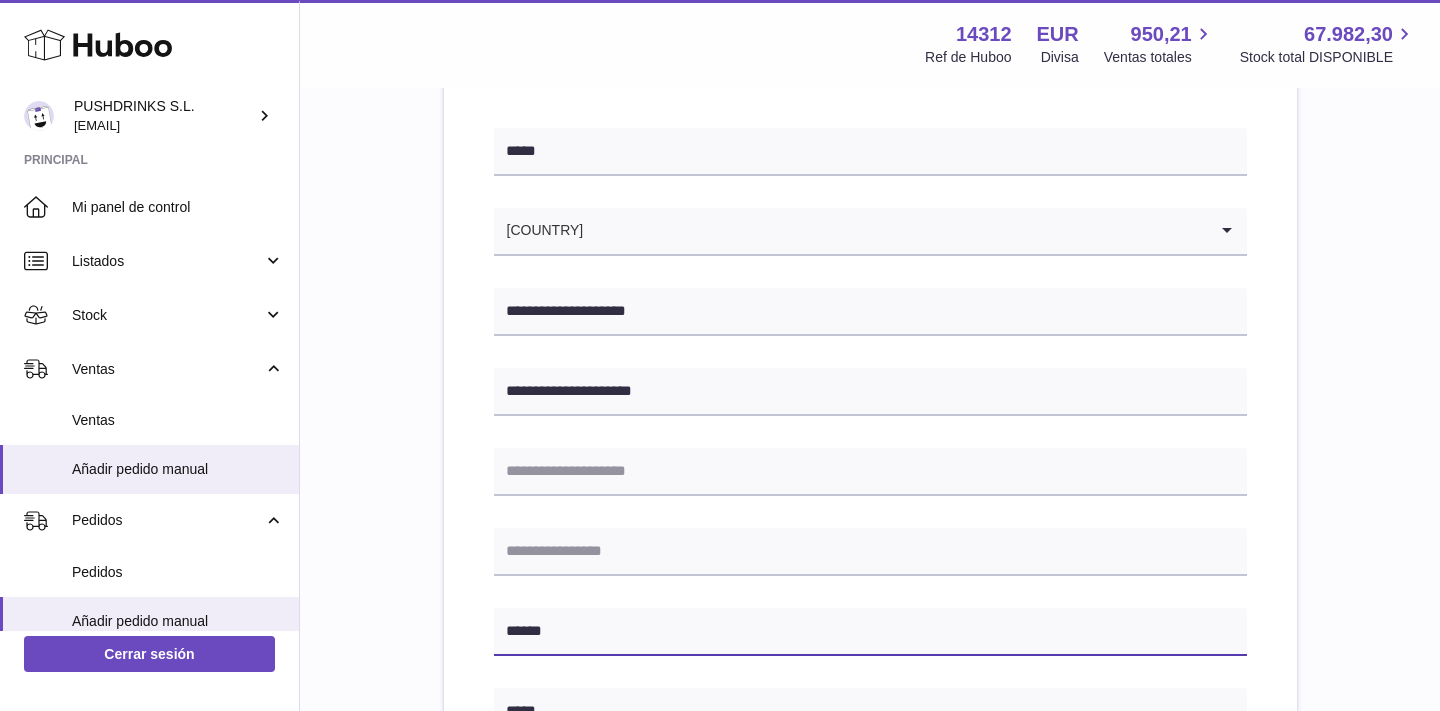 click on "******" at bounding box center [870, 632] 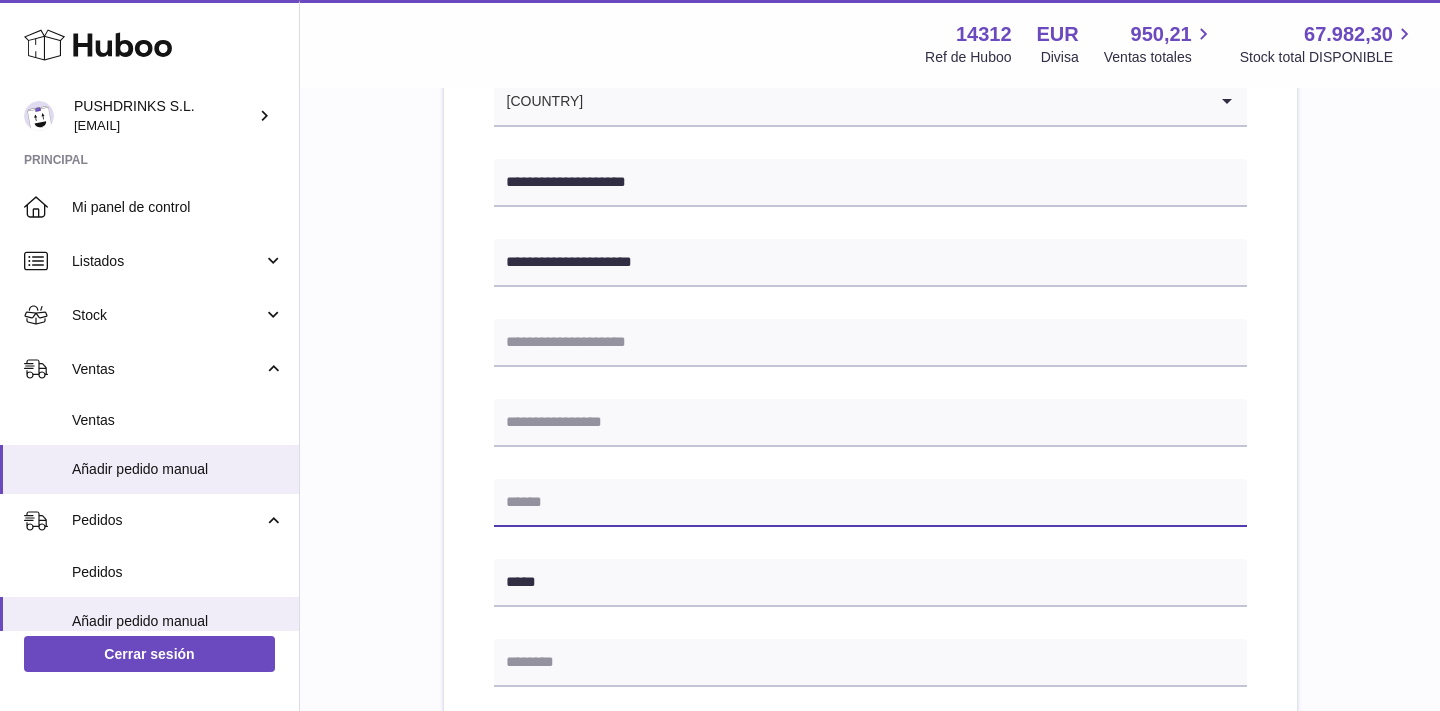 scroll, scrollTop: 424, scrollLeft: 0, axis: vertical 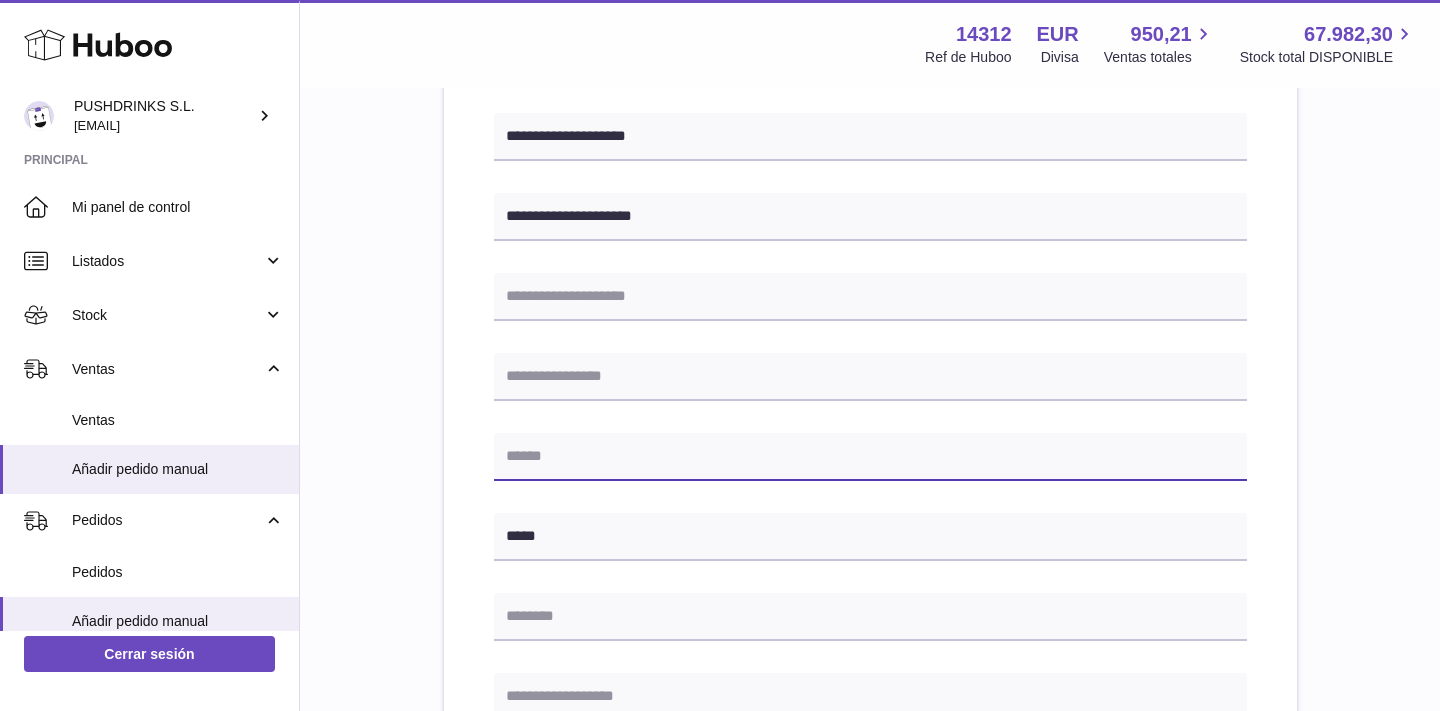 type 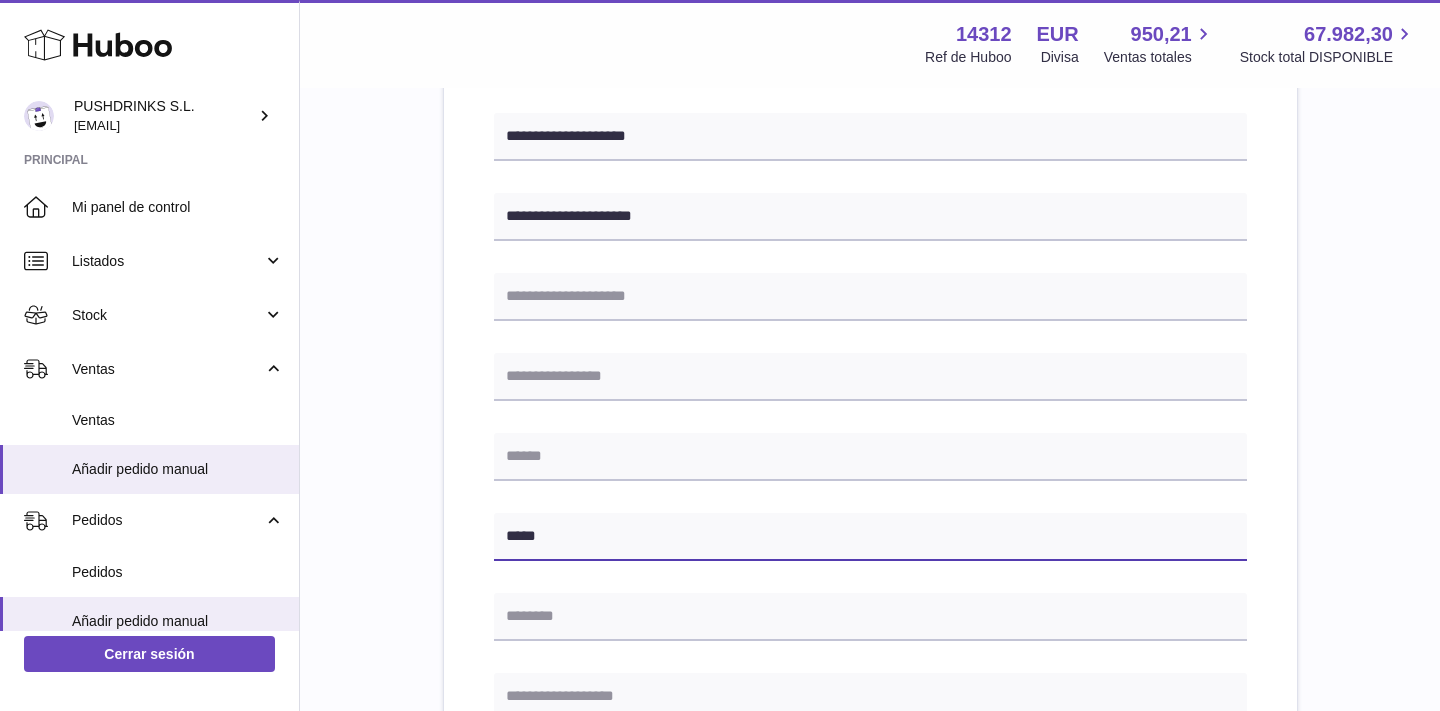 click on "*****" at bounding box center (870, 537) 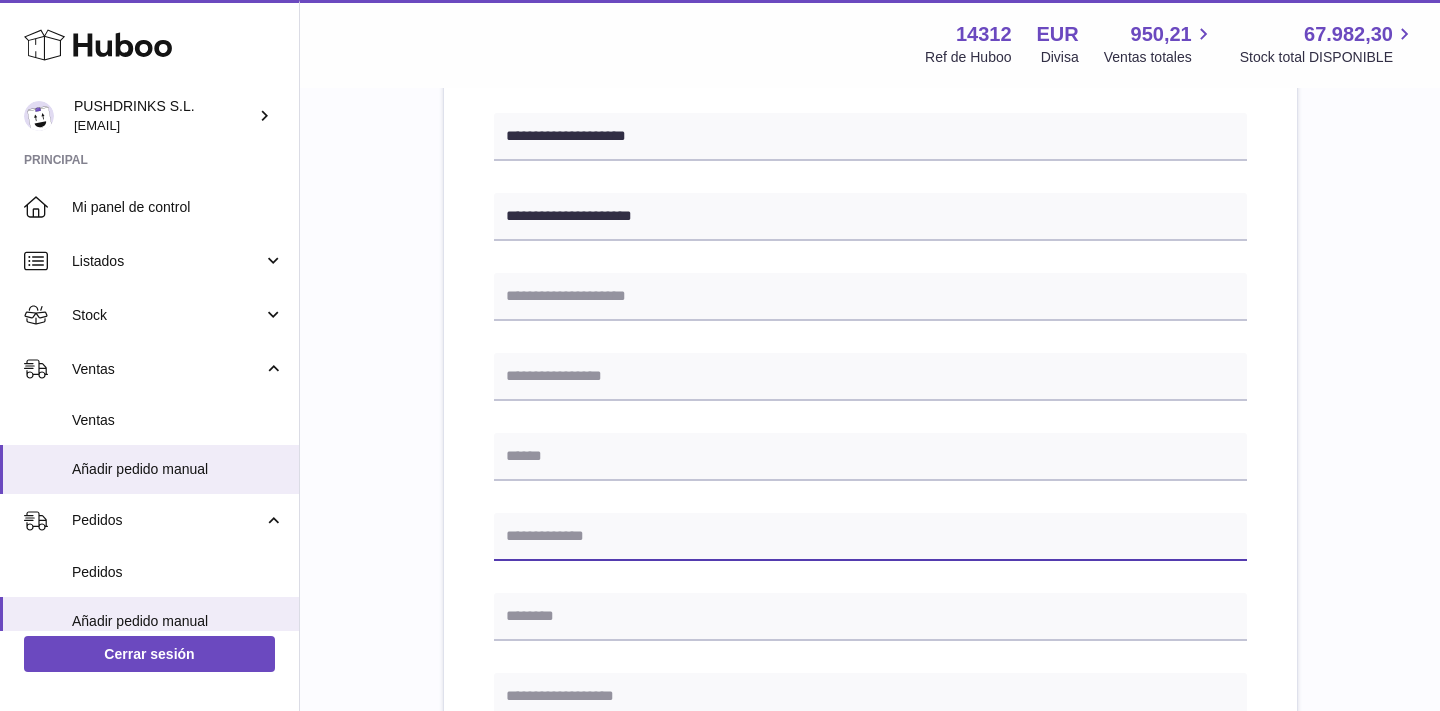 click at bounding box center [870, 537] 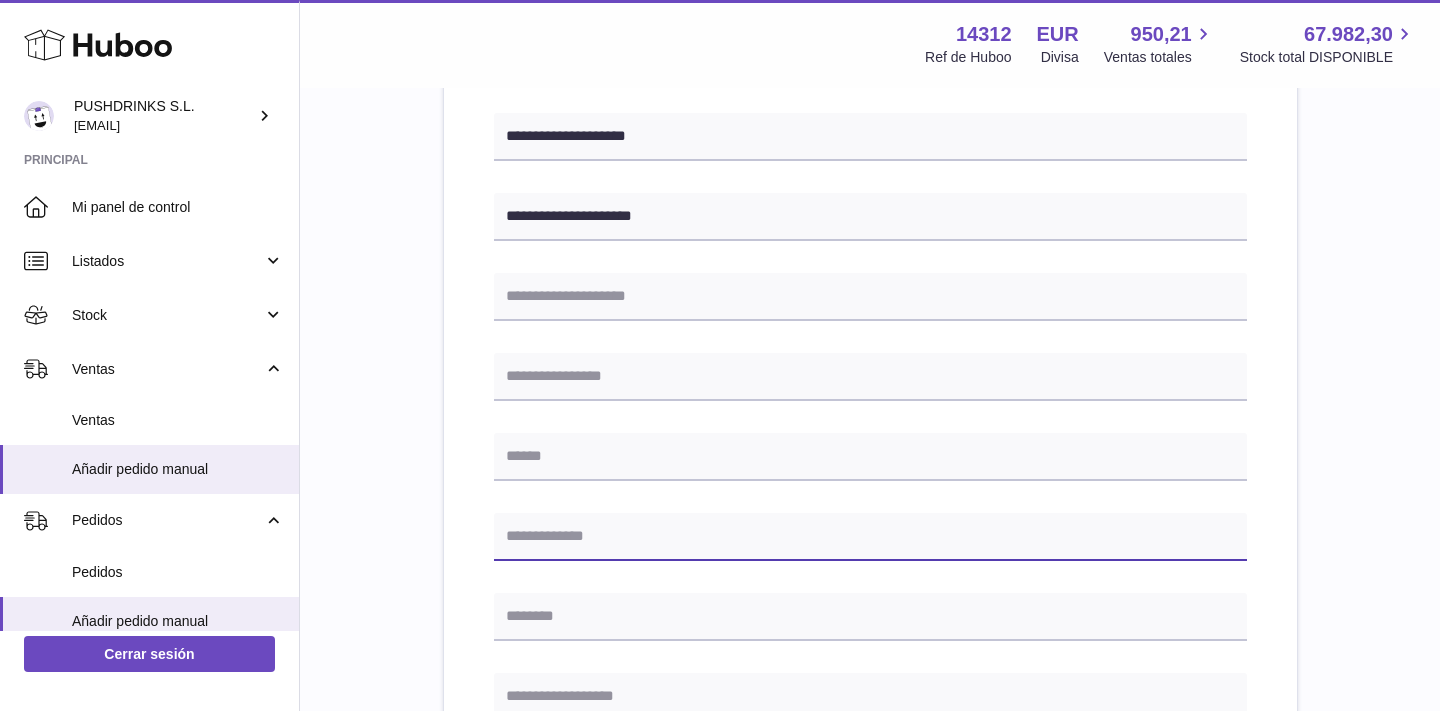 paste on "*****" 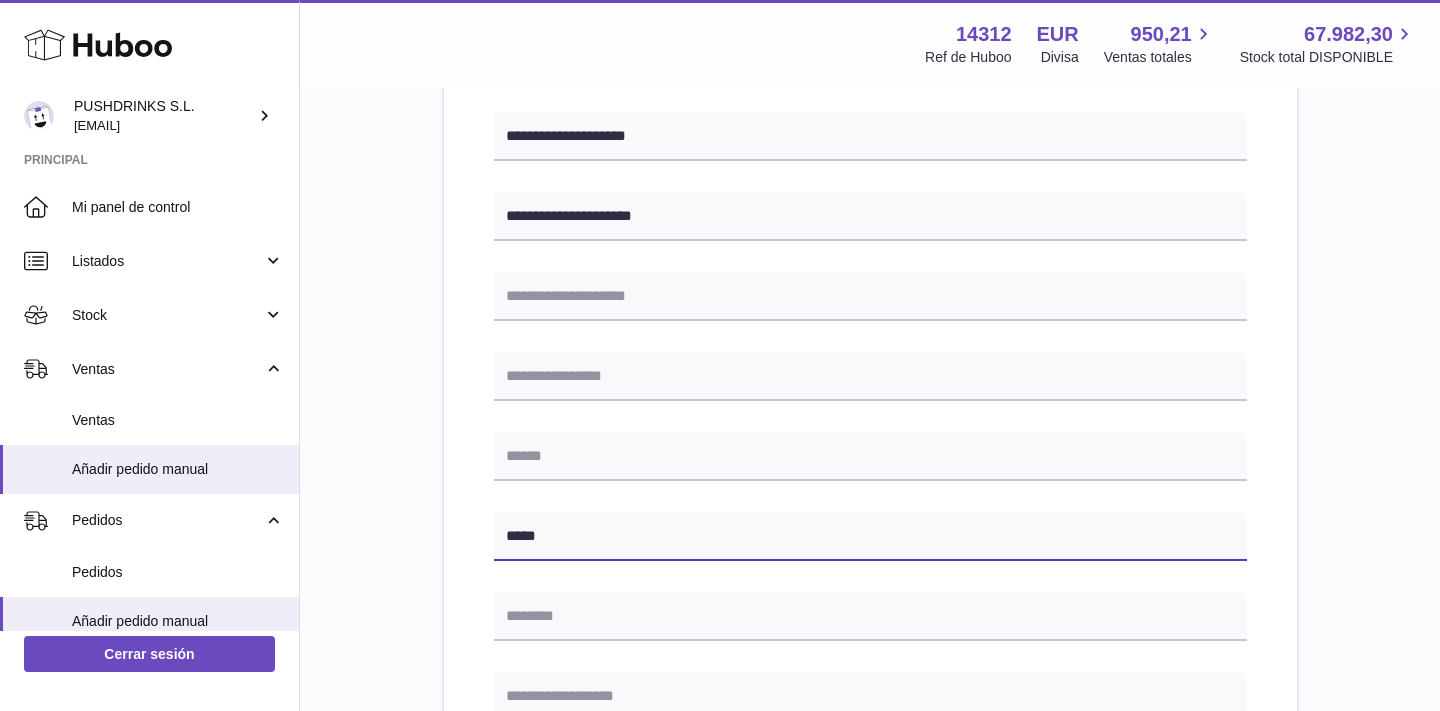 type on "*****" 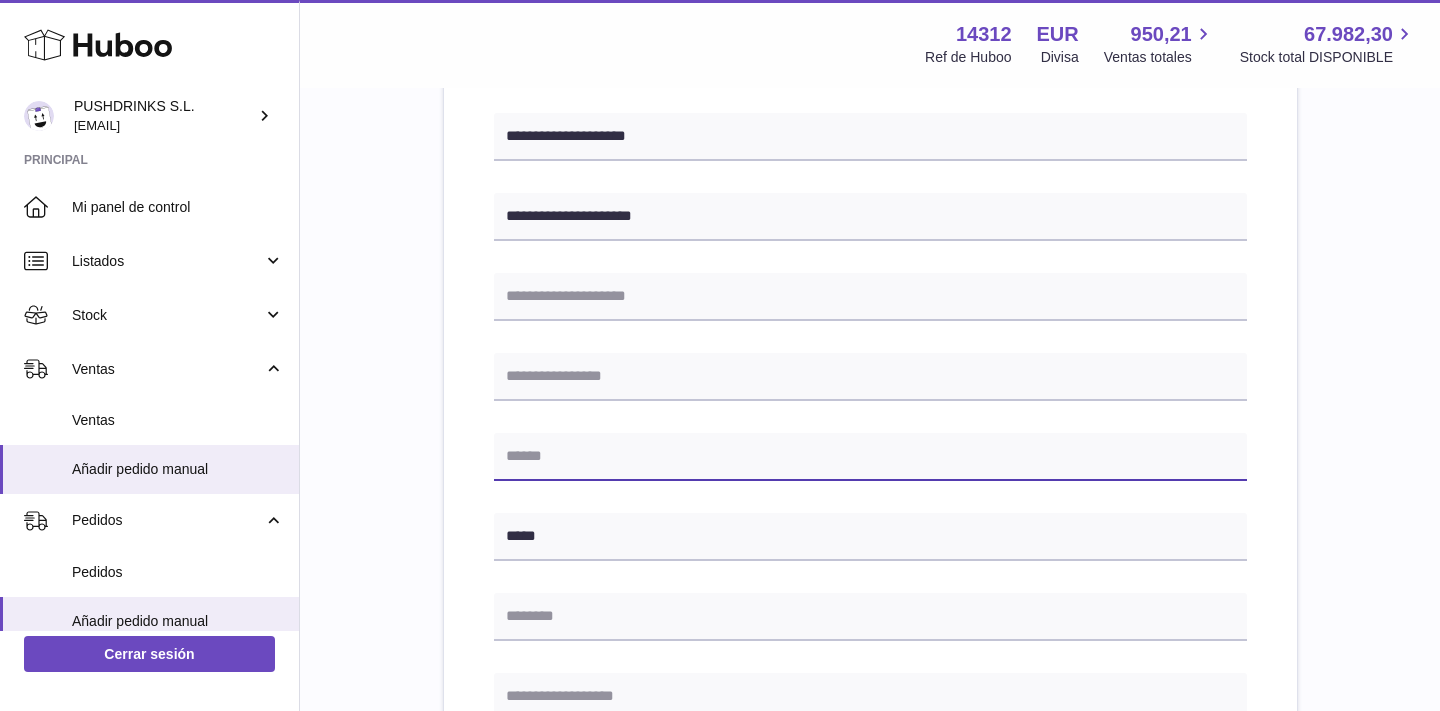click at bounding box center [870, 457] 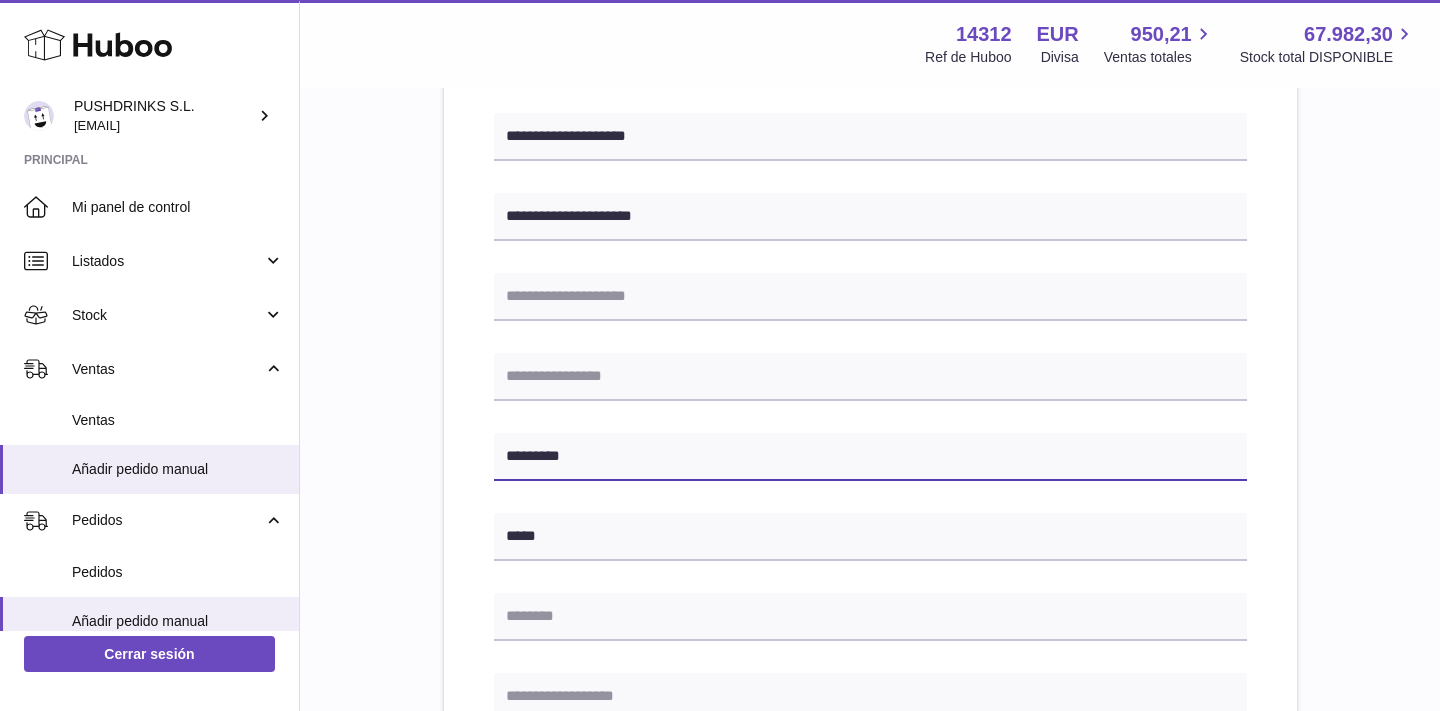 type on "*********" 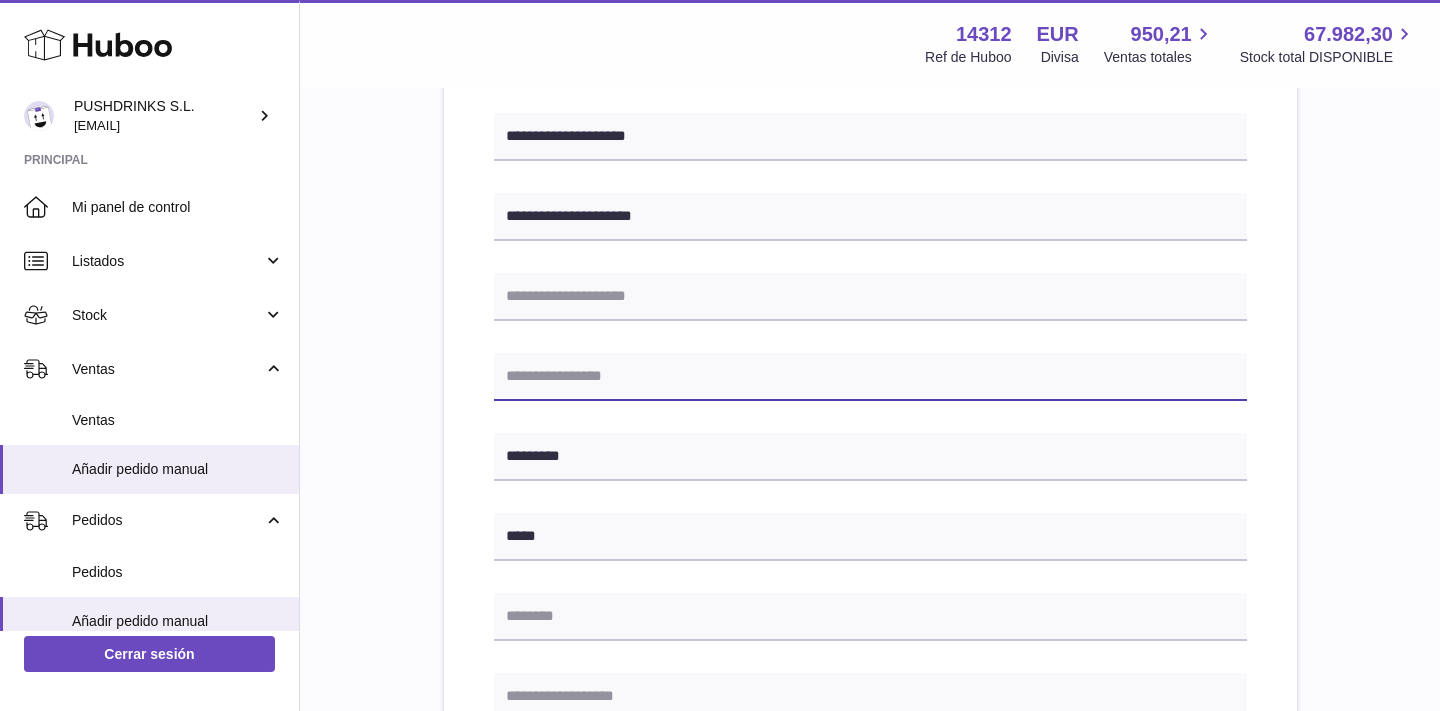 click at bounding box center [870, 377] 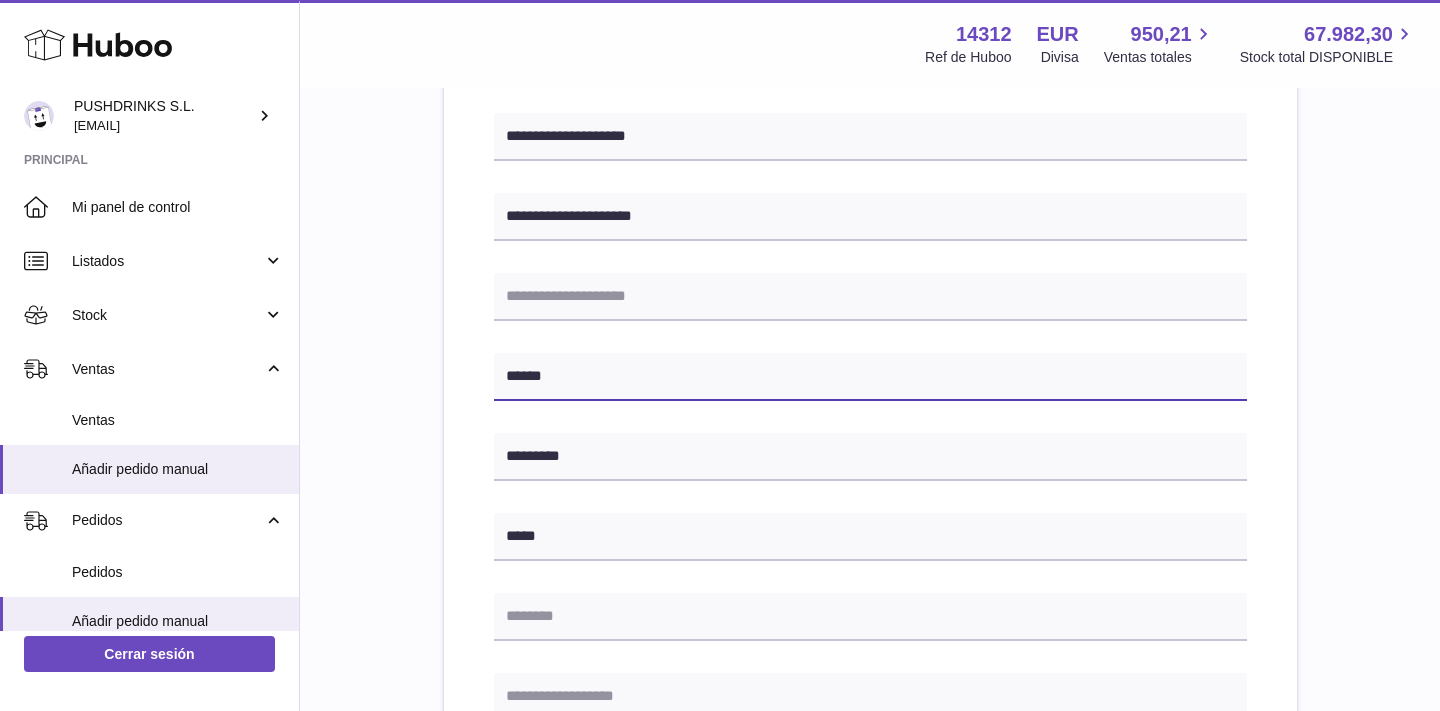 type on "******" 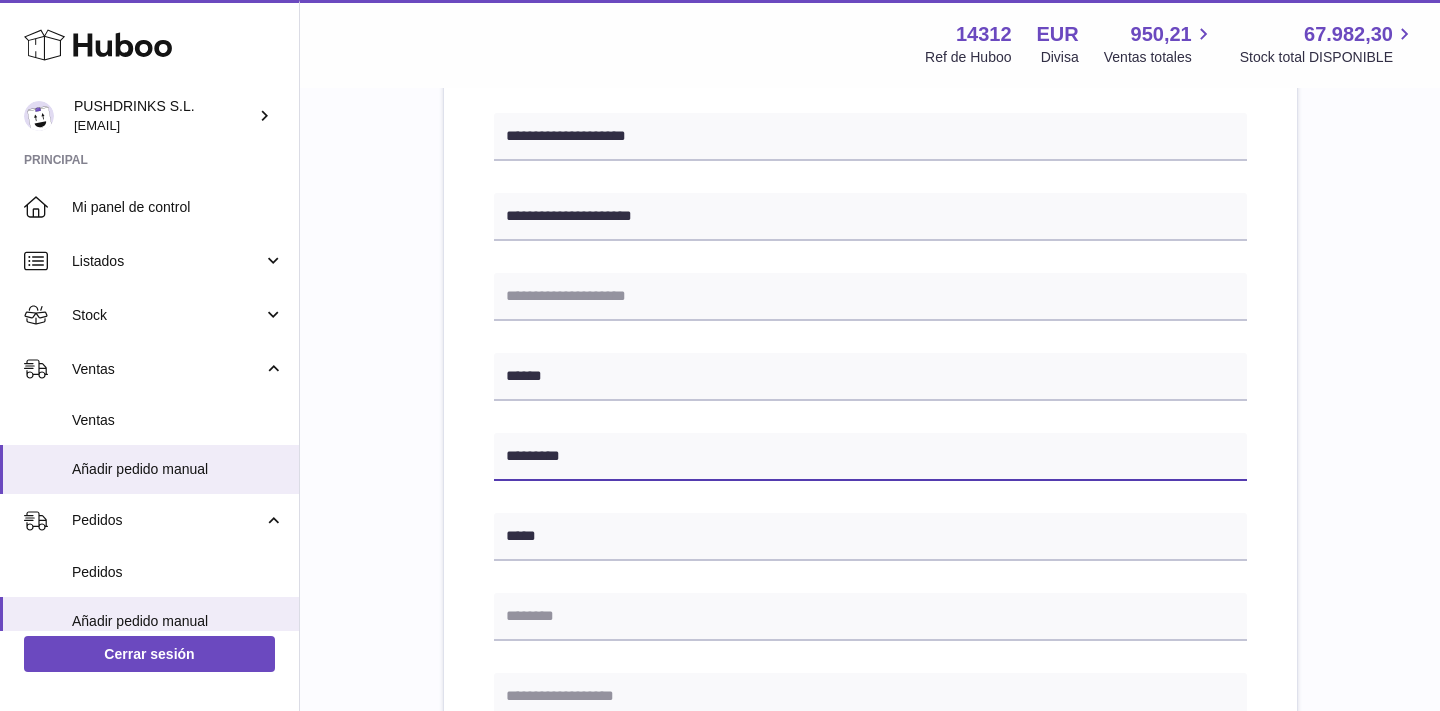 click on "*********" at bounding box center [870, 457] 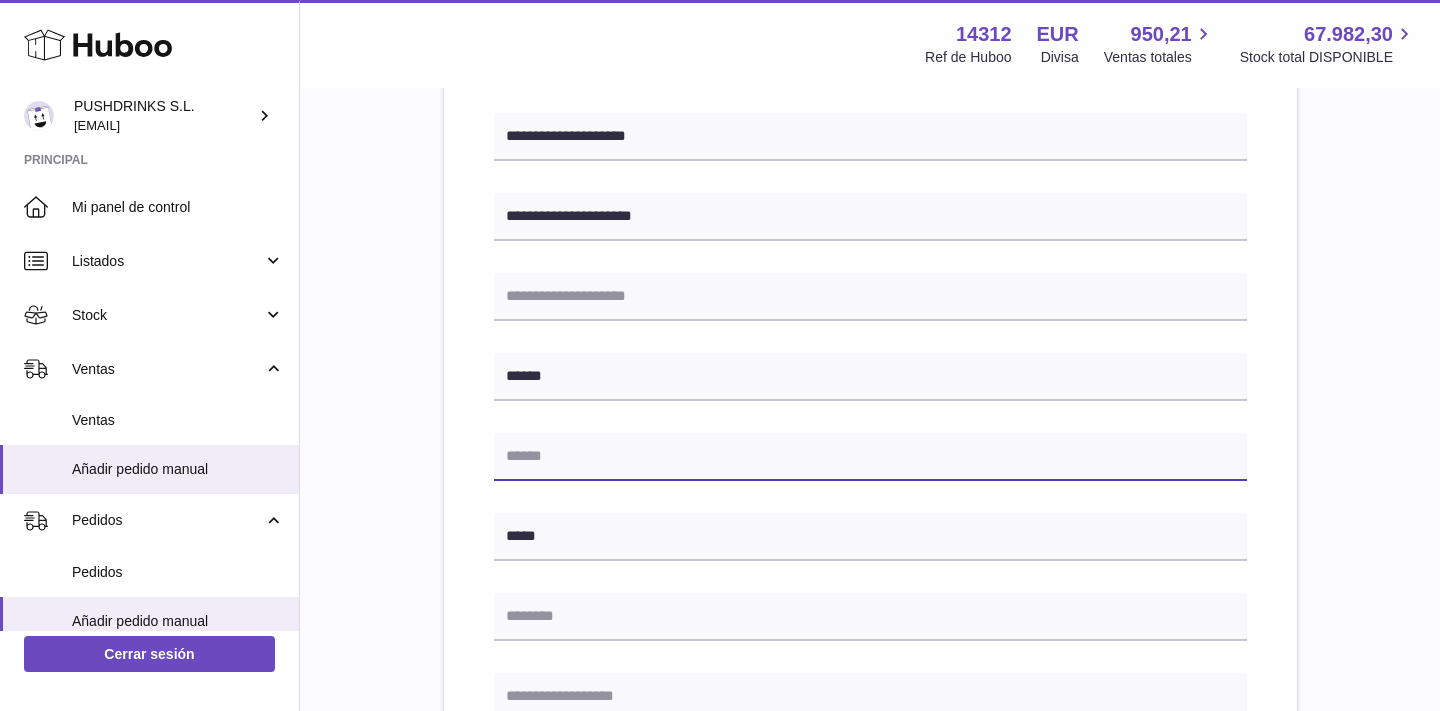 paste on "*********" 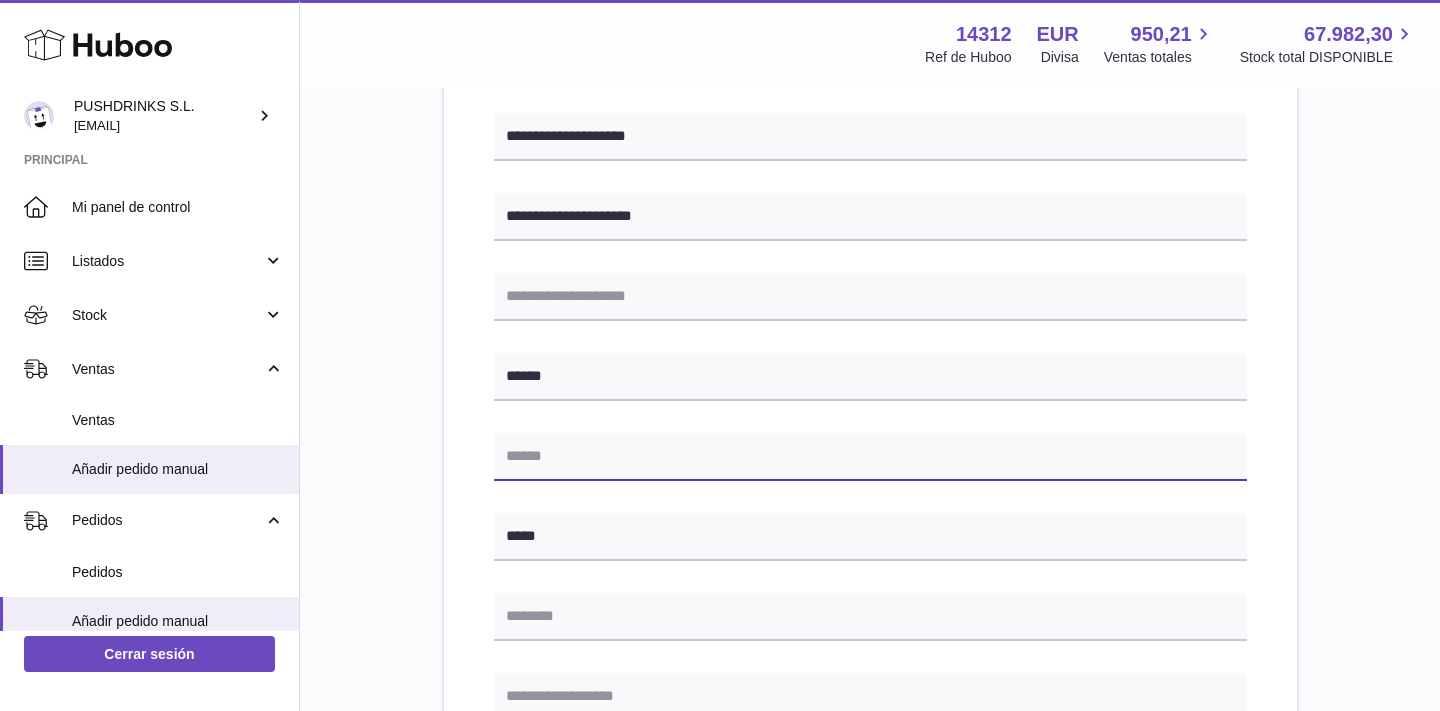 type on "*********" 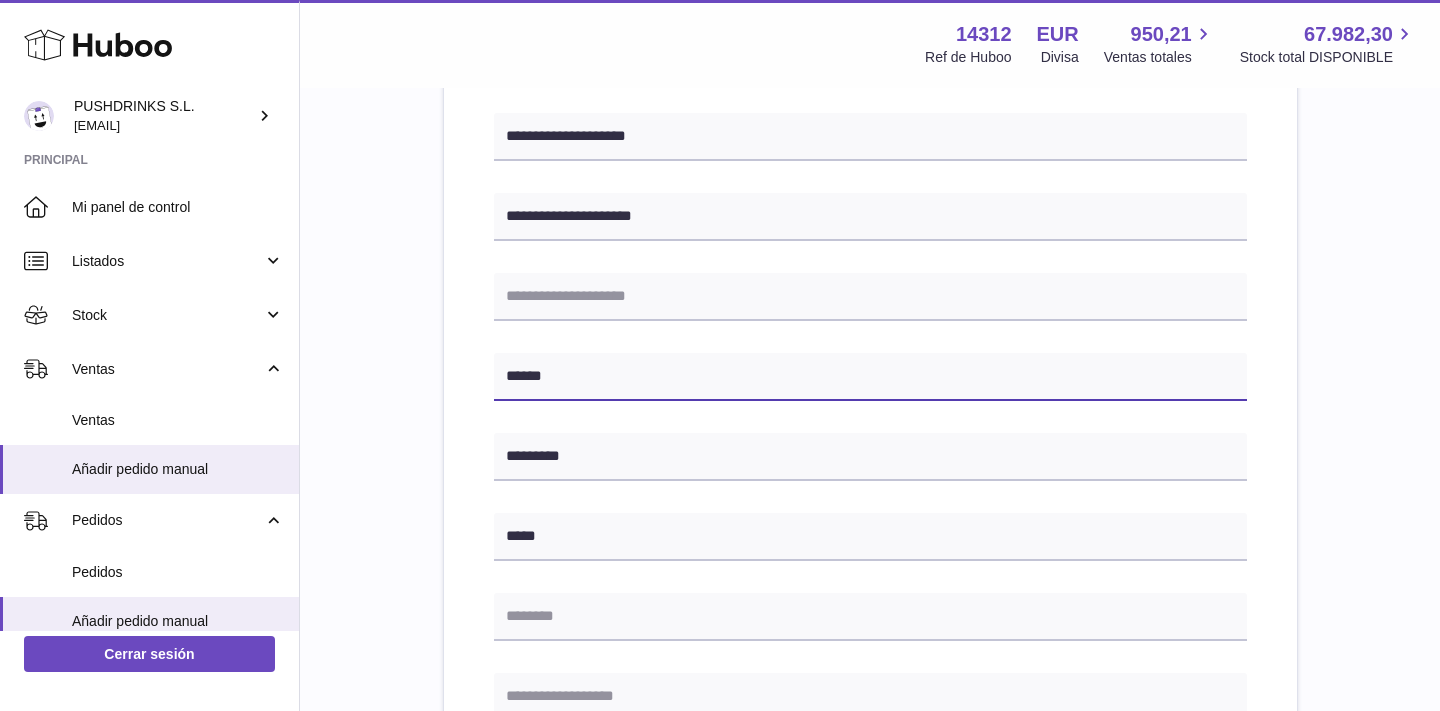 click on "******" at bounding box center [870, 377] 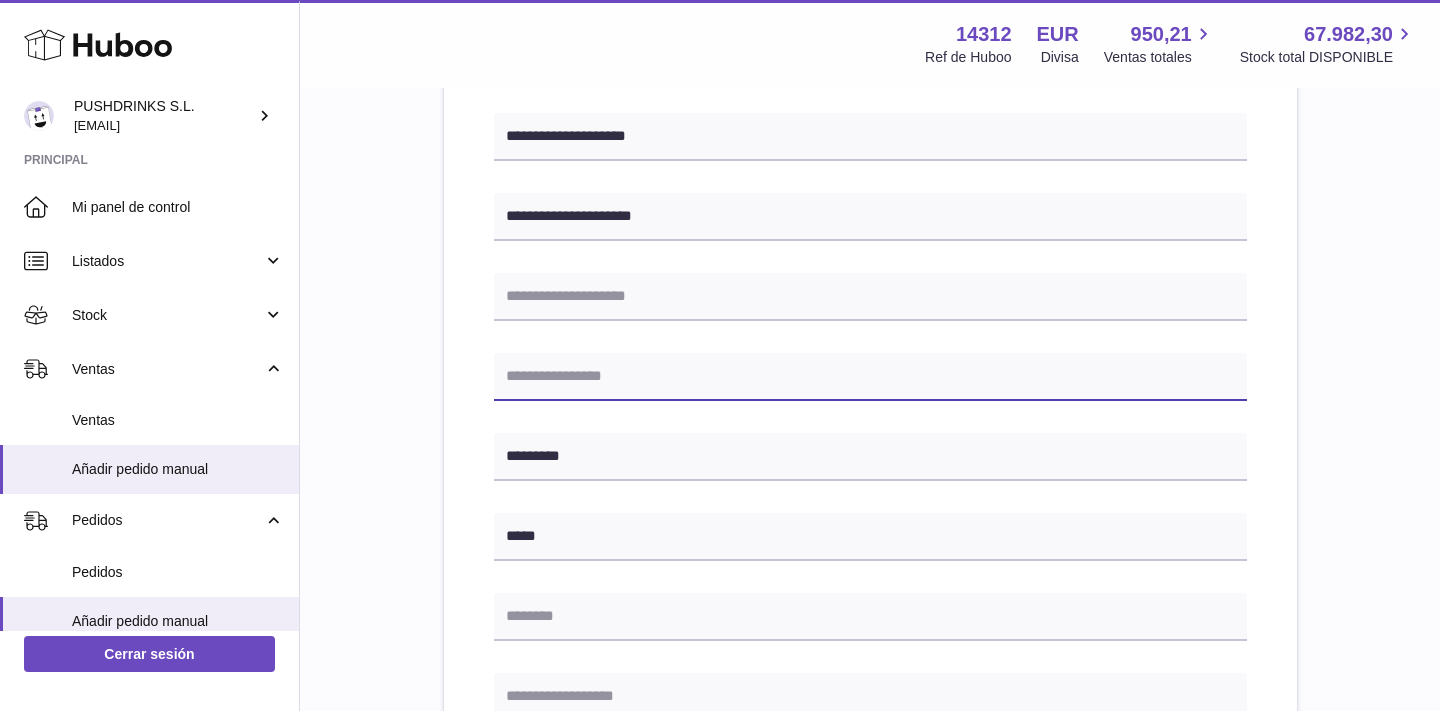 paste on "******" 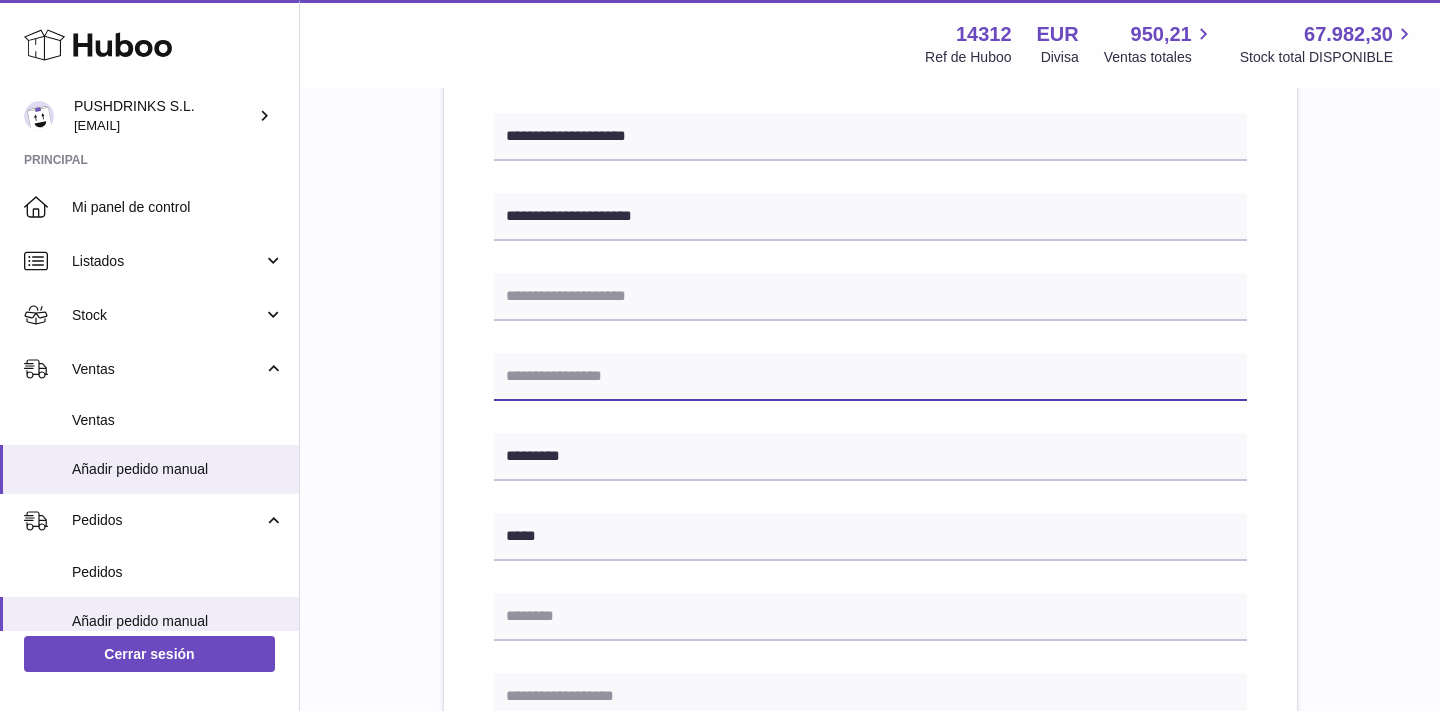 type on "******" 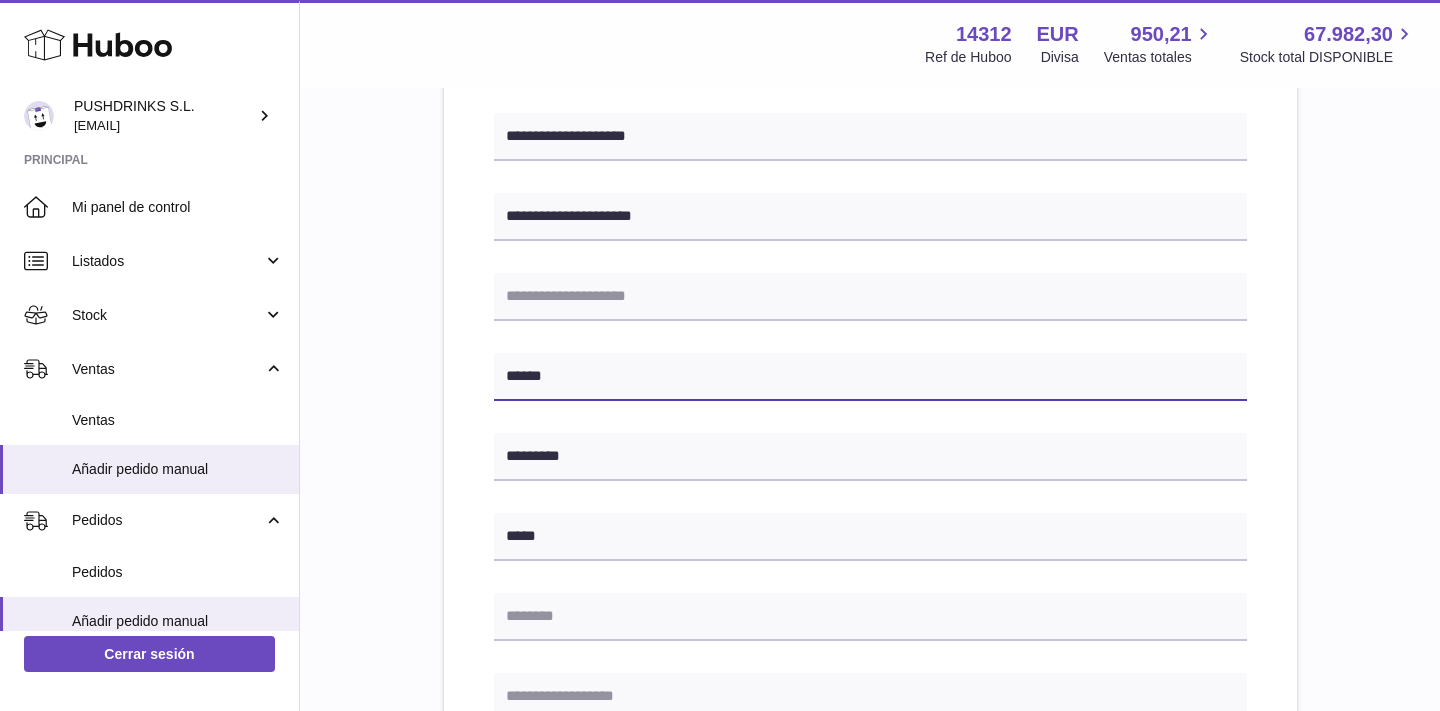 click on "******" at bounding box center [870, 377] 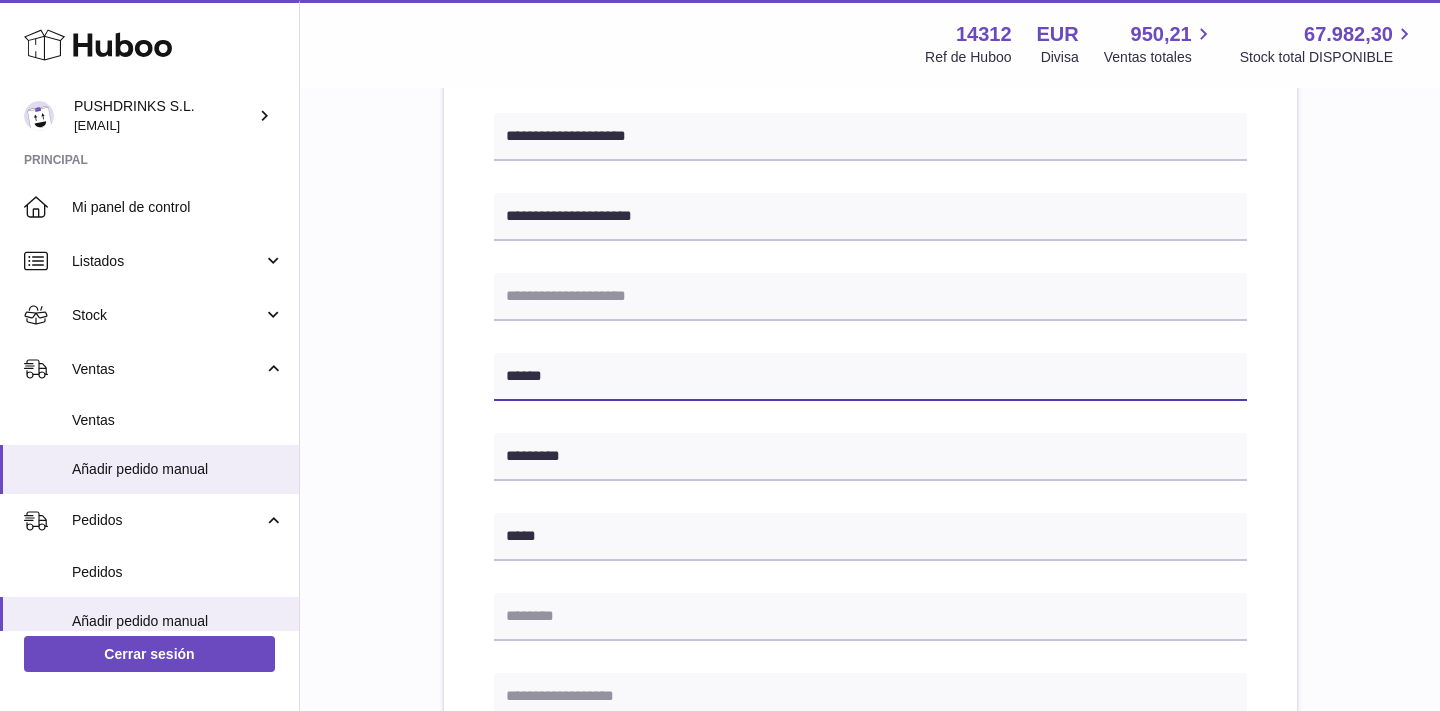 click on "******" at bounding box center (870, 377) 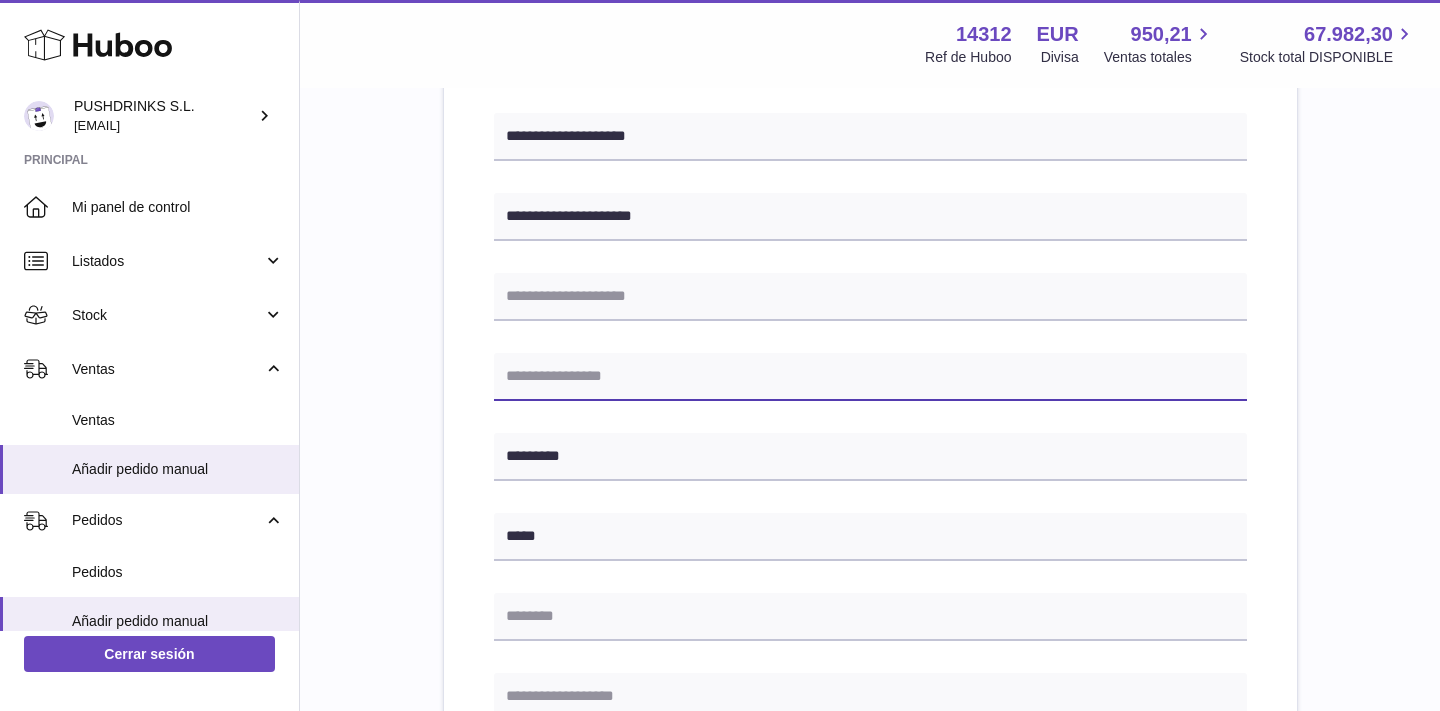 click at bounding box center (870, 377) 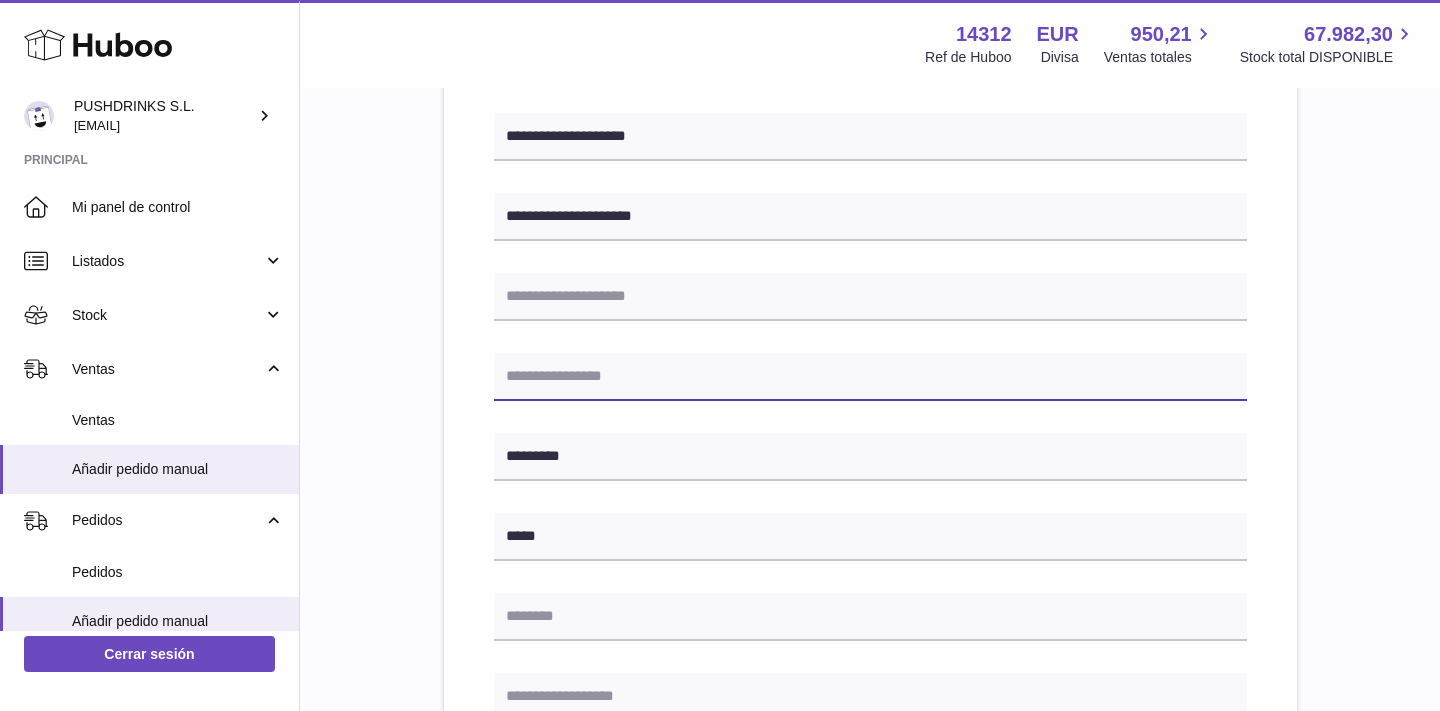paste on "******" 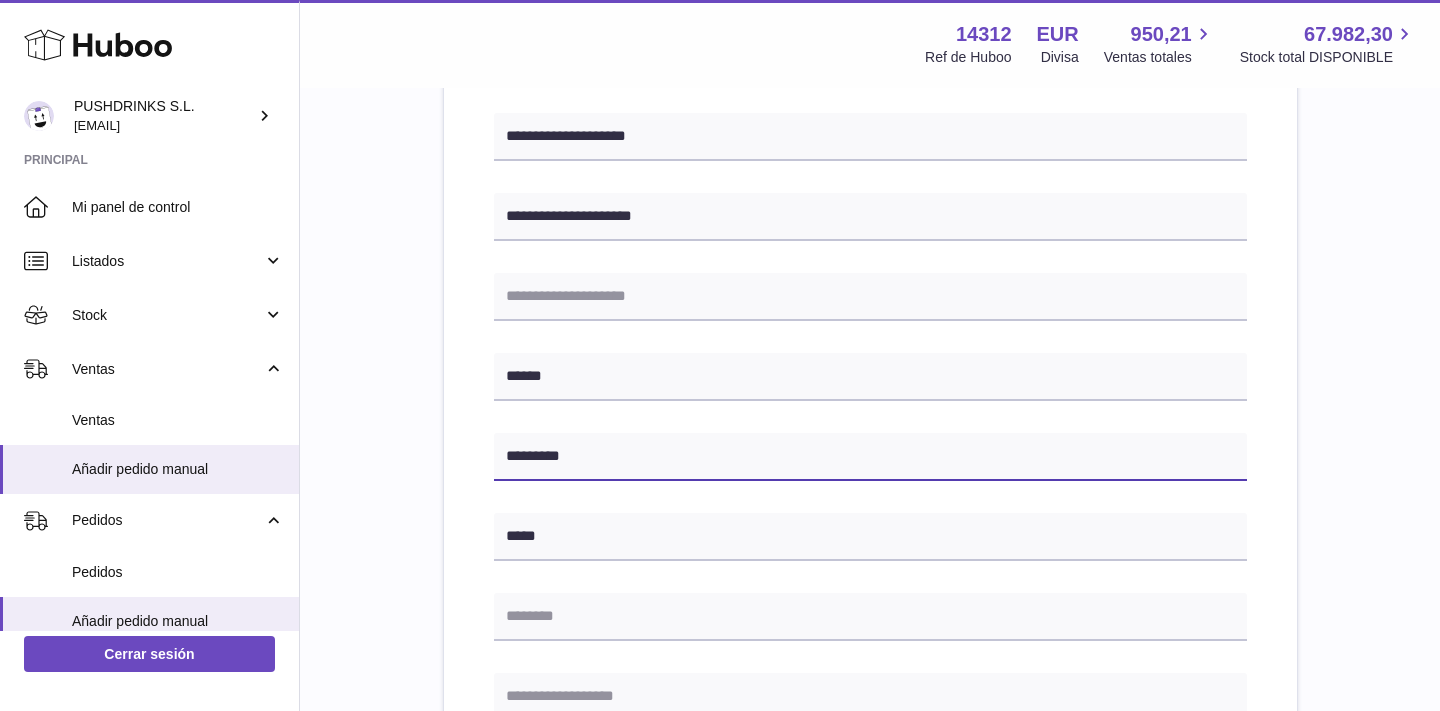 click on "*********" at bounding box center [870, 457] 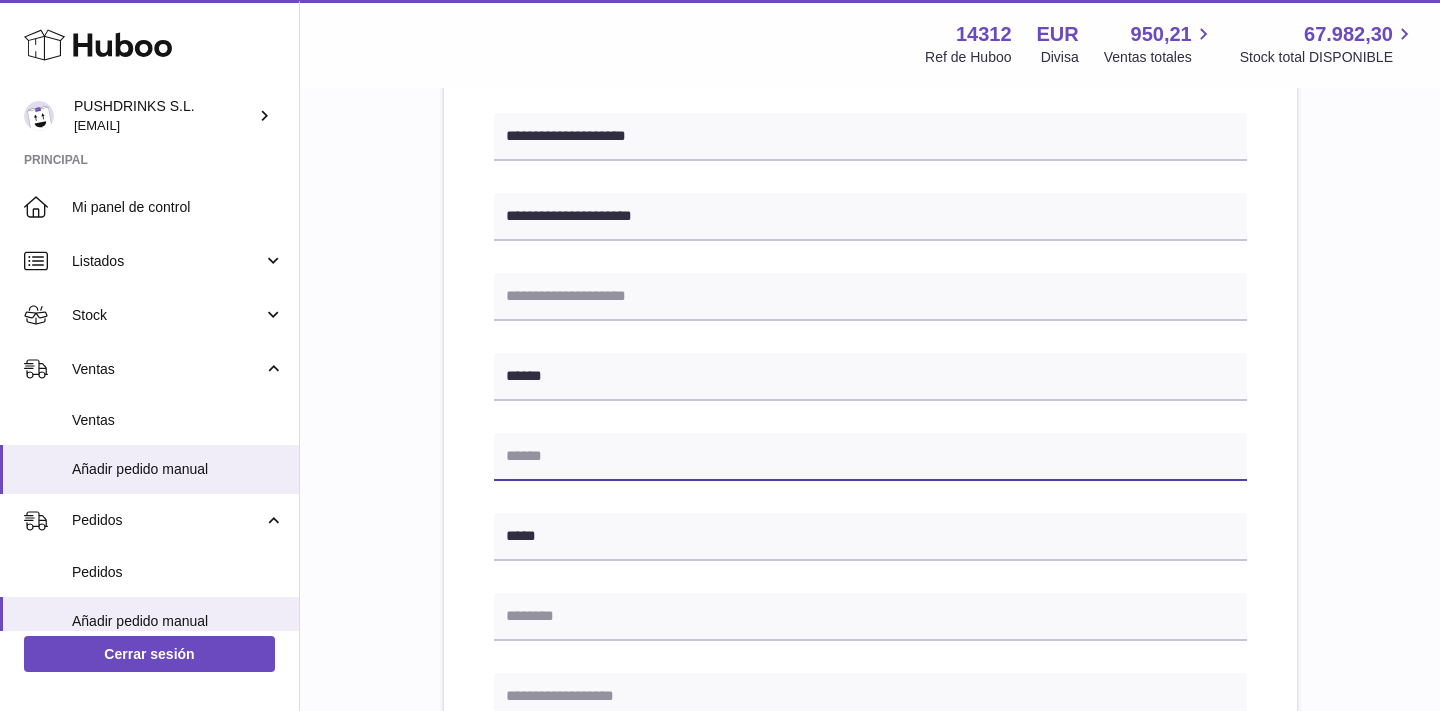 paste on "*********" 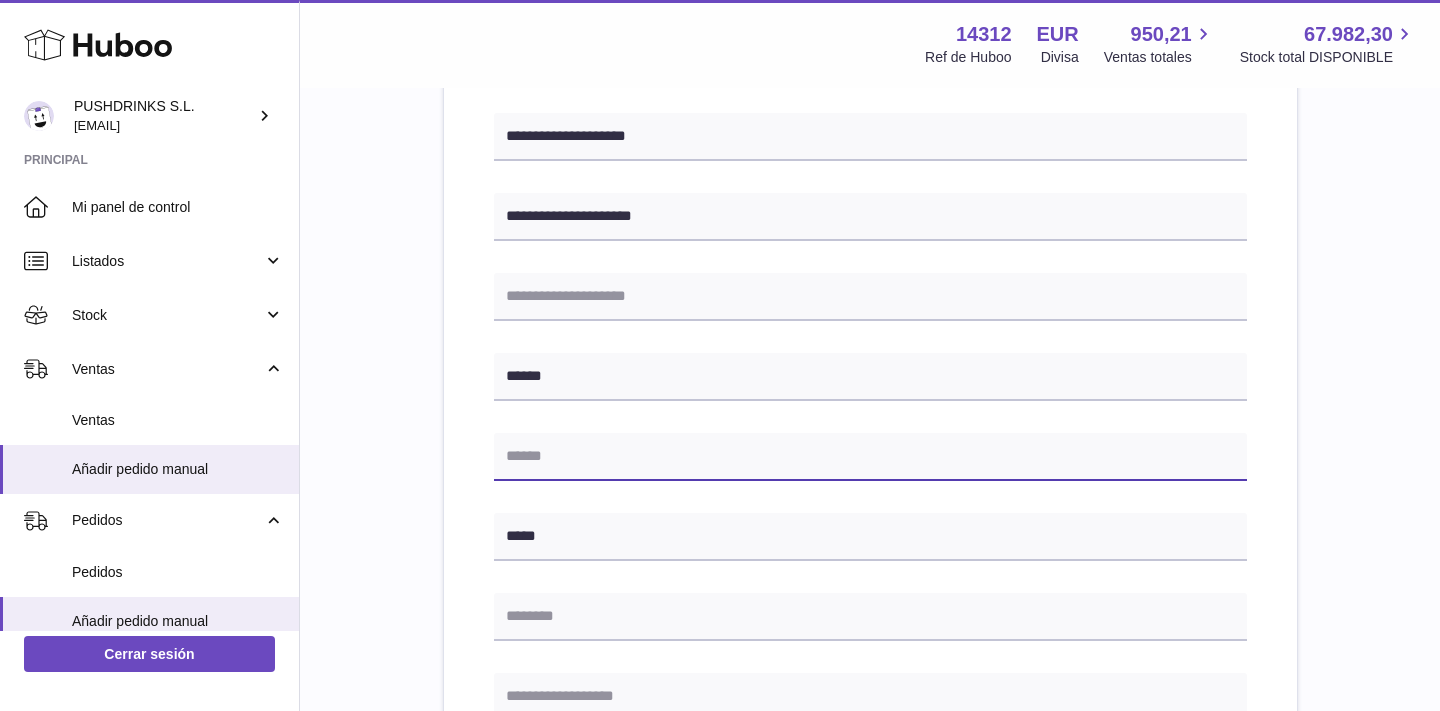 type on "*********" 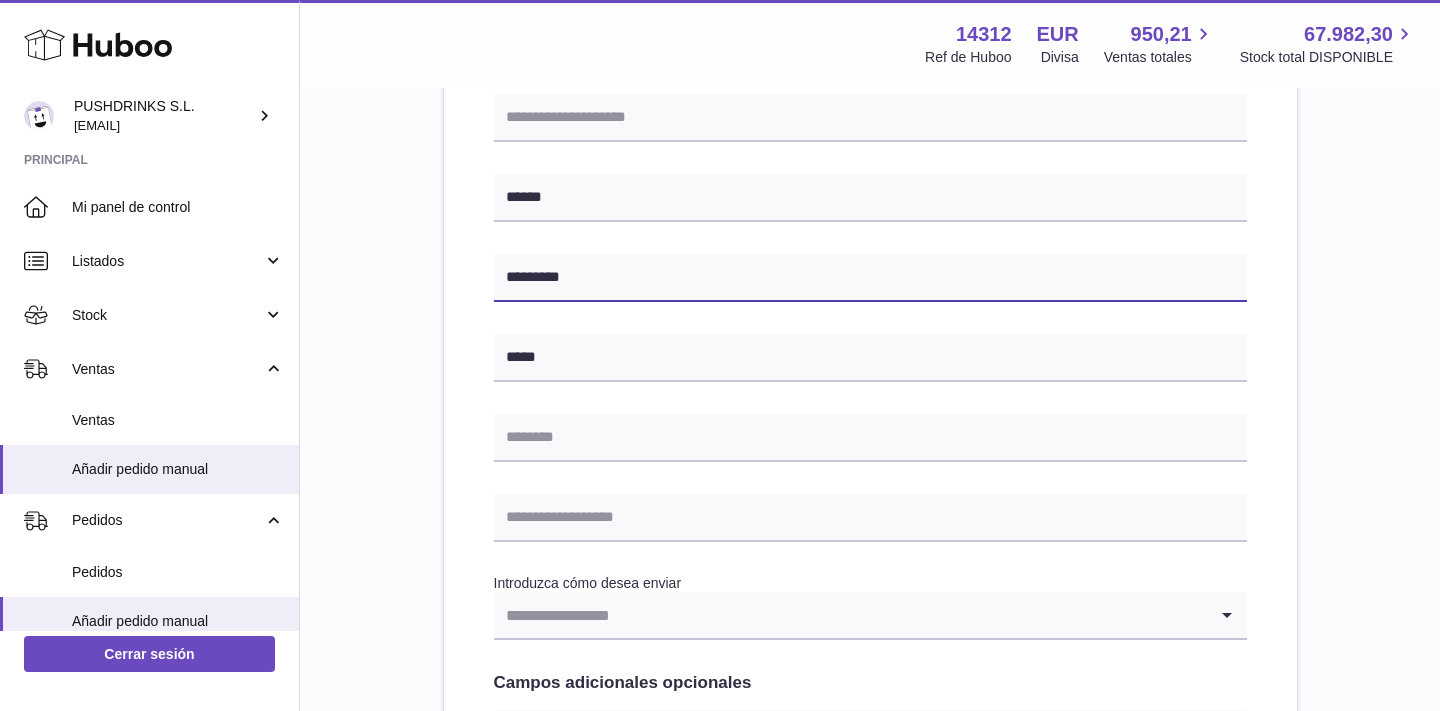 scroll, scrollTop: 618, scrollLeft: 0, axis: vertical 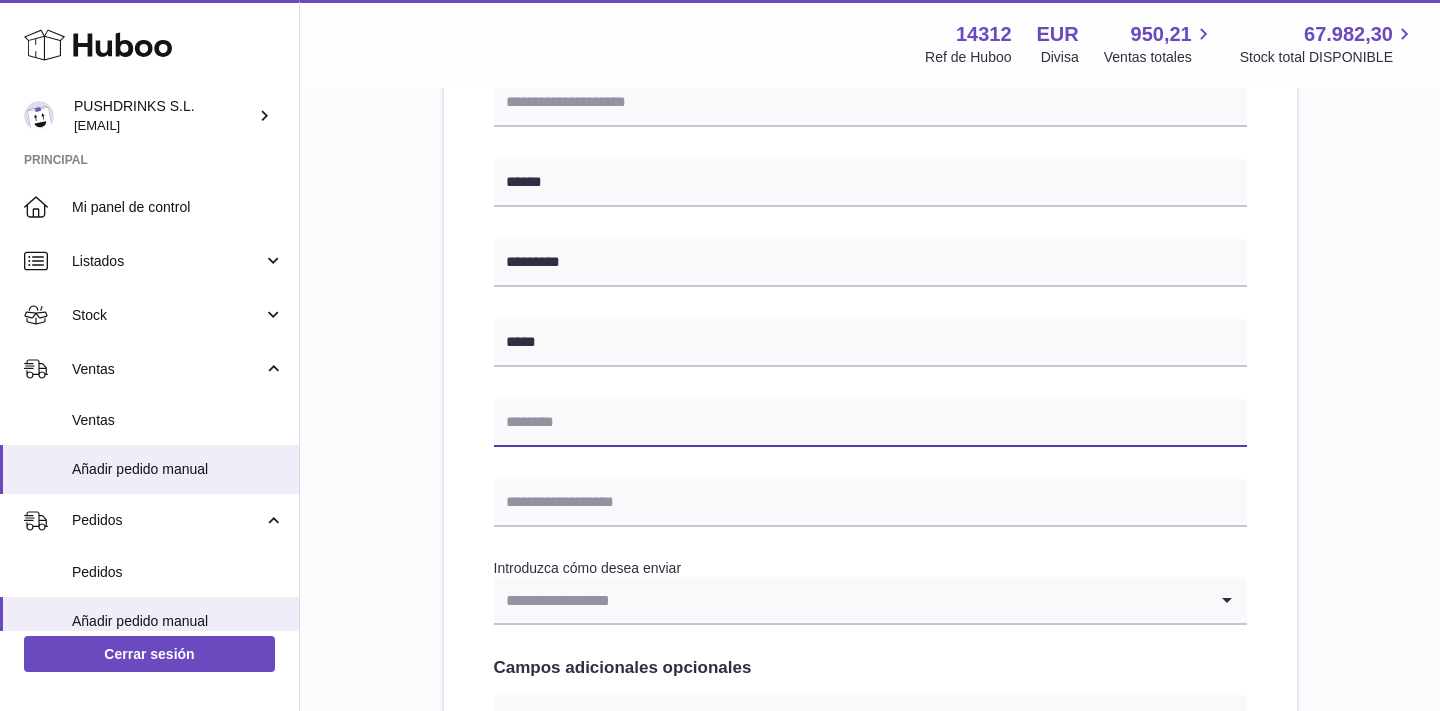click at bounding box center (870, 423) 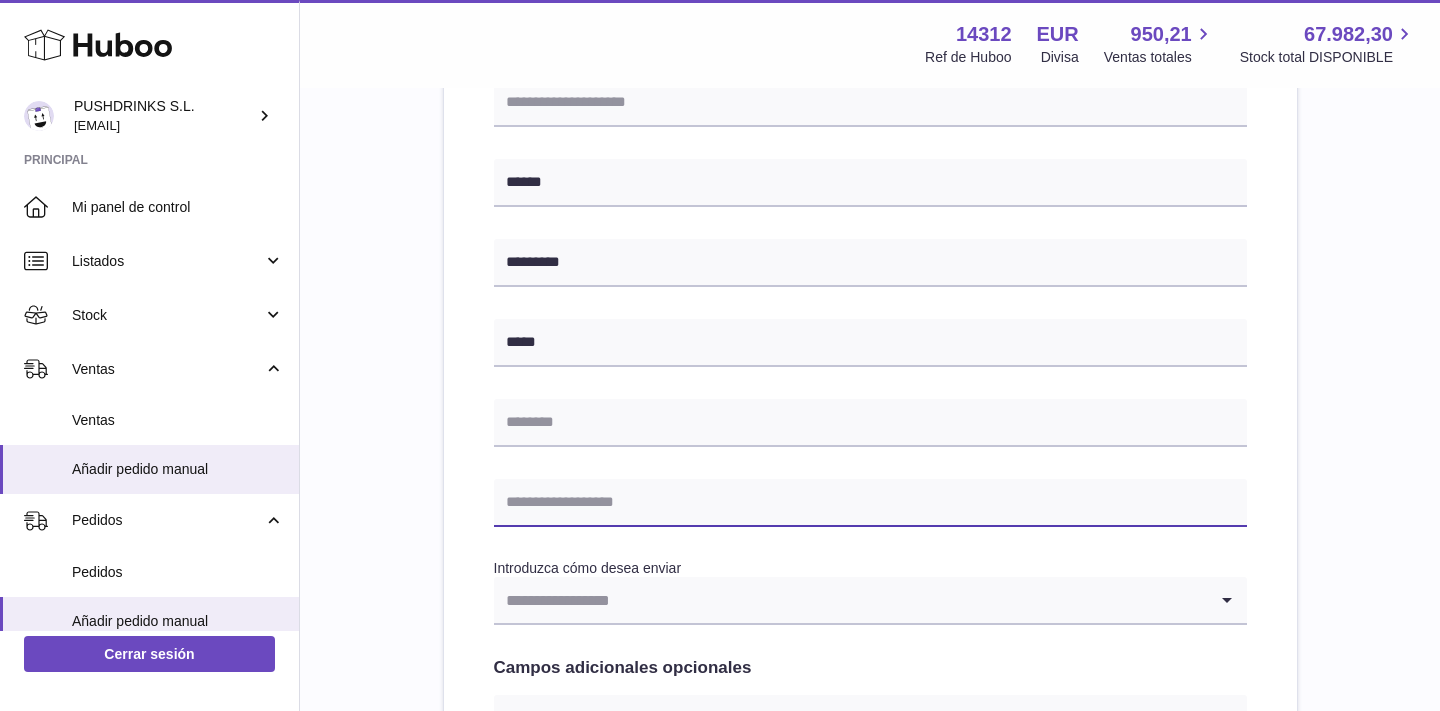 click at bounding box center (870, 503) 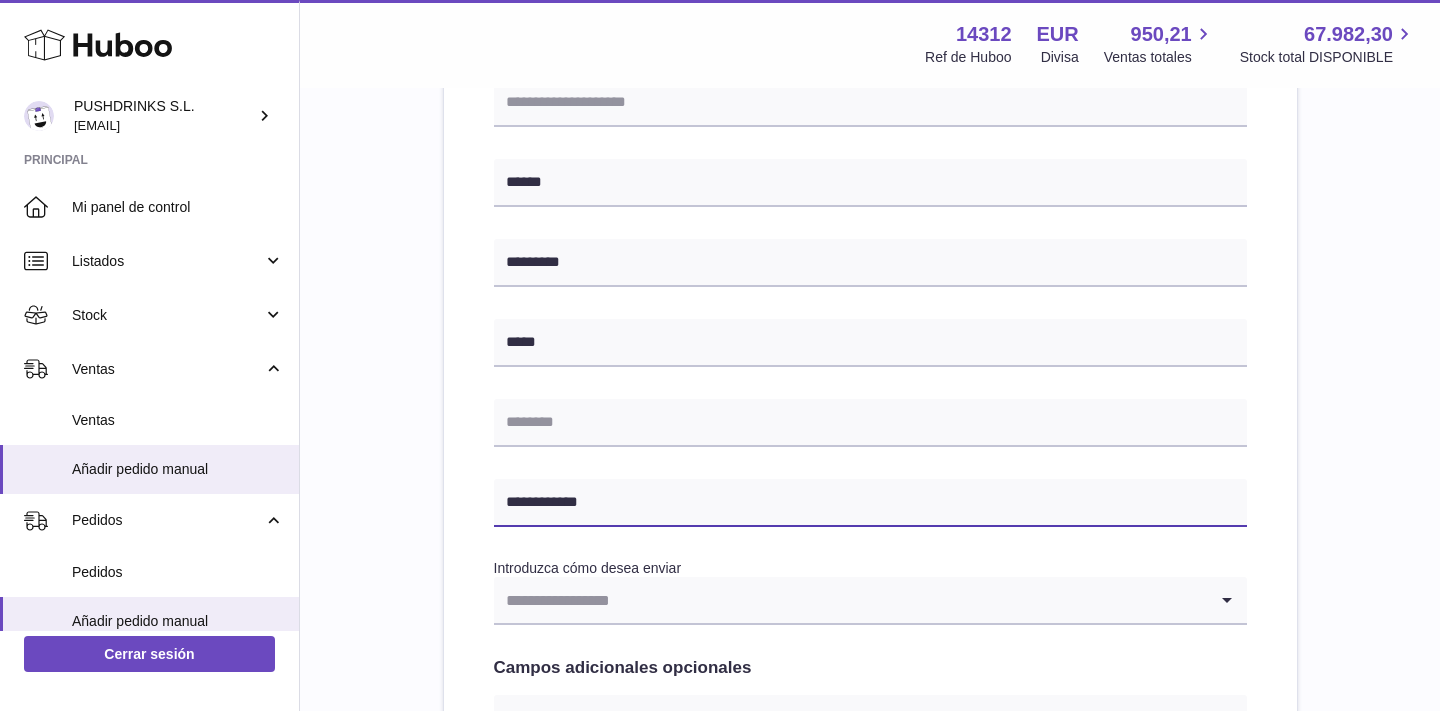 type on "**********" 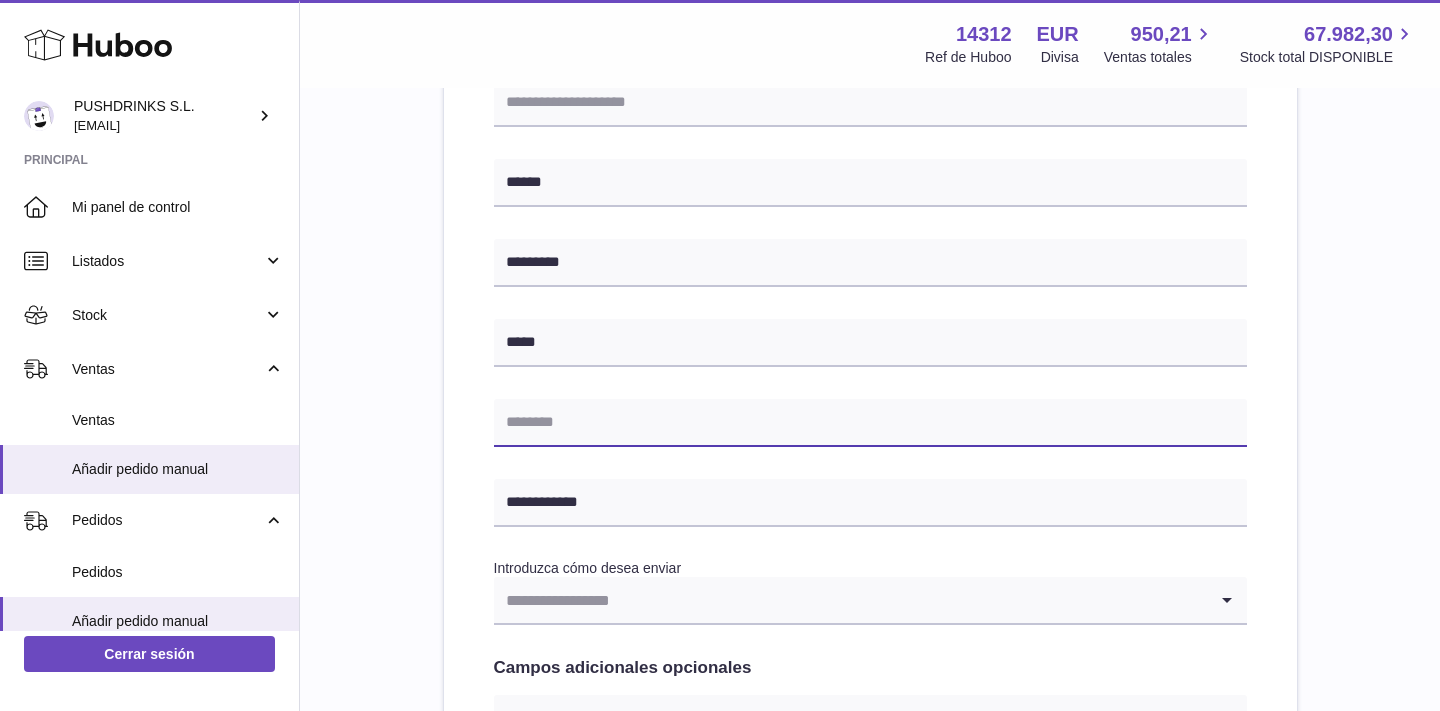 click at bounding box center (870, 423) 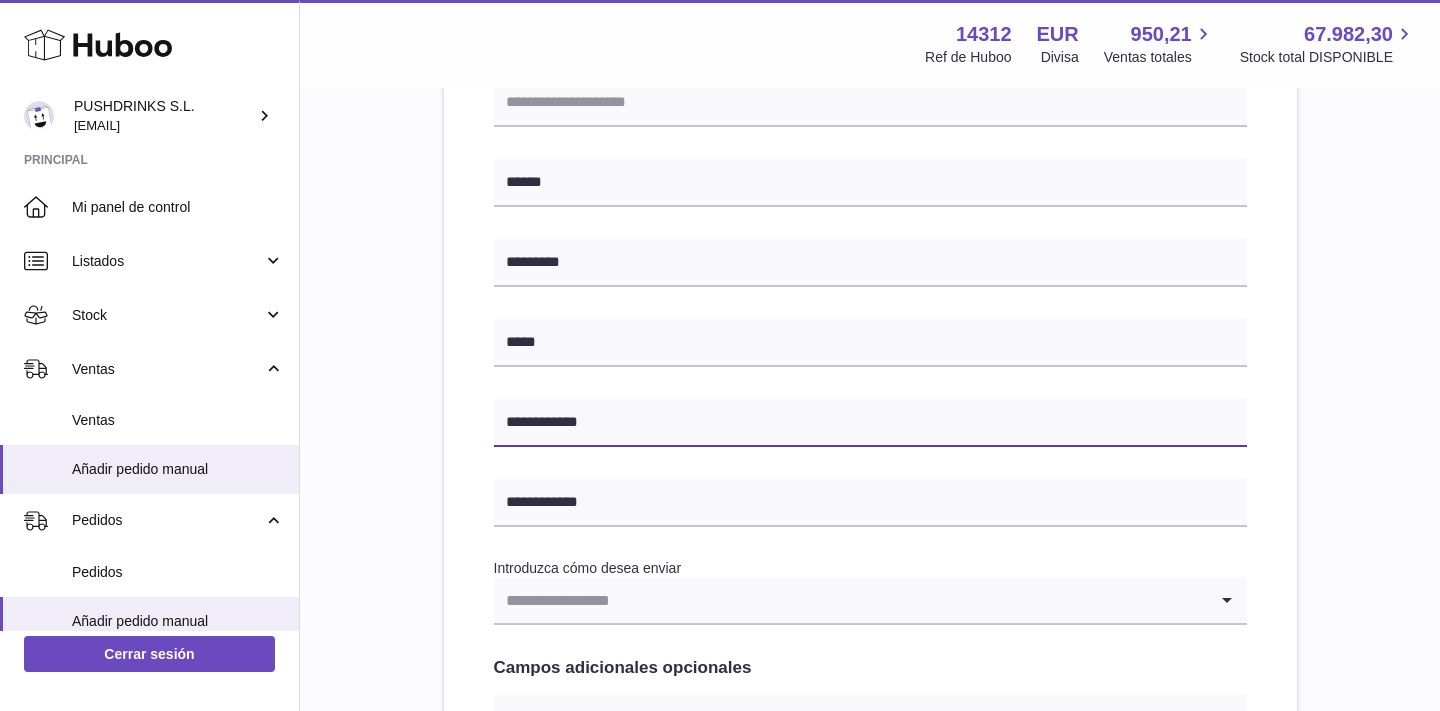 type on "**********" 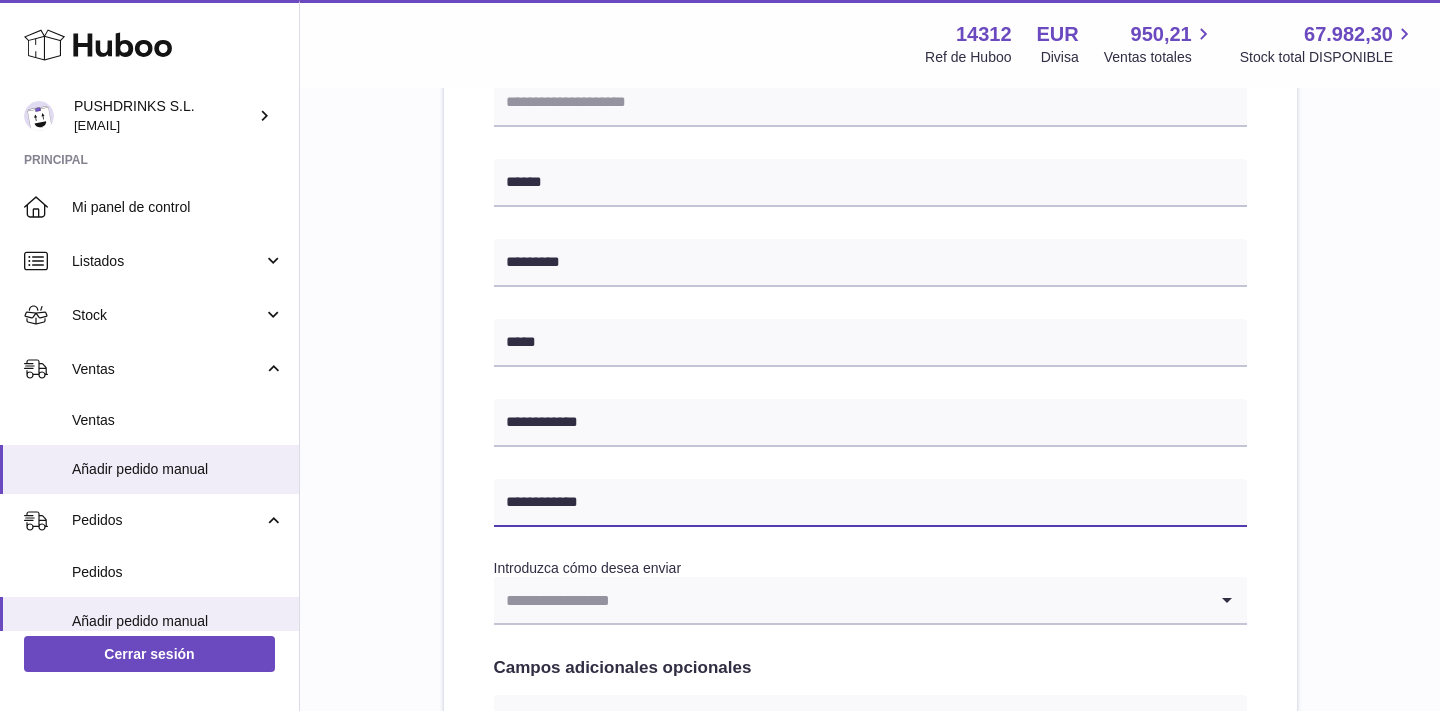 click on "**********" at bounding box center (870, 503) 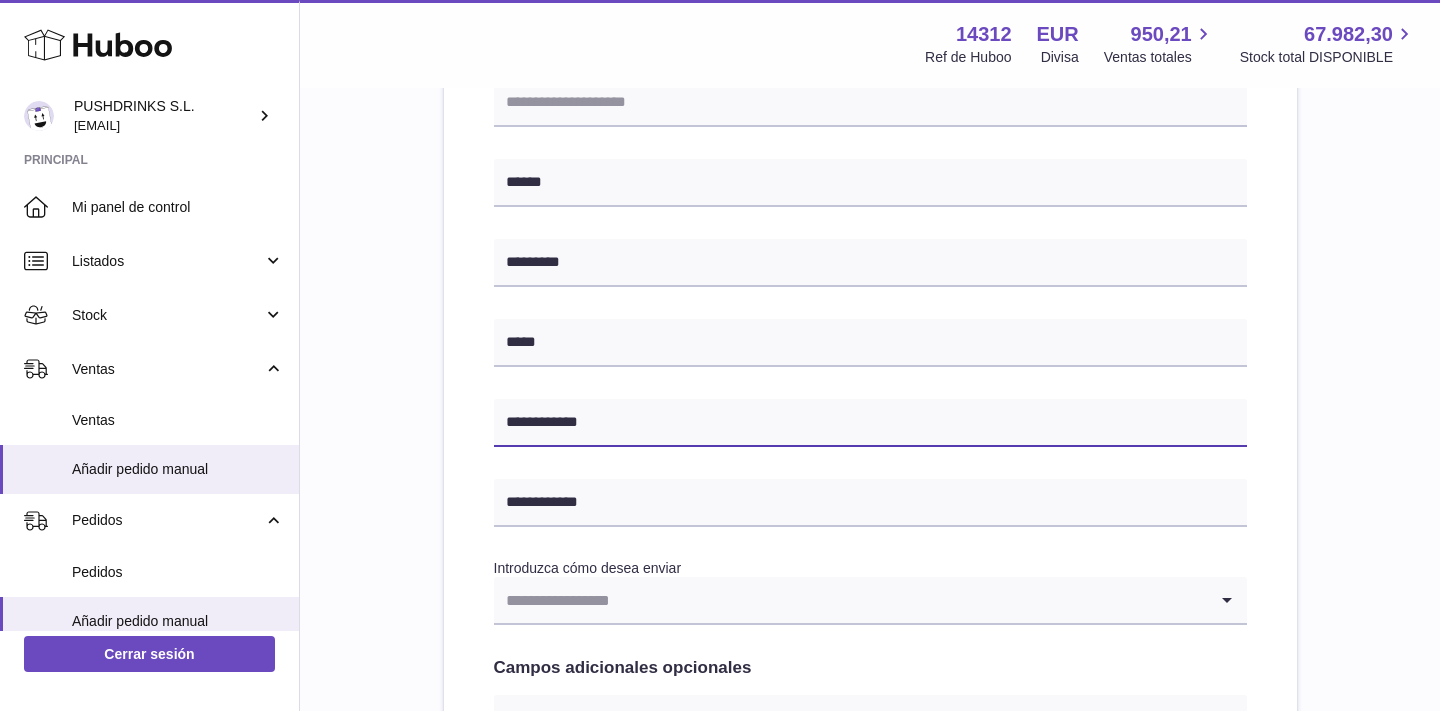 click on "**********" at bounding box center (870, 423) 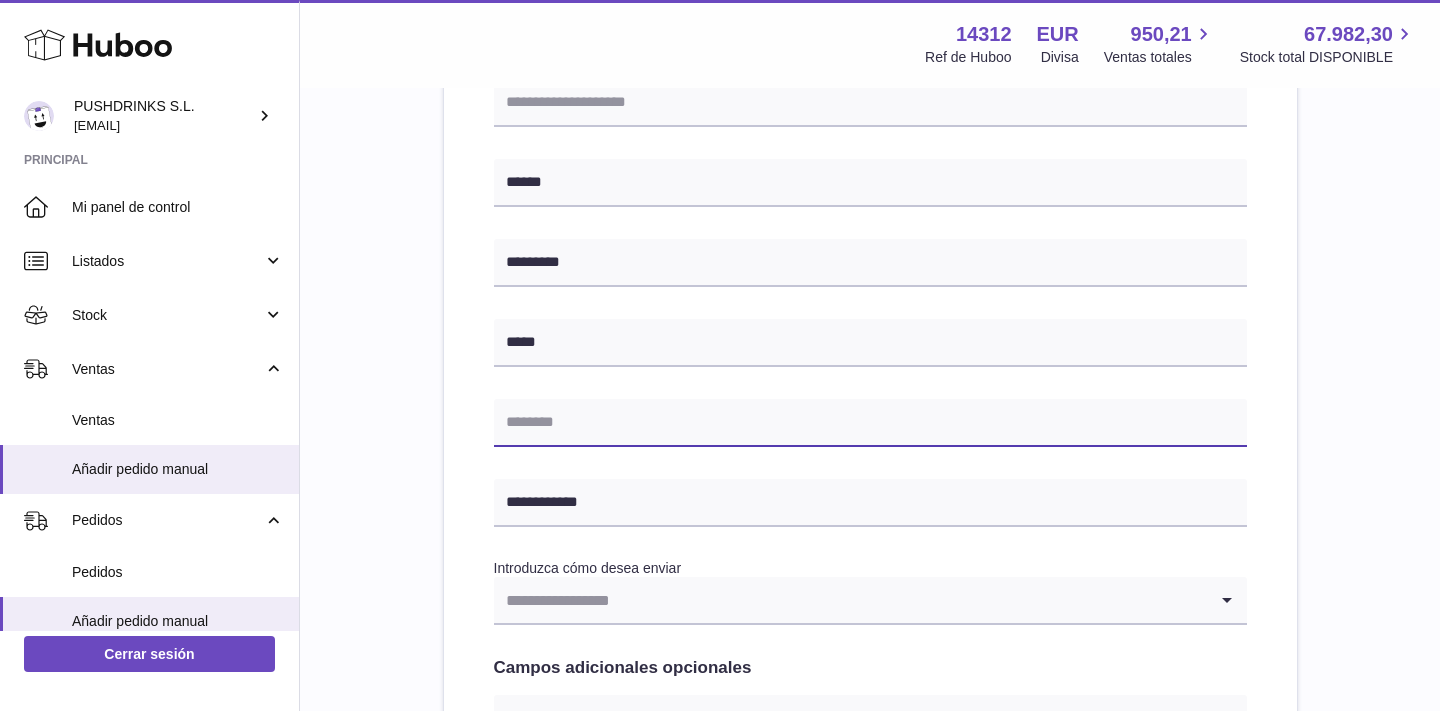 type 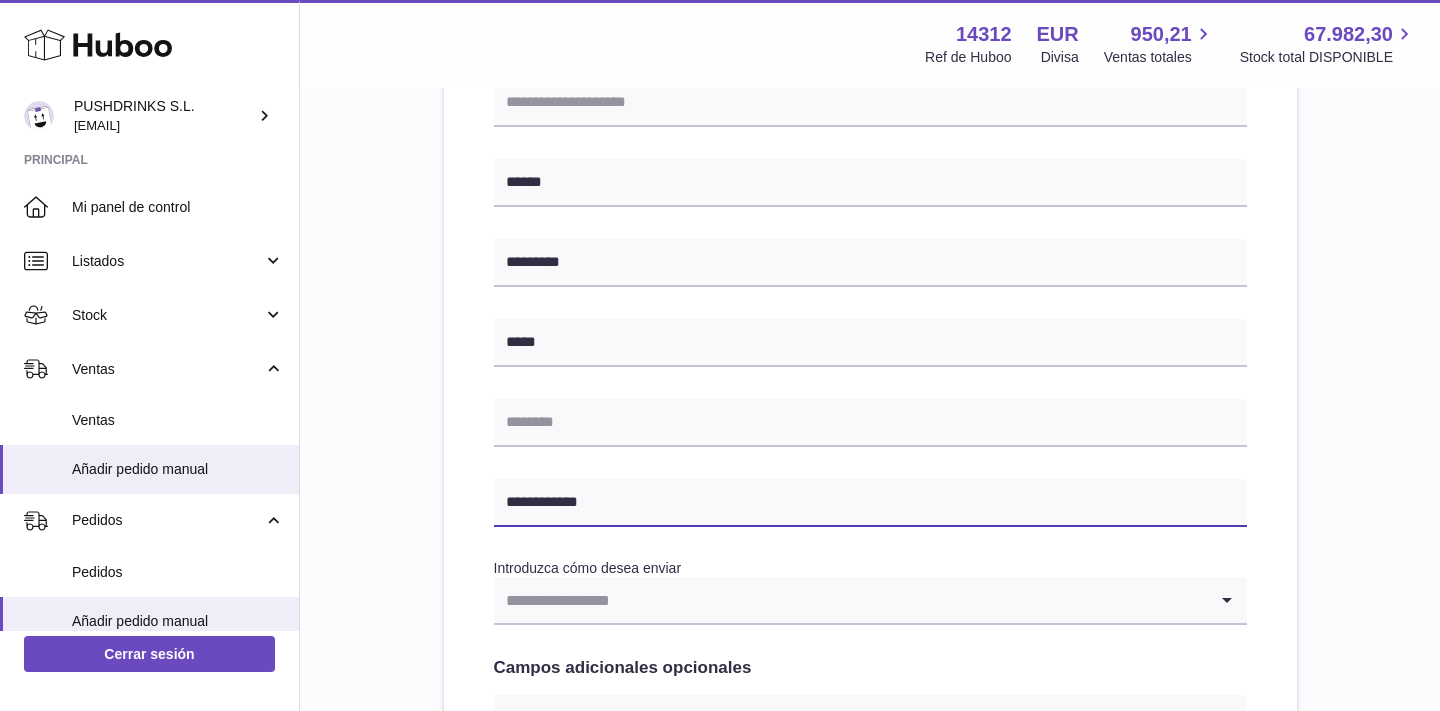click on "**********" at bounding box center (870, 503) 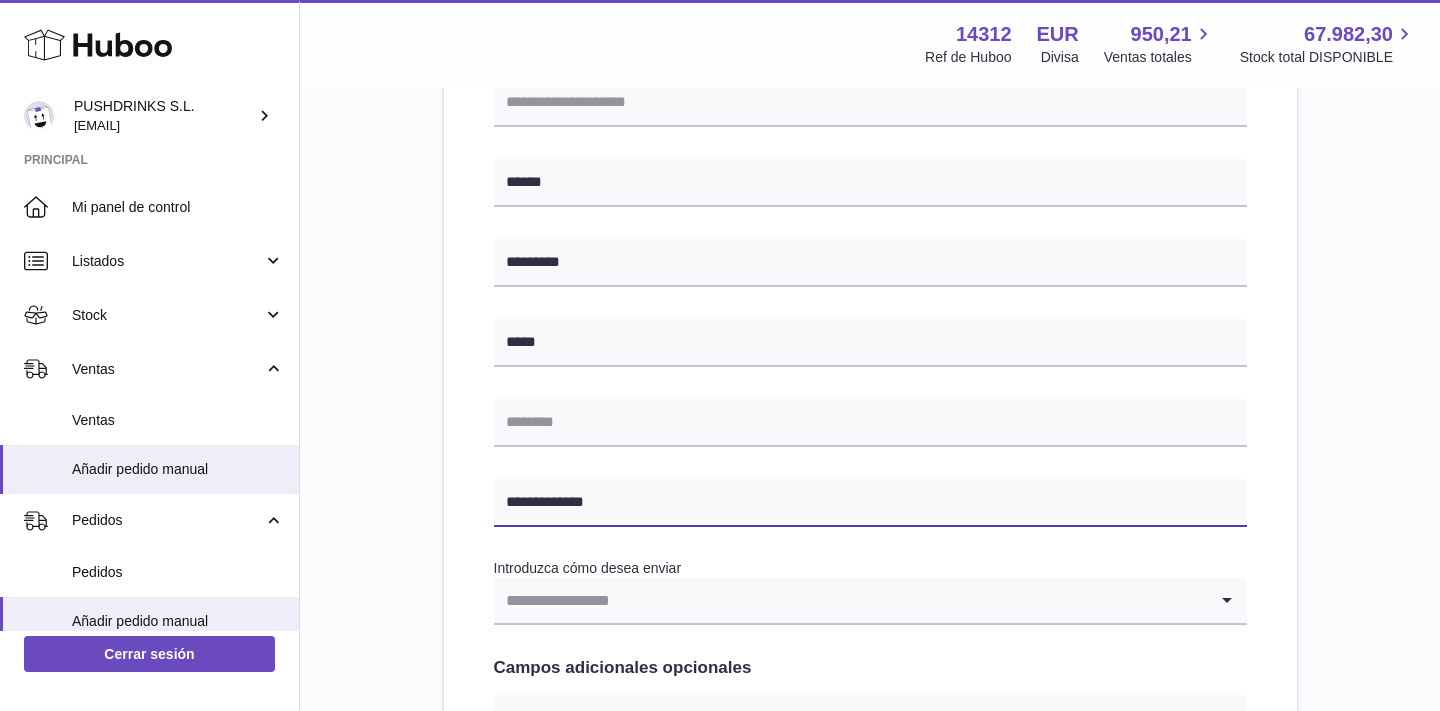 paste on "**********" 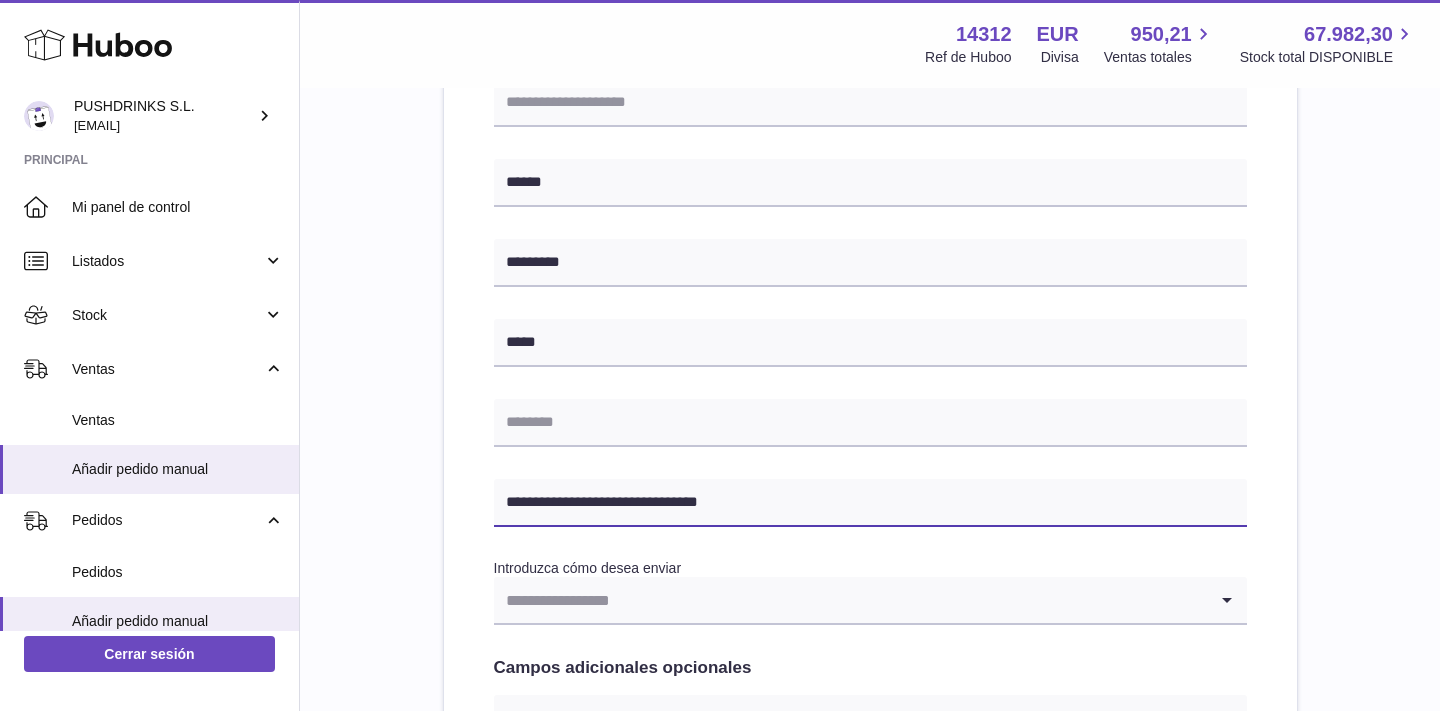 drag, startPoint x: 611, startPoint y: 503, endPoint x: 473, endPoint y: 514, distance: 138.43771 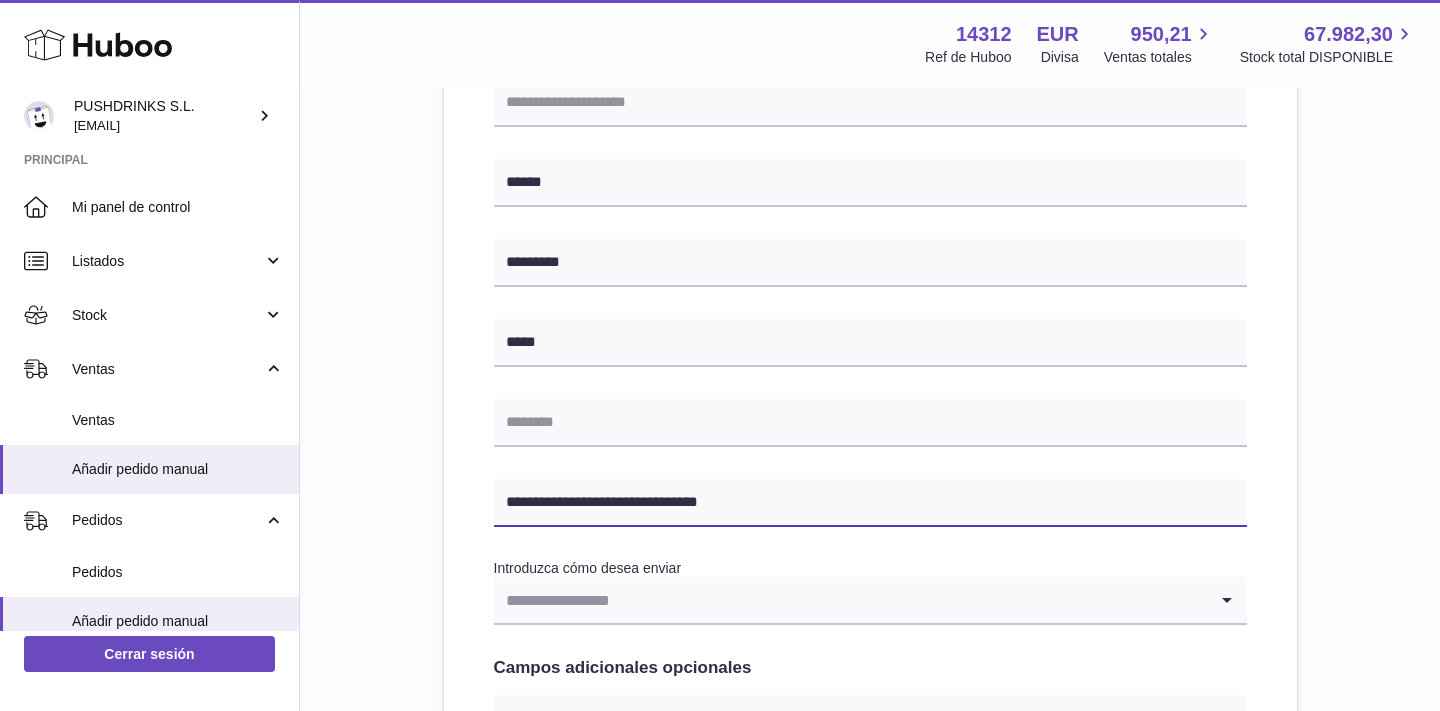 drag, startPoint x: 613, startPoint y: 500, endPoint x: 486, endPoint y: 494, distance: 127.141655 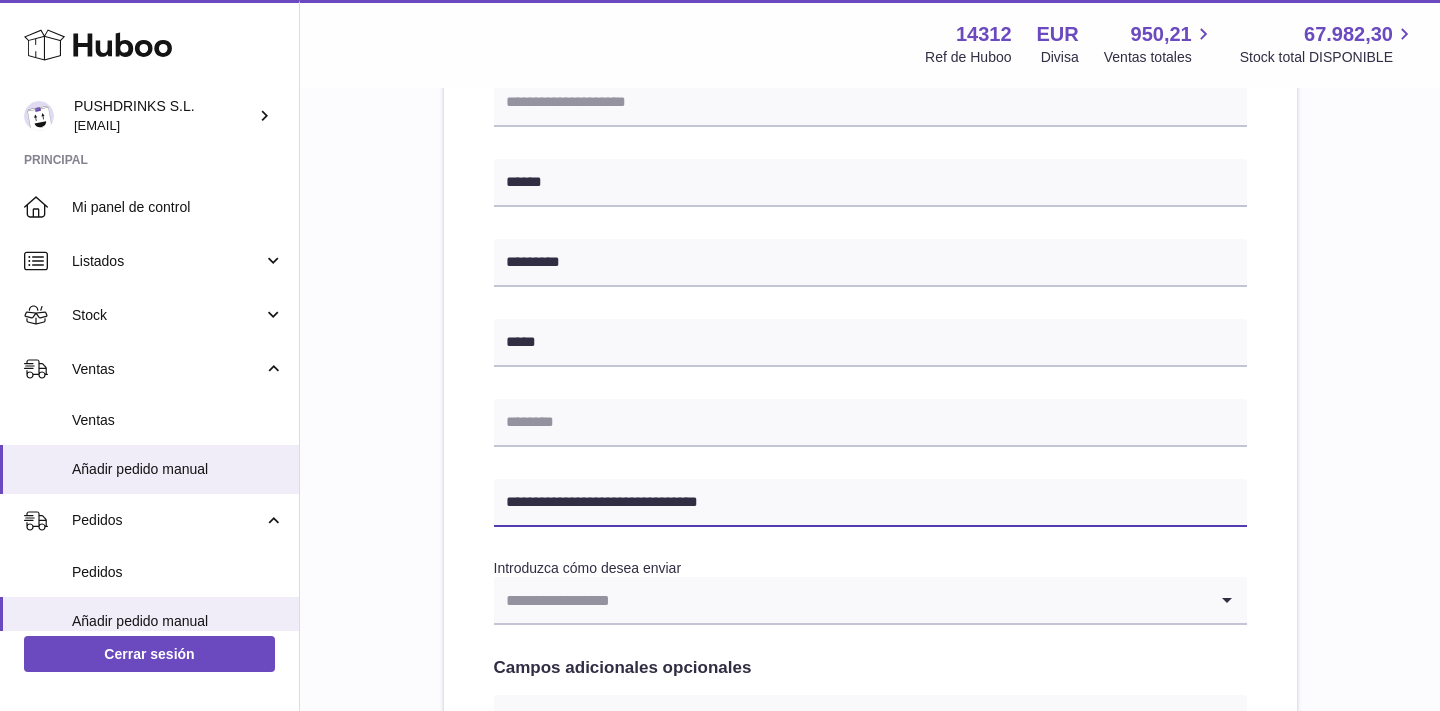 click on "**********" at bounding box center (870, 372) 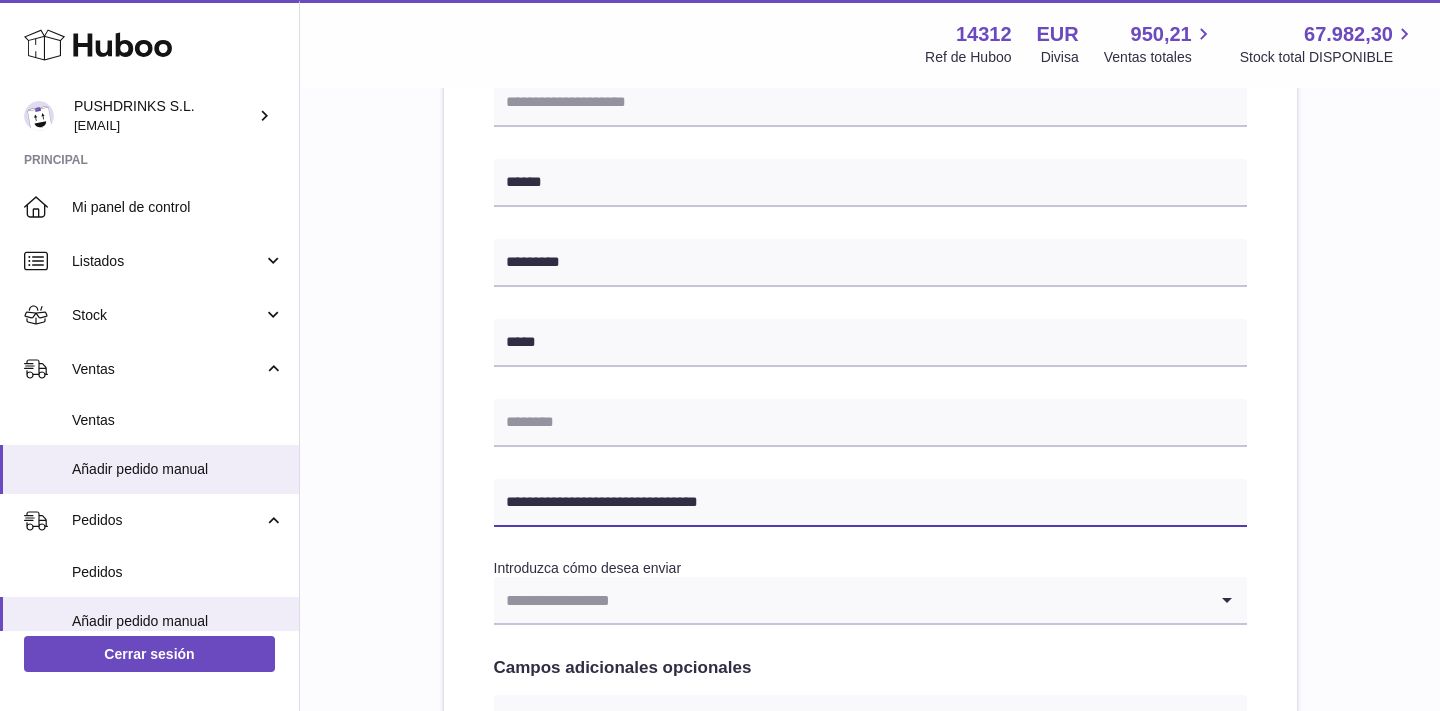 click on "**********" at bounding box center [870, 503] 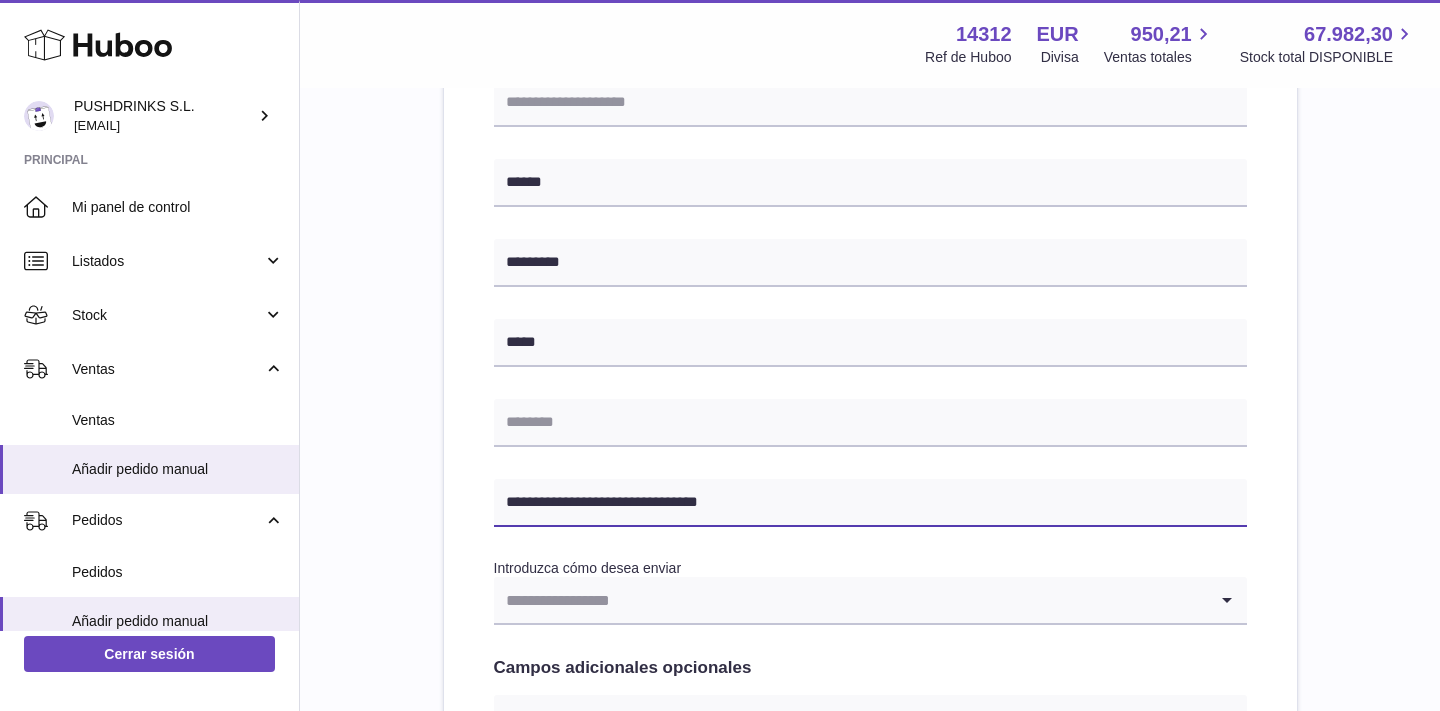 click on "**********" at bounding box center [870, 503] 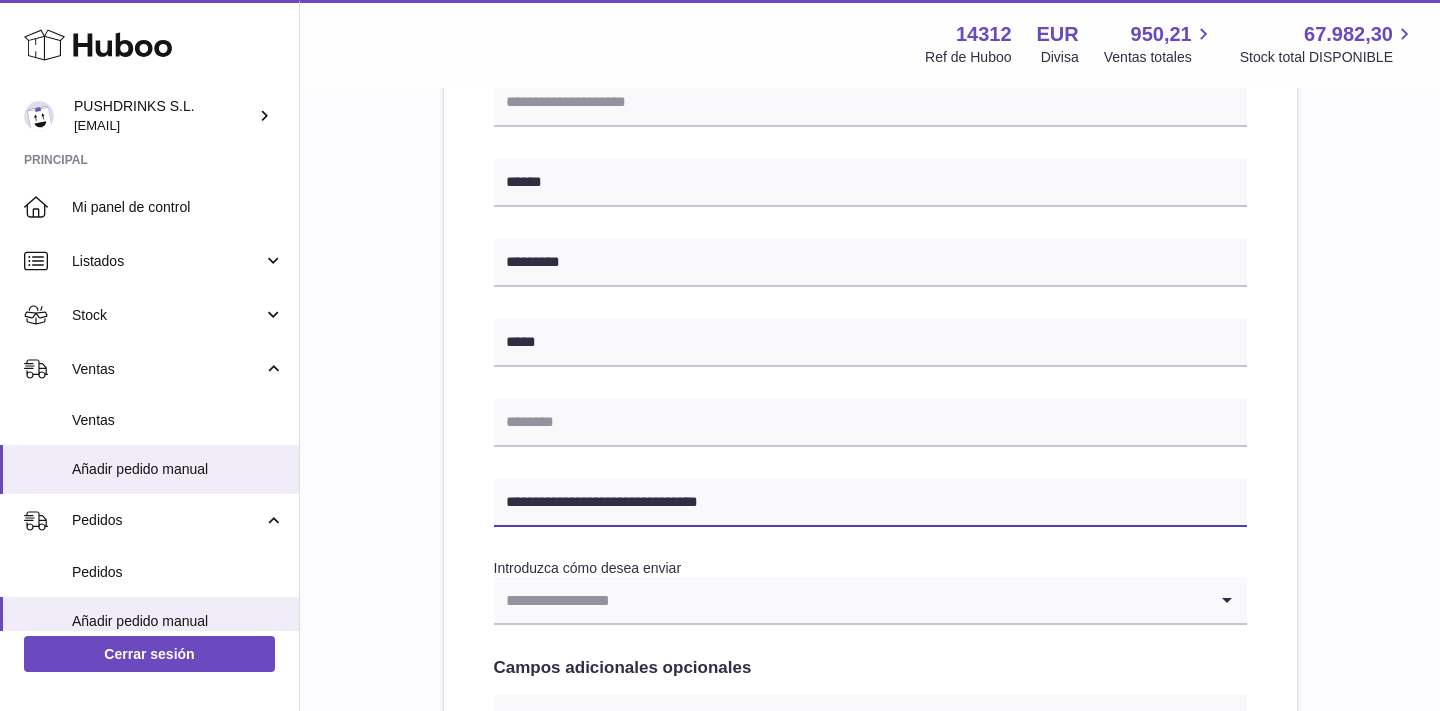 drag, startPoint x: 609, startPoint y: 503, endPoint x: 432, endPoint y: 498, distance: 177.0706 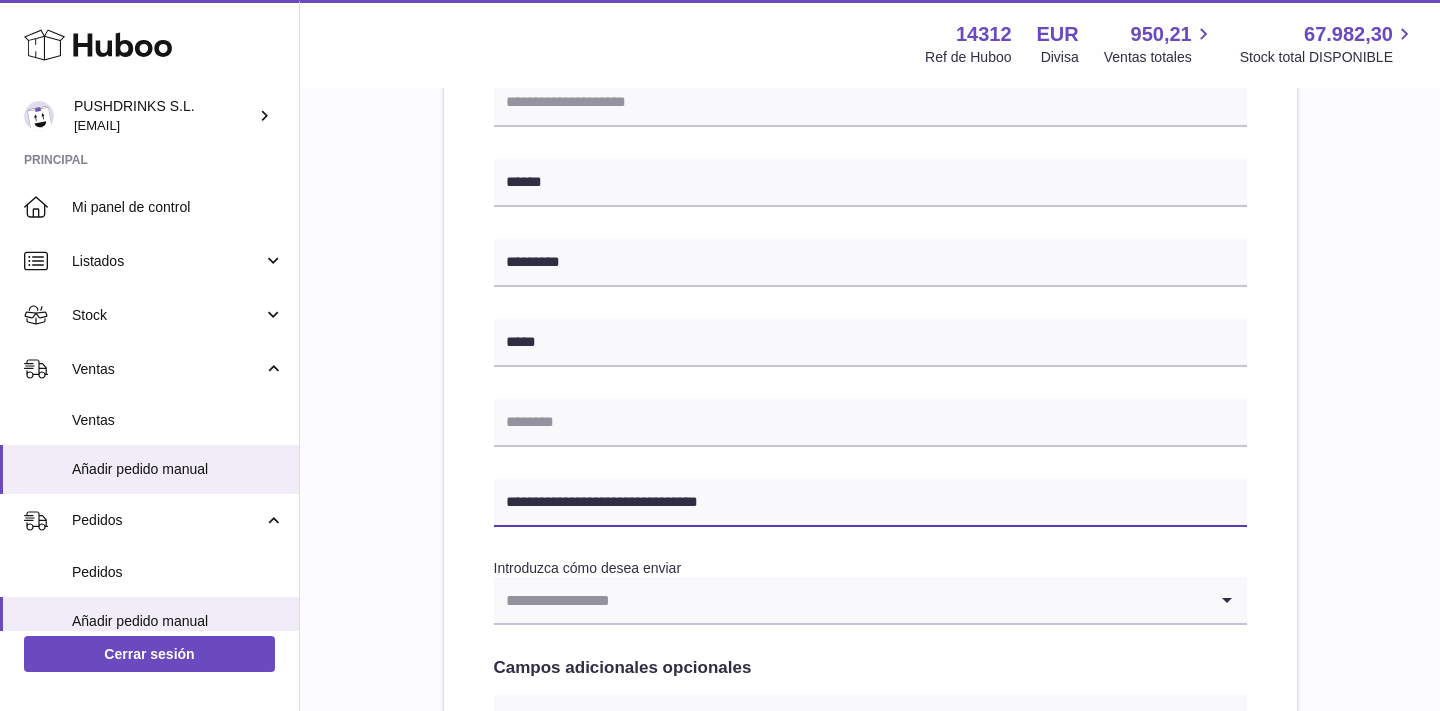 click on "**********" at bounding box center [870, 308] 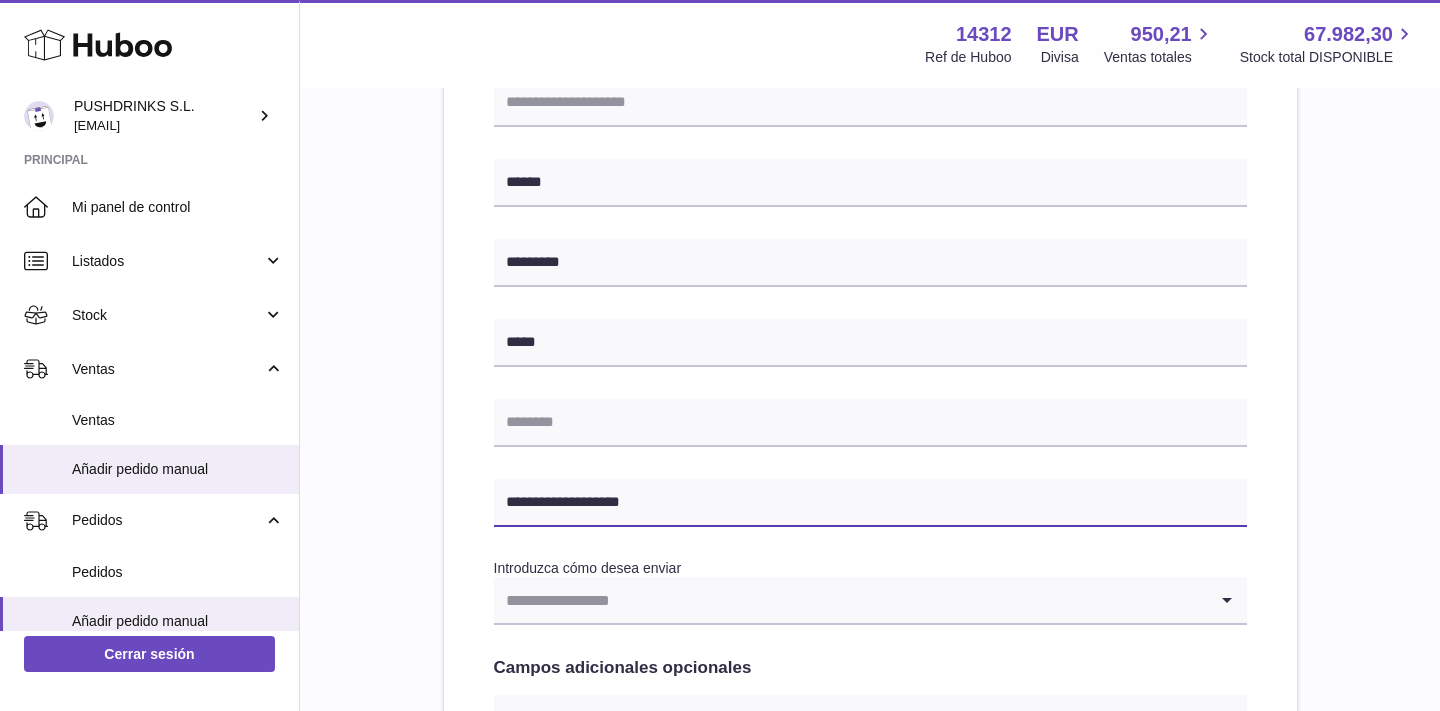 type on "**********" 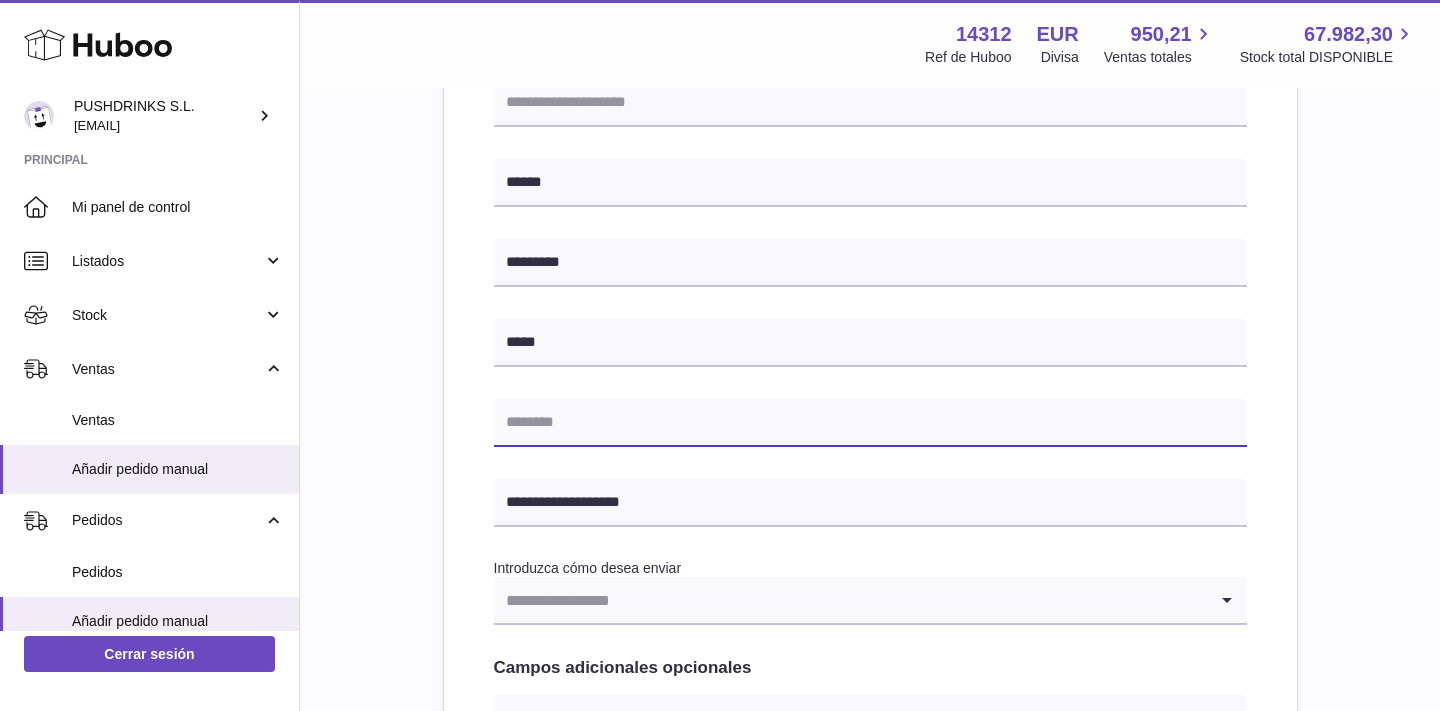 click at bounding box center [870, 423] 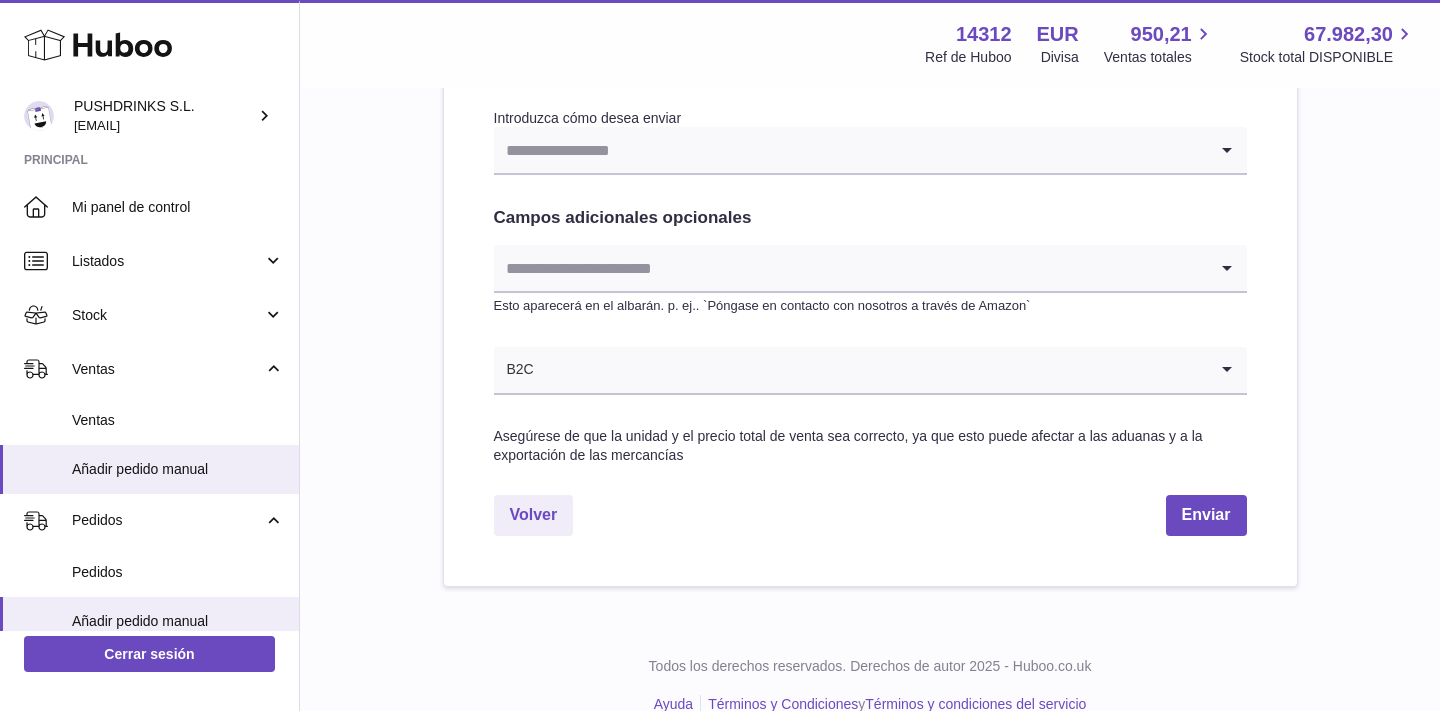 scroll, scrollTop: 1085, scrollLeft: 0, axis: vertical 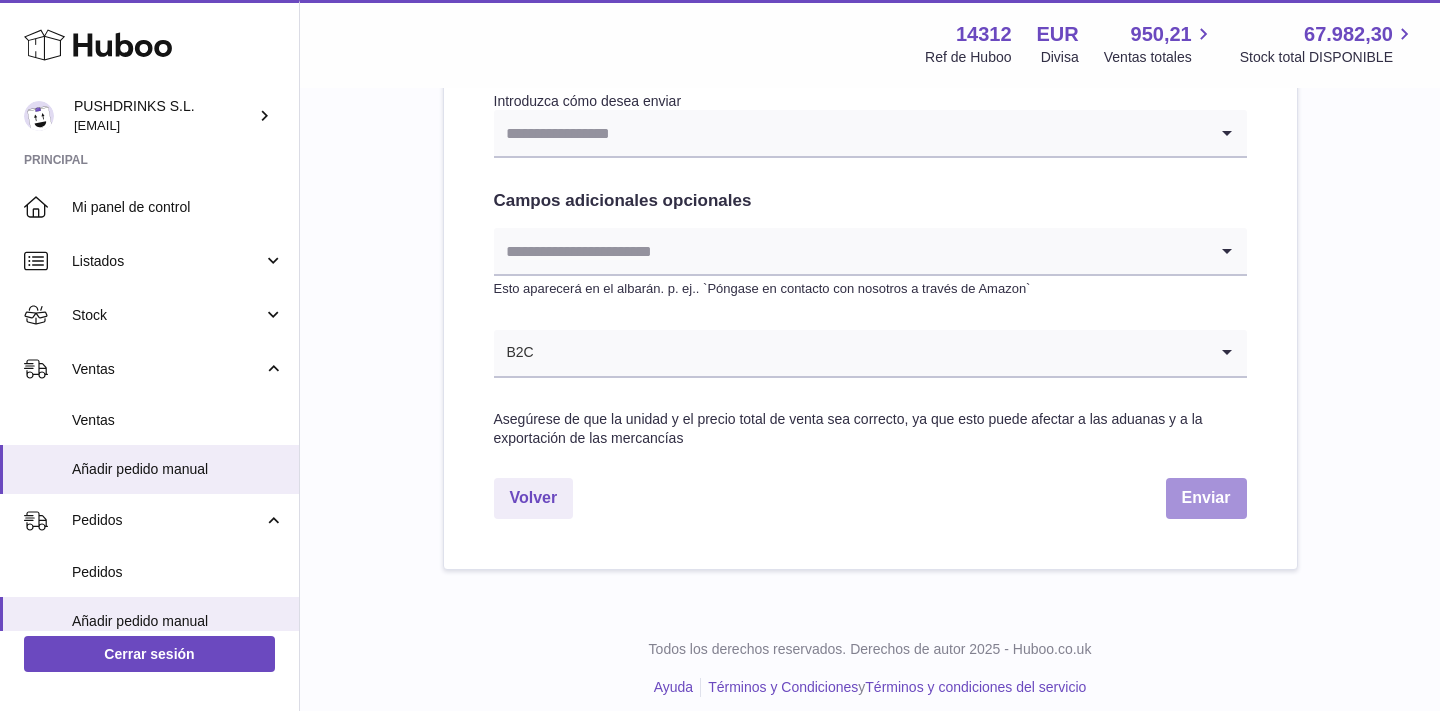 type on "**********" 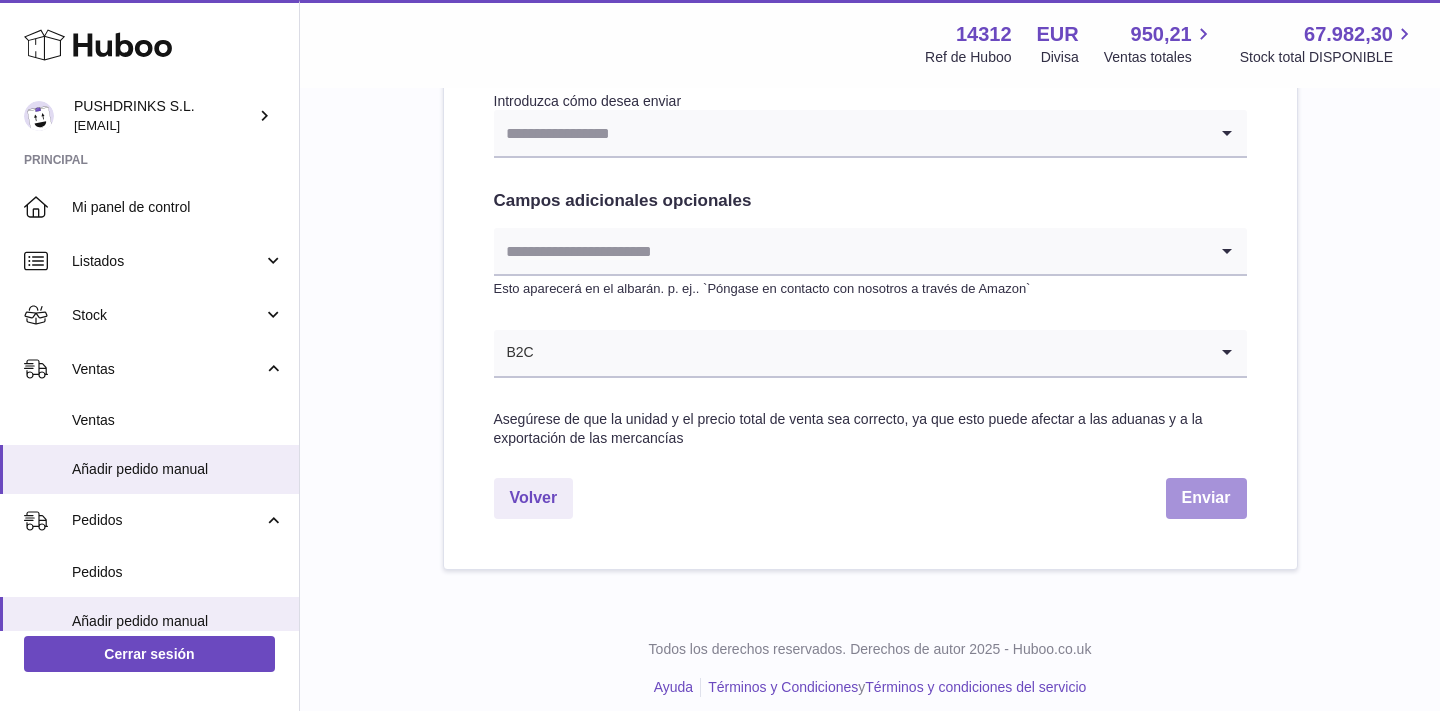 click on "Enviar" at bounding box center [1206, 498] 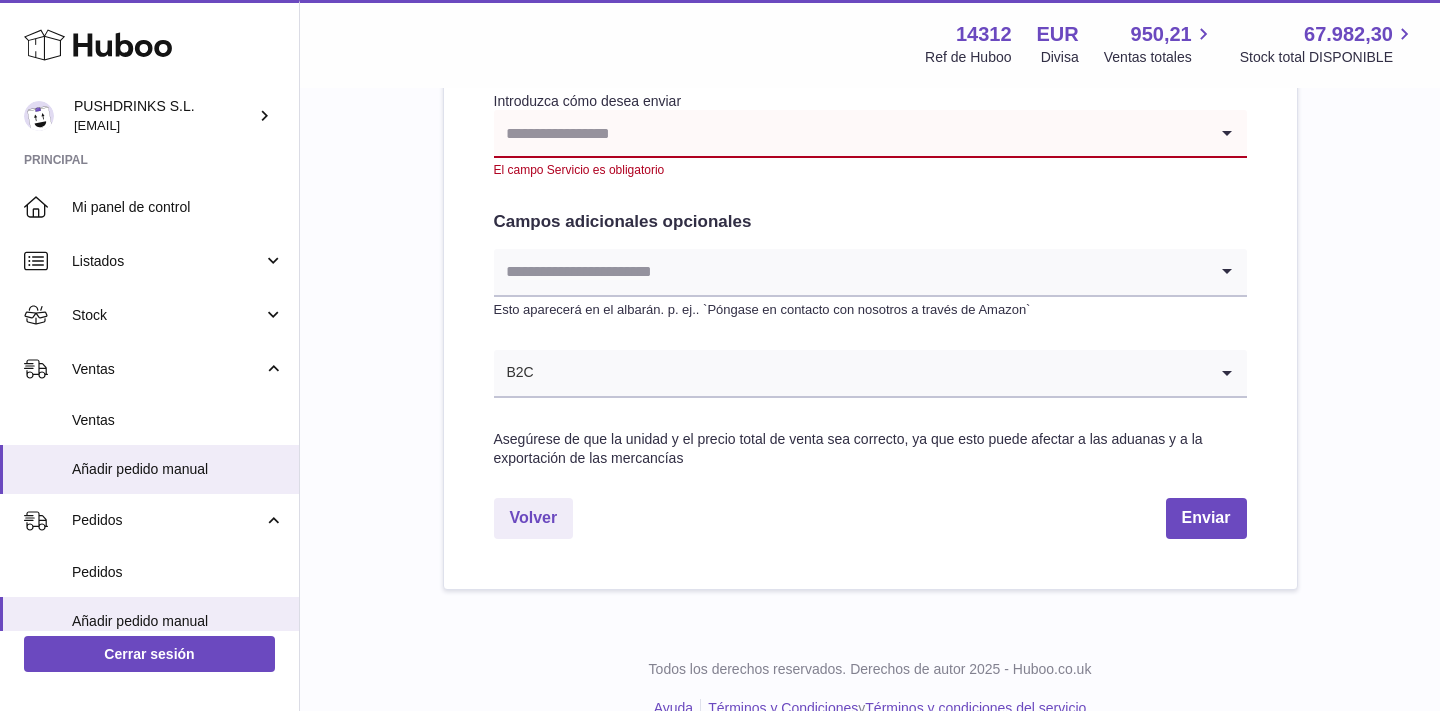 click at bounding box center (850, 133) 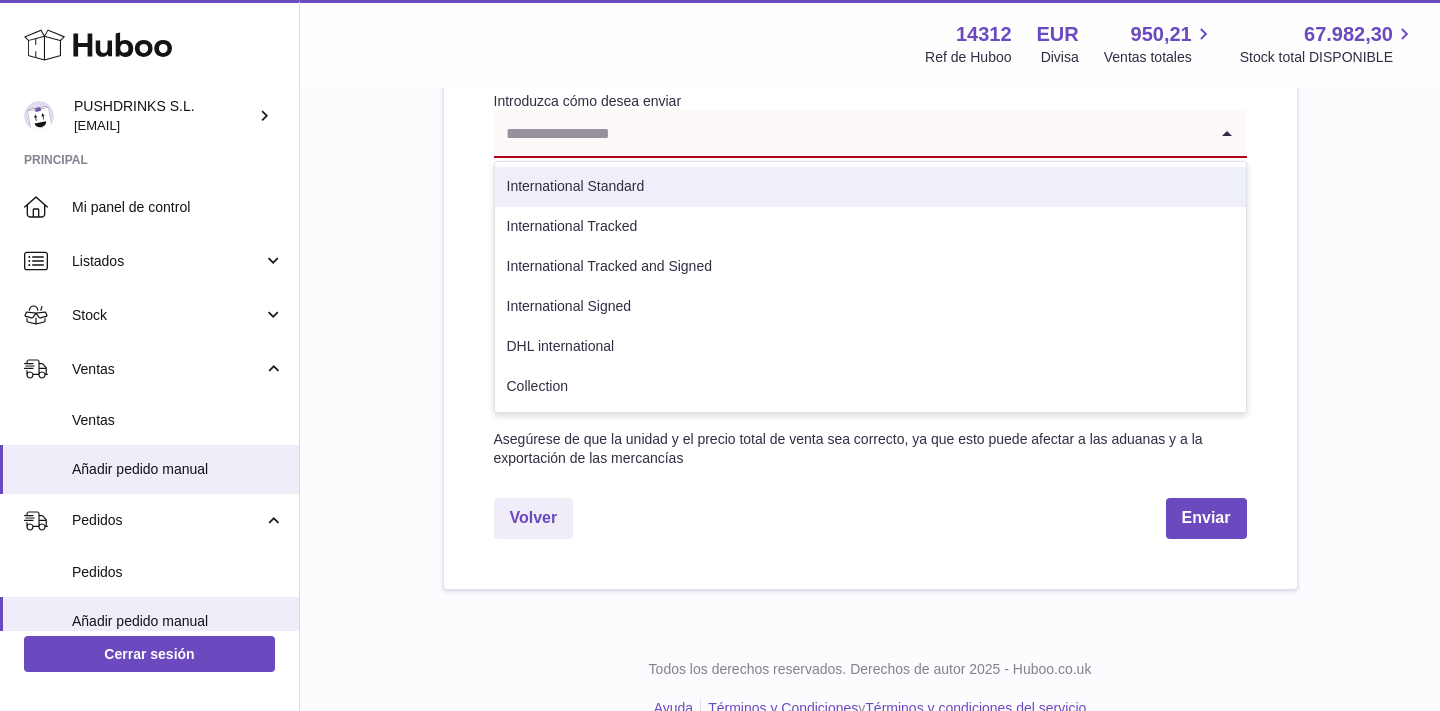 click on "International Standard" at bounding box center (870, 187) 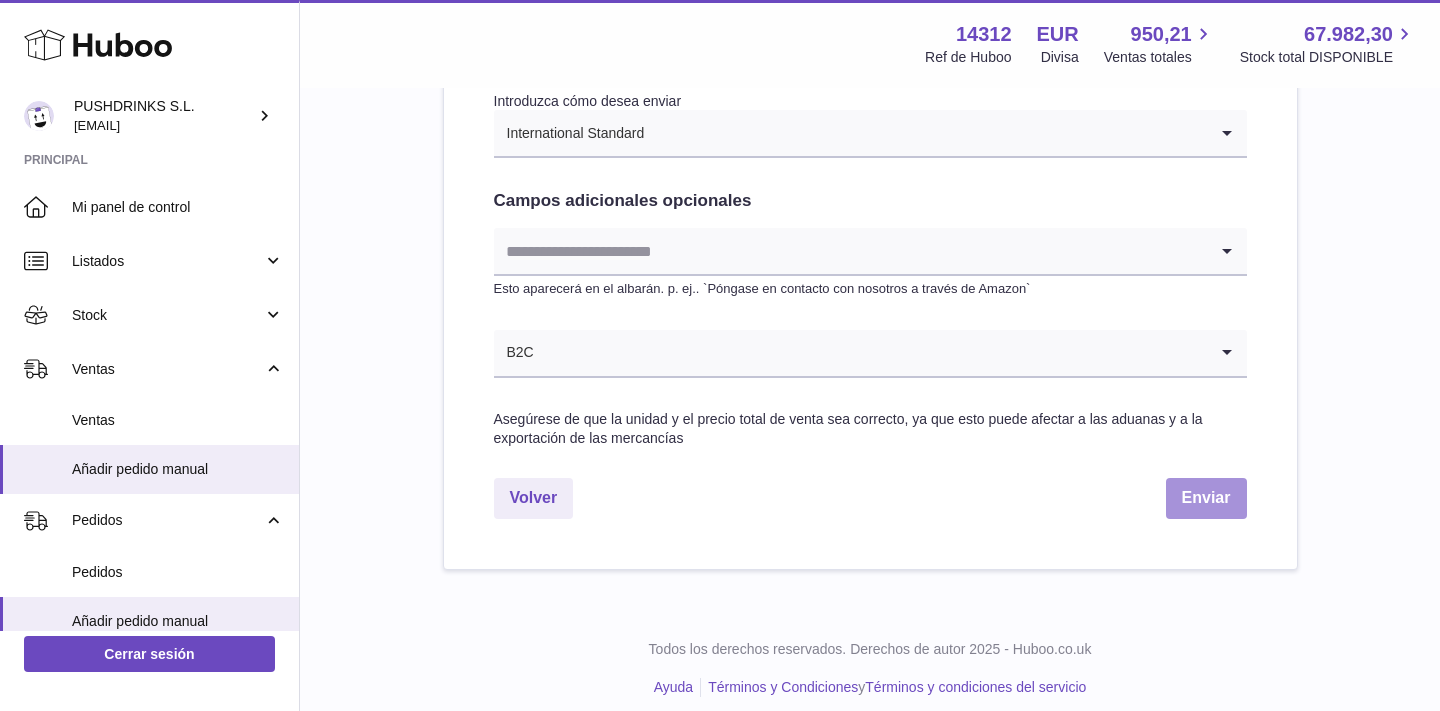 click on "Enviar" at bounding box center [1206, 498] 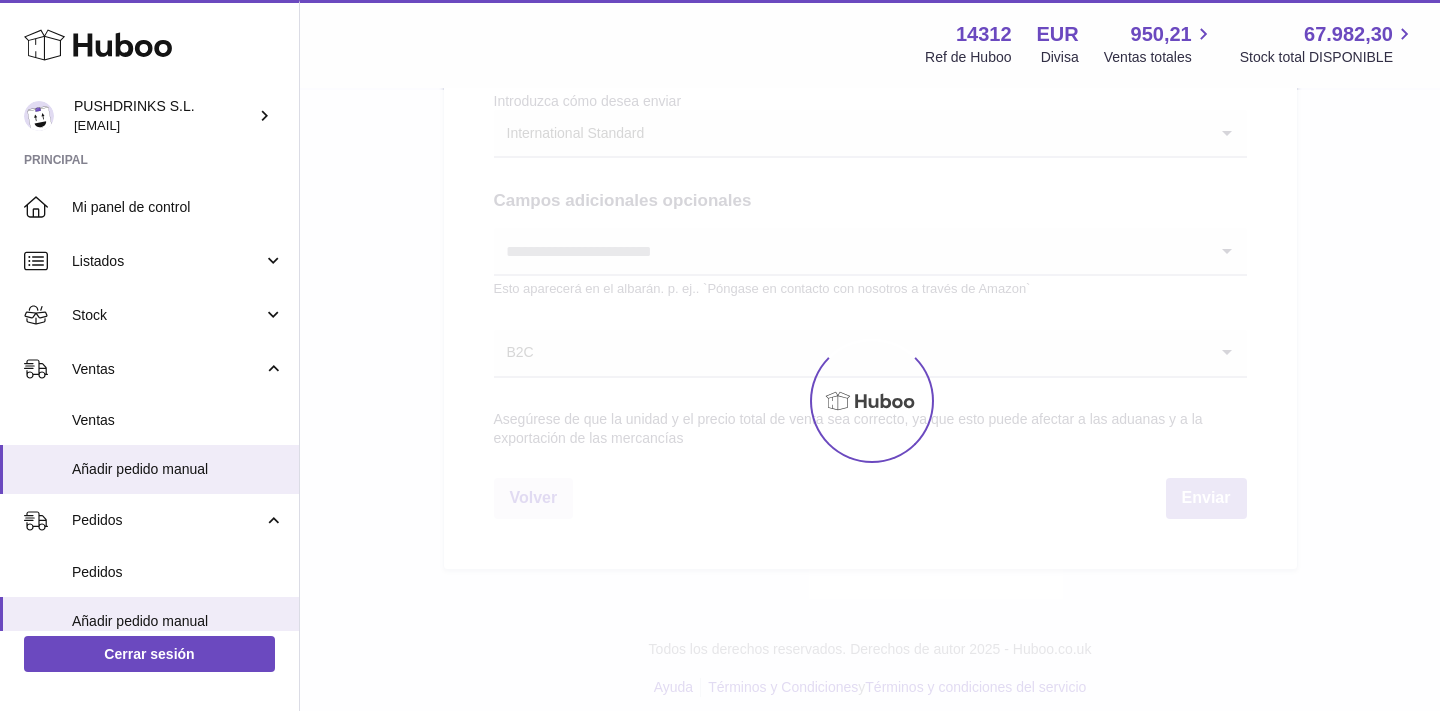 scroll, scrollTop: 0, scrollLeft: 0, axis: both 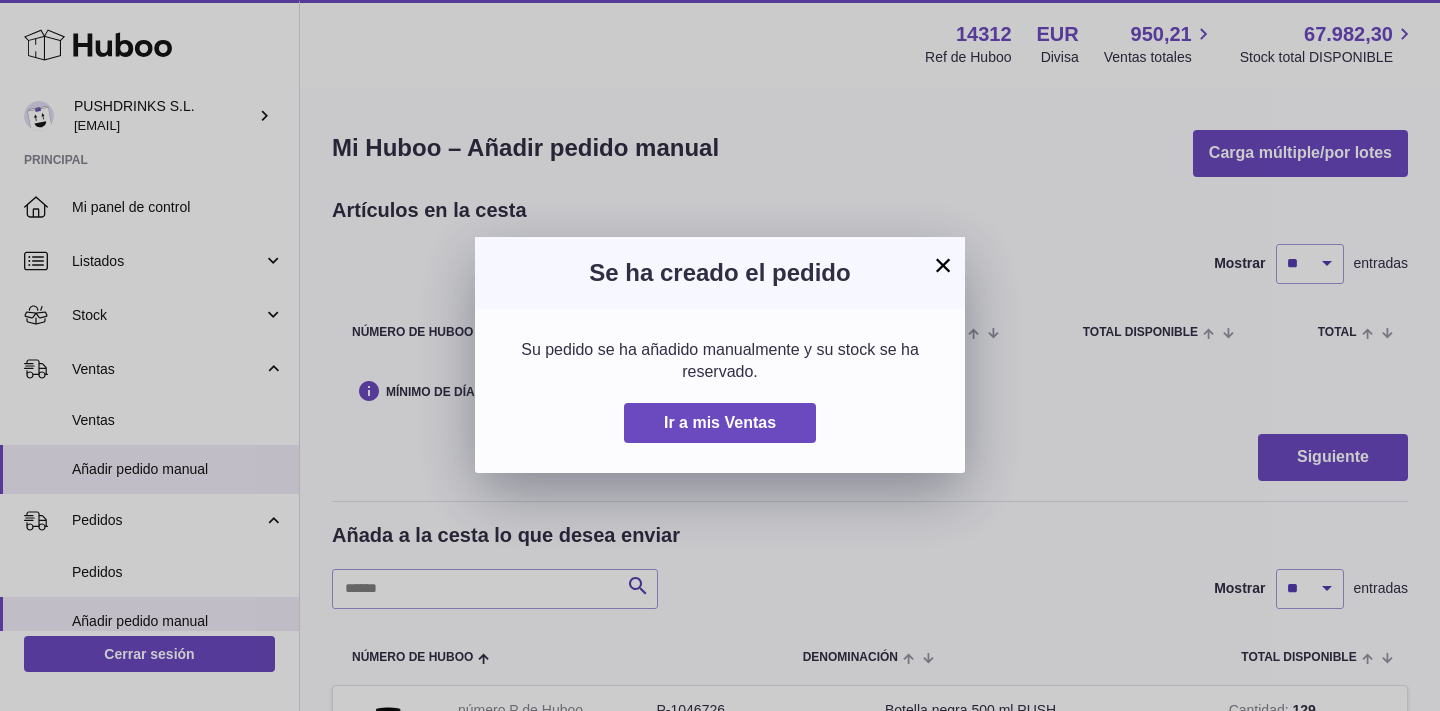 click on "×" at bounding box center [943, 265] 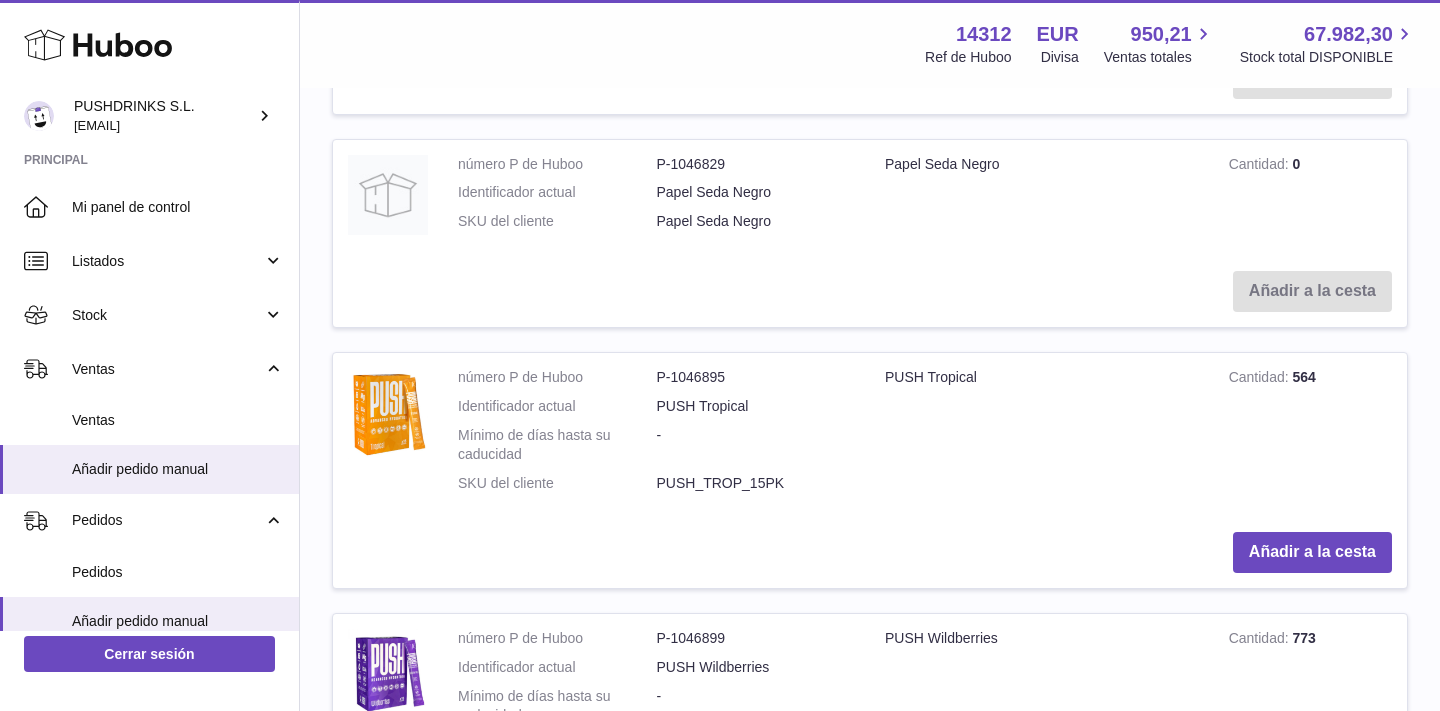 scroll, scrollTop: 1260, scrollLeft: 0, axis: vertical 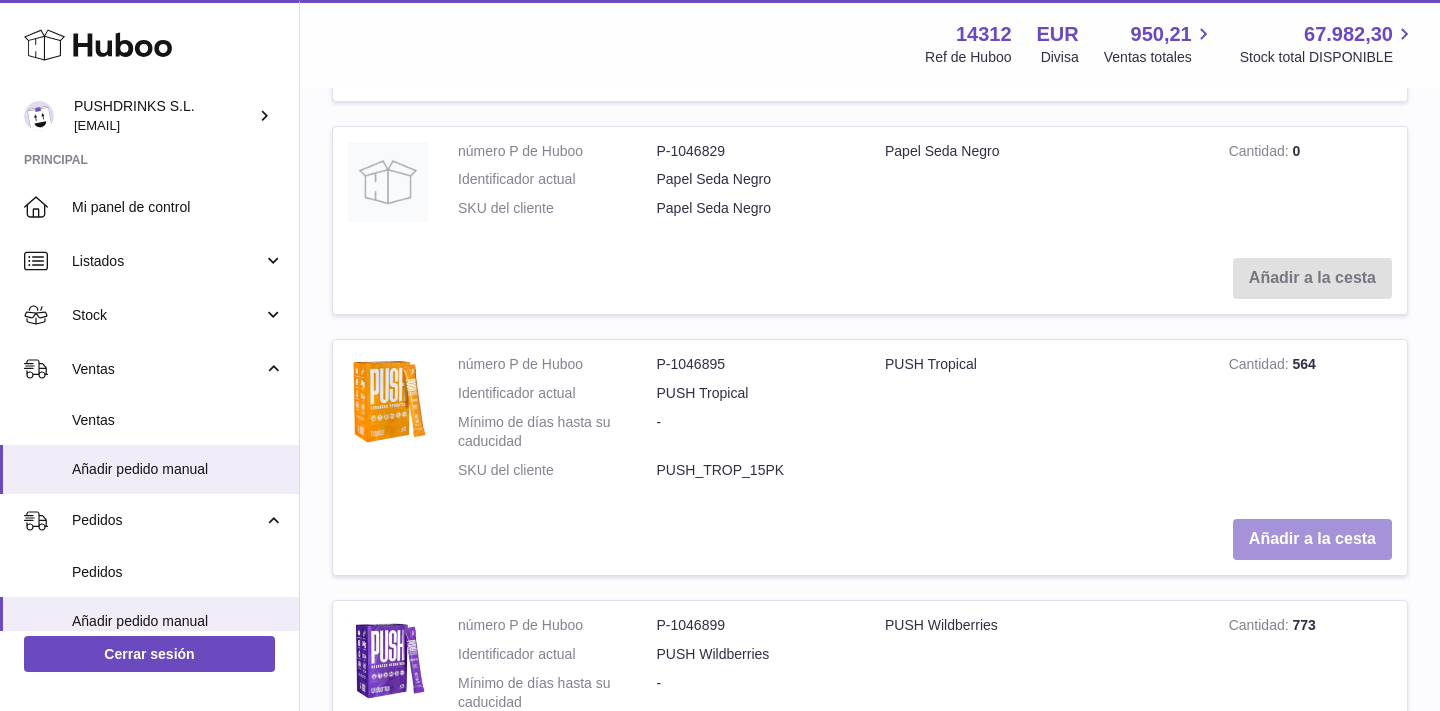 click on "Añadir a la cesta" at bounding box center [1312, 539] 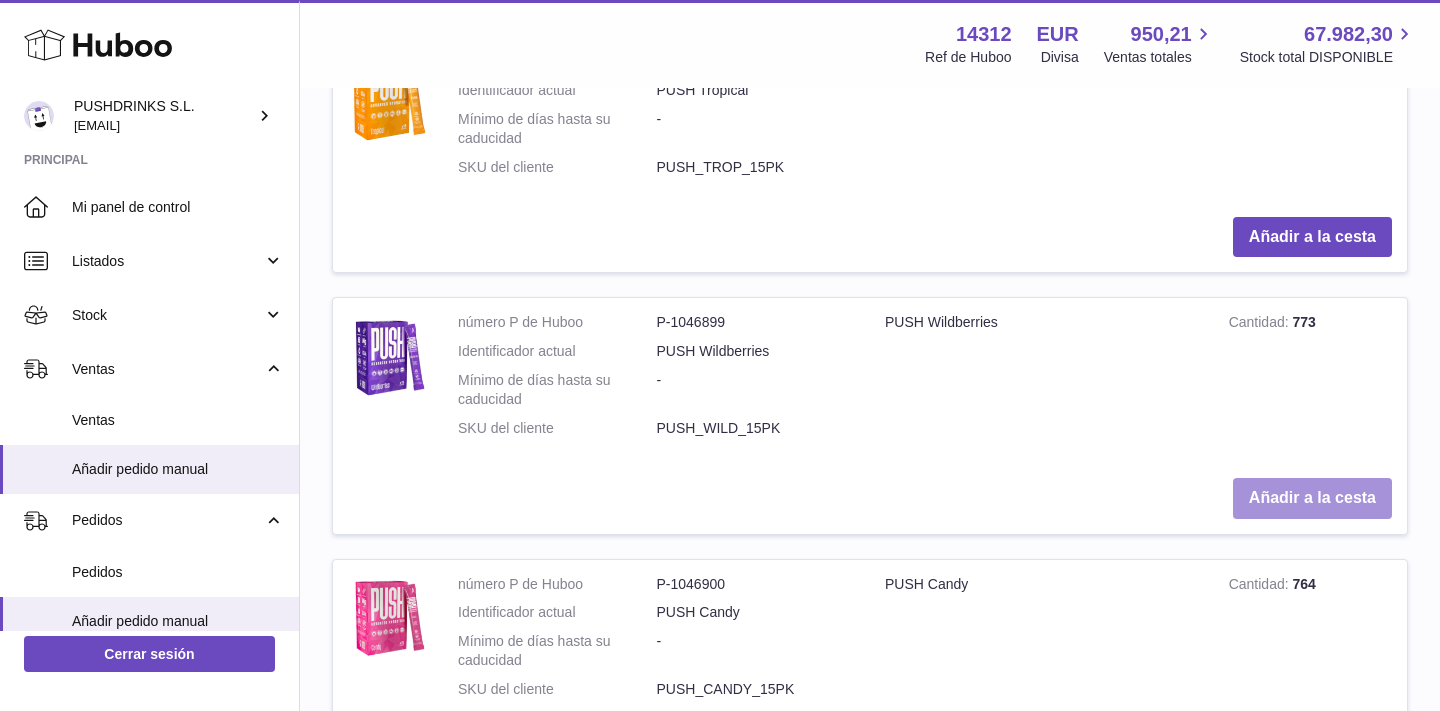 click on "Añadir a la cesta" at bounding box center (1312, 498) 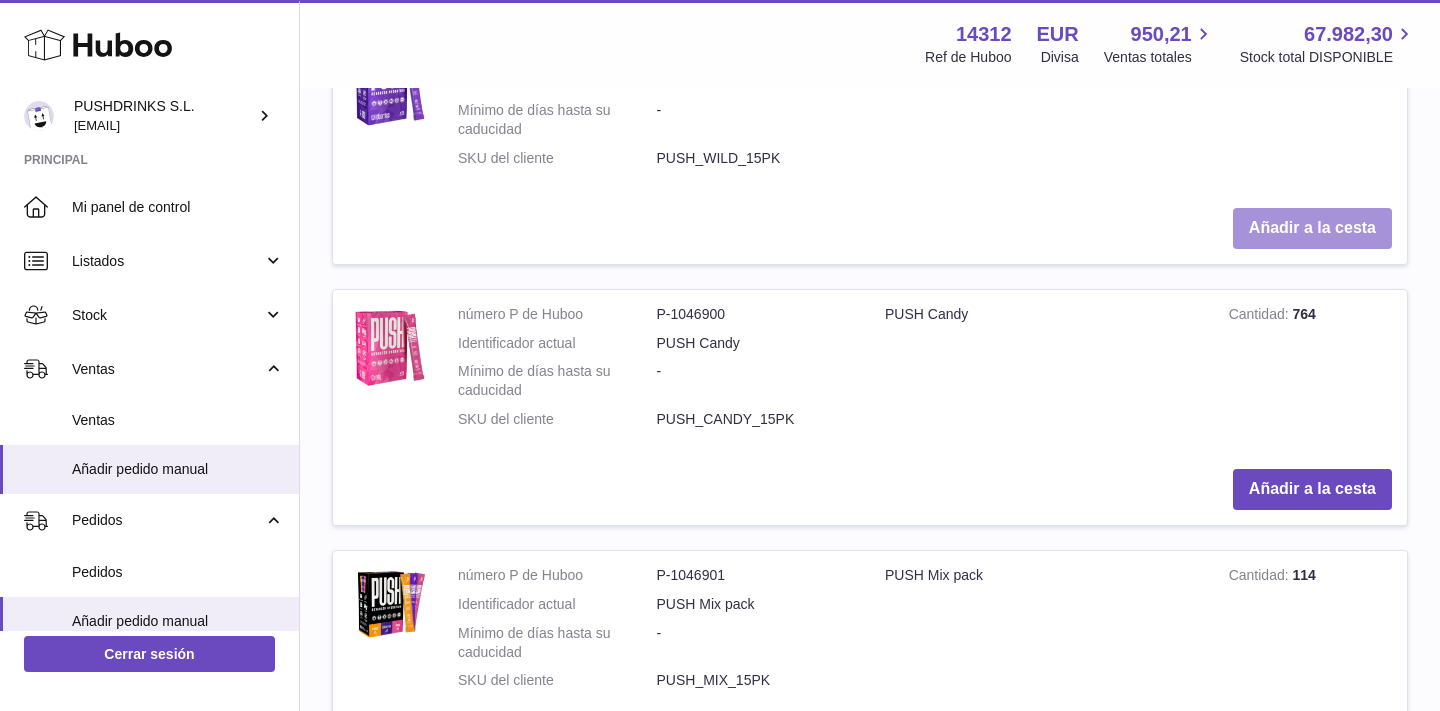 scroll, scrollTop: 2434, scrollLeft: 0, axis: vertical 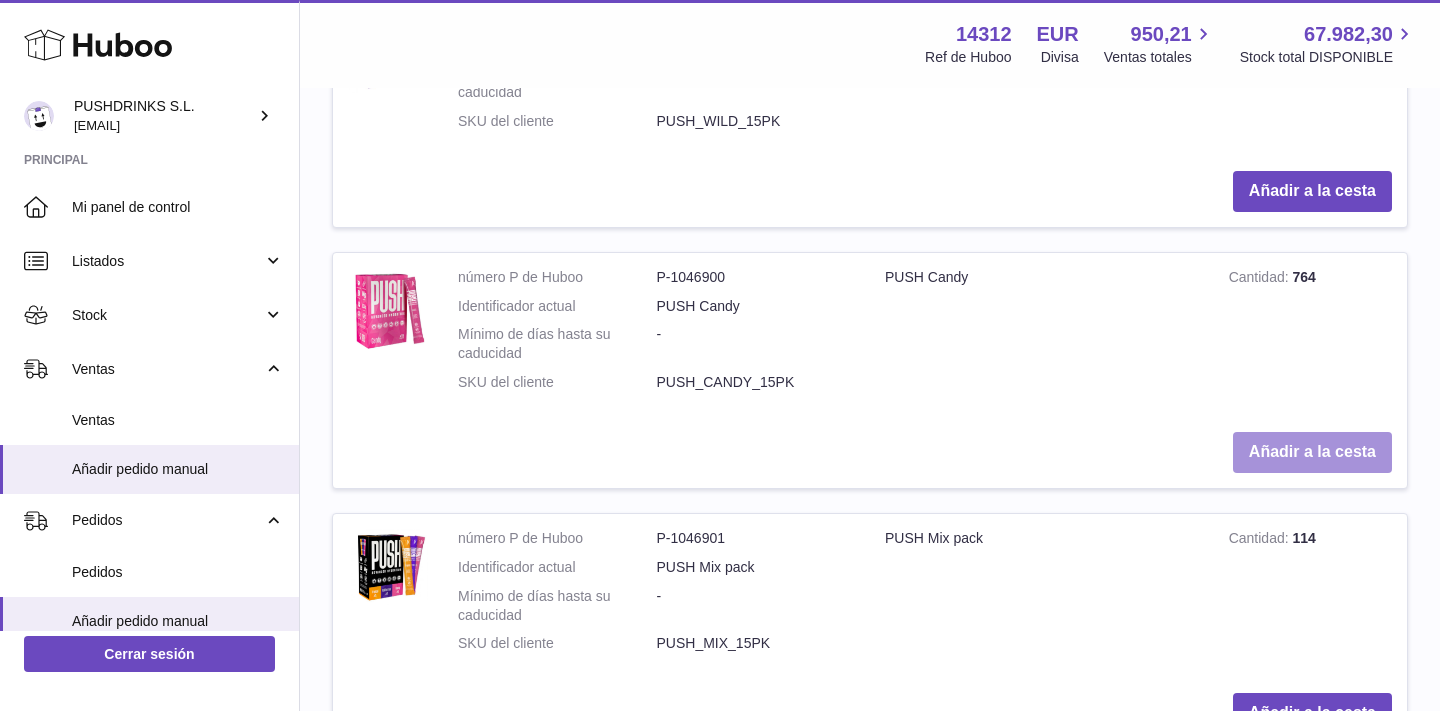 click on "Añadir a la cesta" at bounding box center (1312, 452) 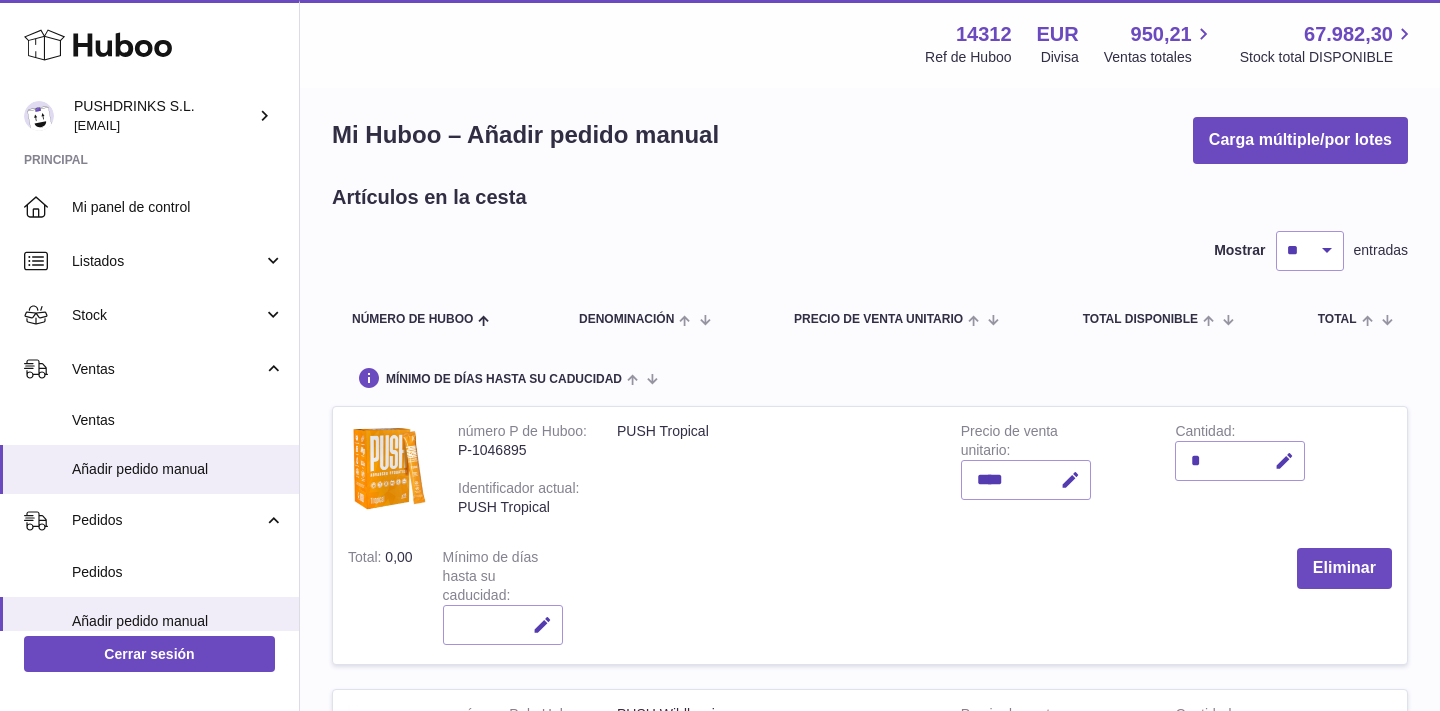 scroll, scrollTop: 0, scrollLeft: 0, axis: both 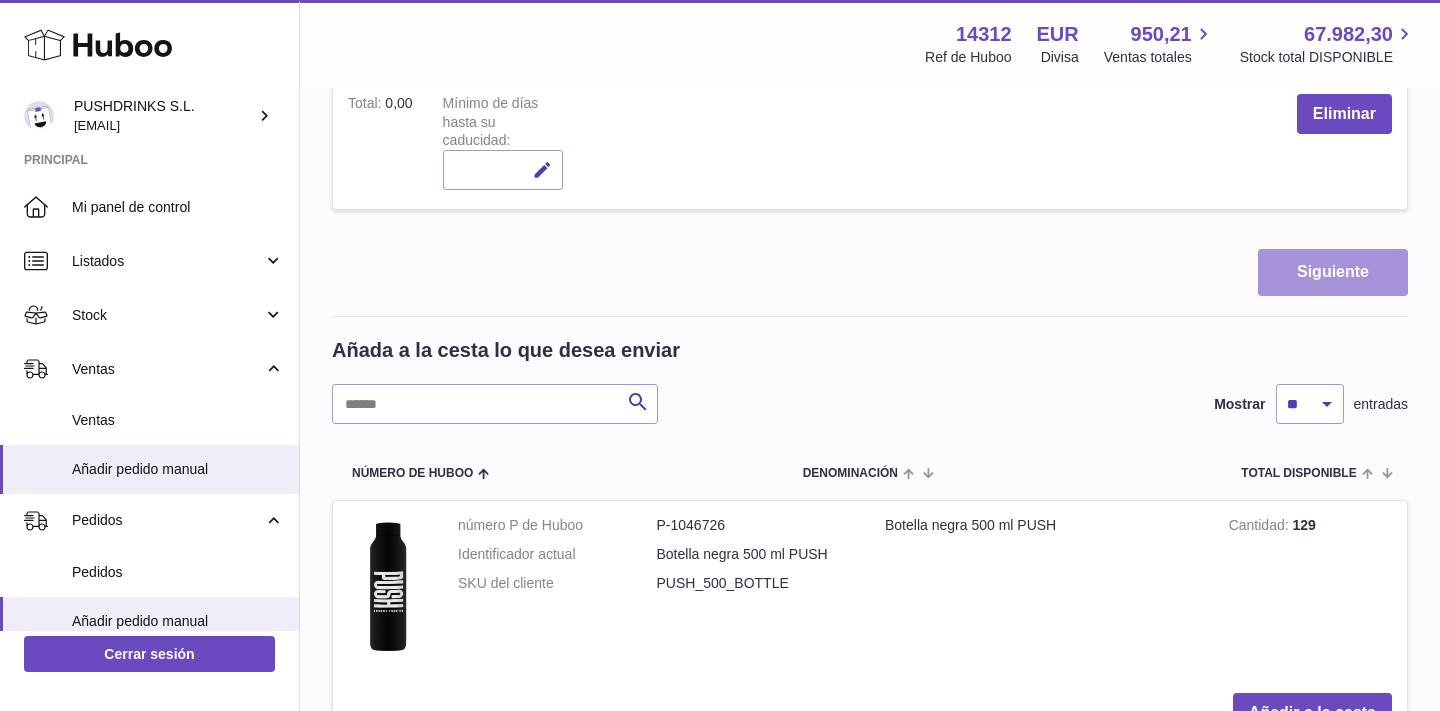 click on "Siguiente" at bounding box center (1333, 272) 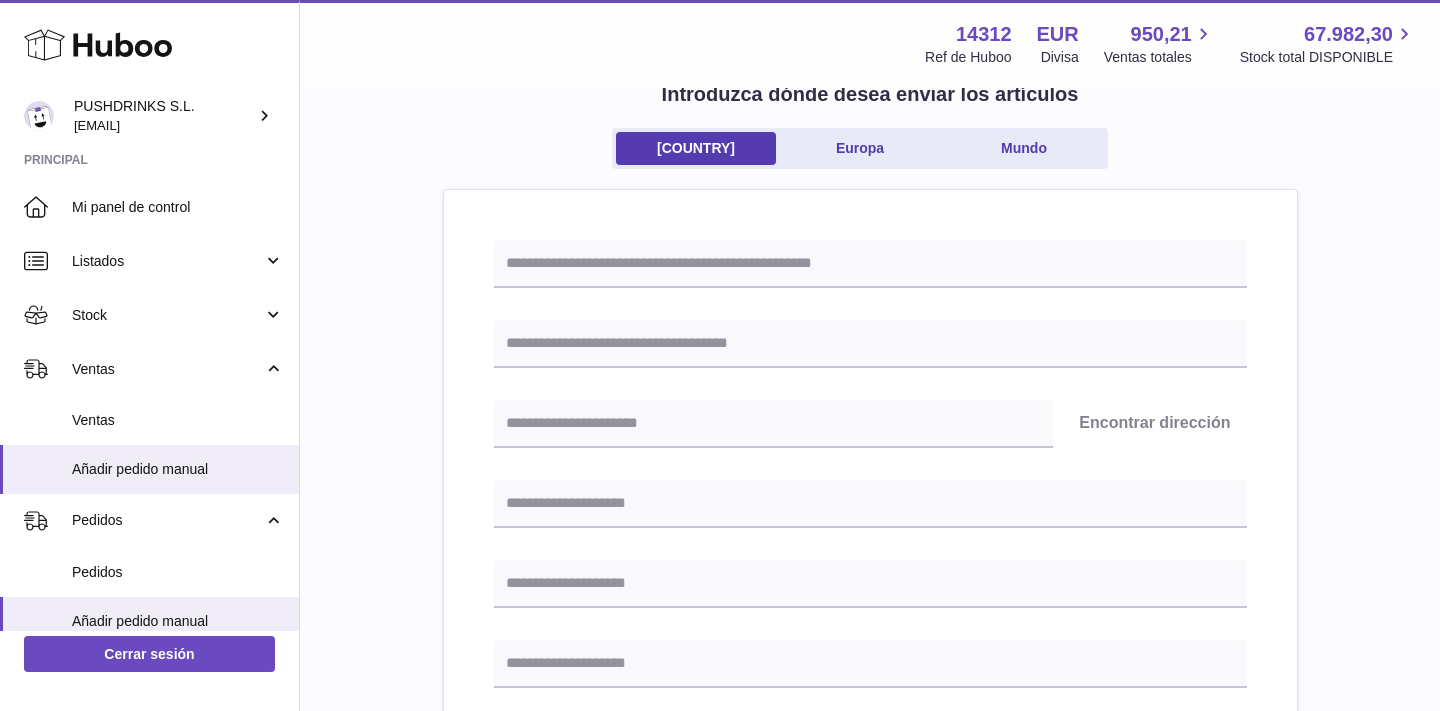 scroll, scrollTop: 82, scrollLeft: 0, axis: vertical 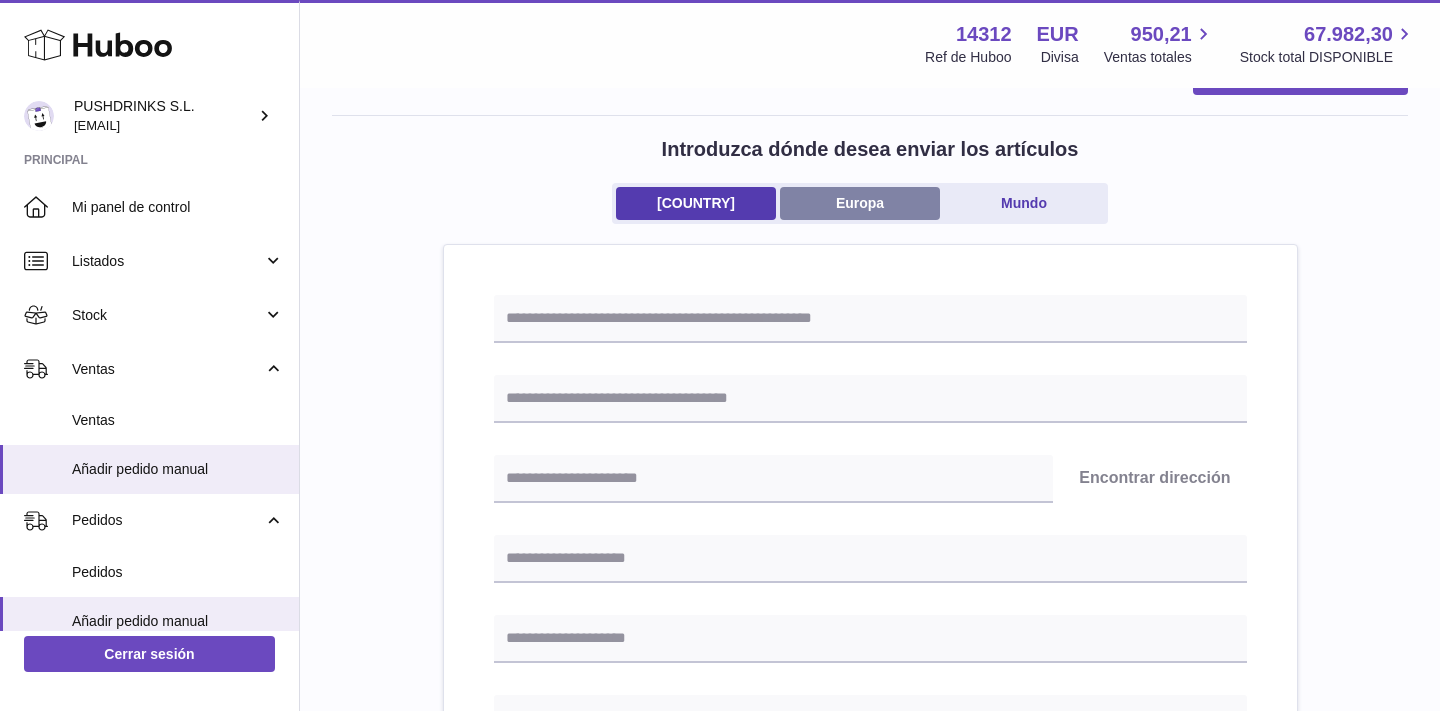 click on "Europa" at bounding box center (860, 203) 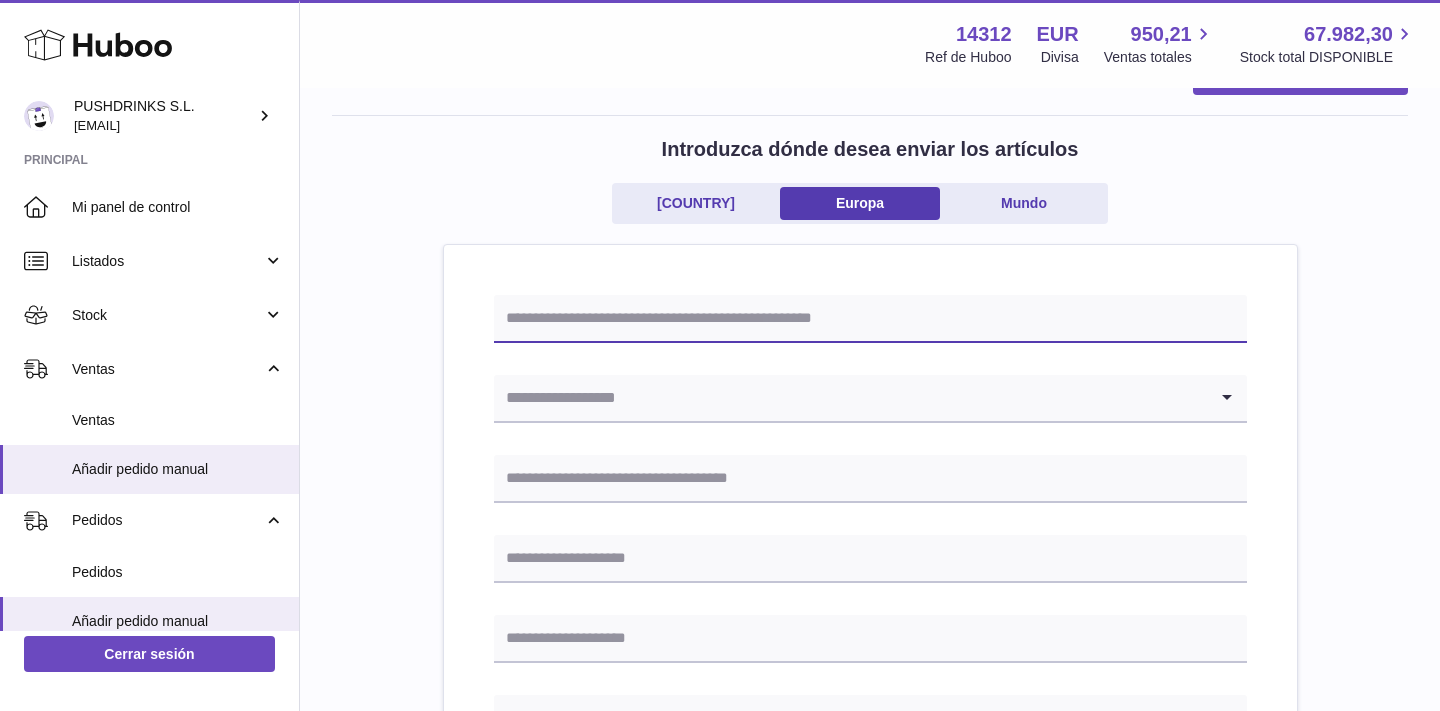 click at bounding box center (870, 319) 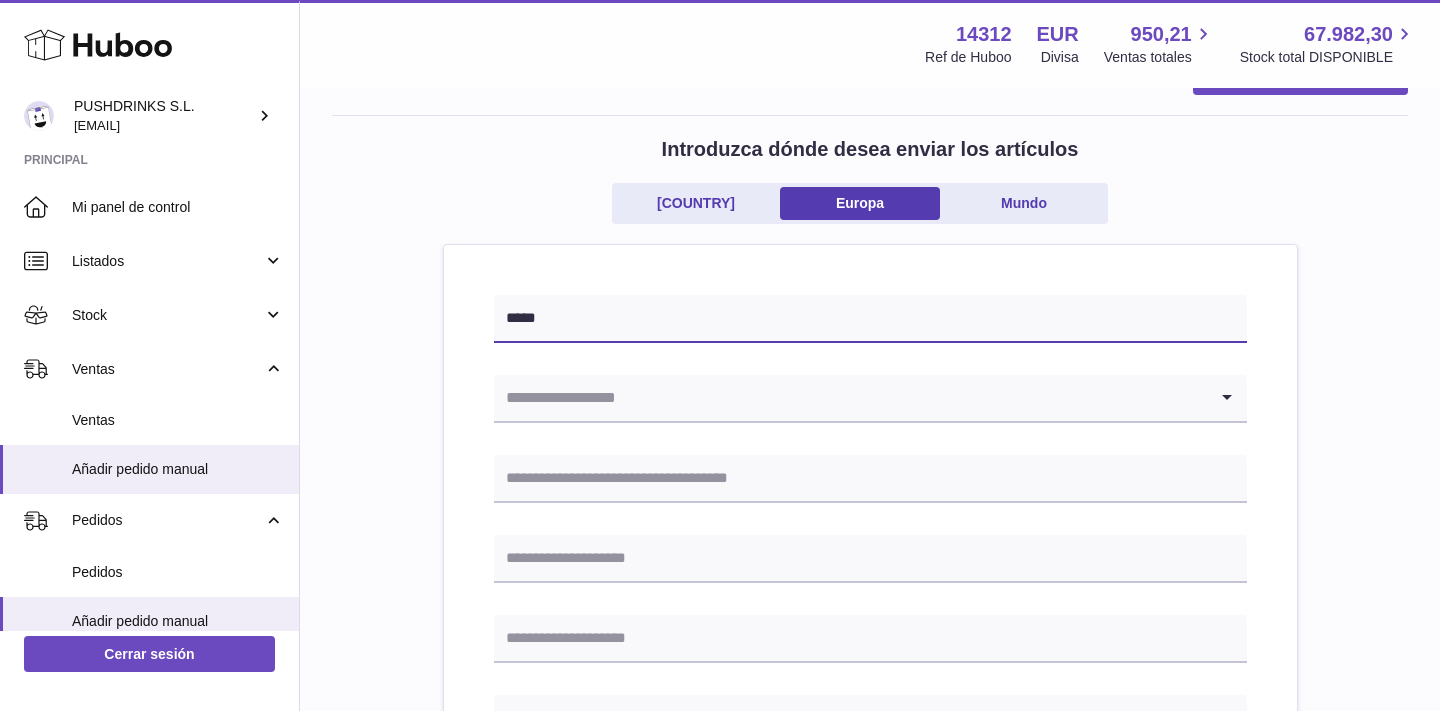 type on "*****" 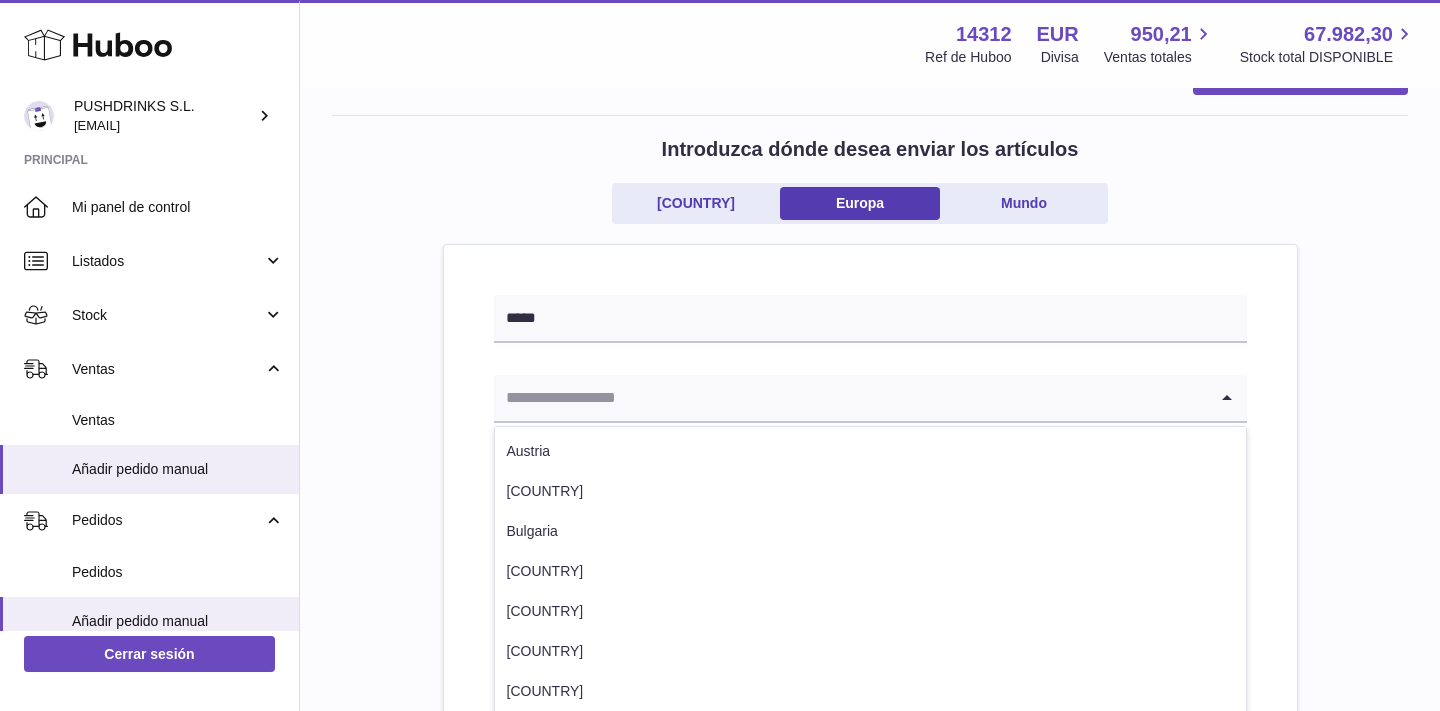 click at bounding box center [850, 398] 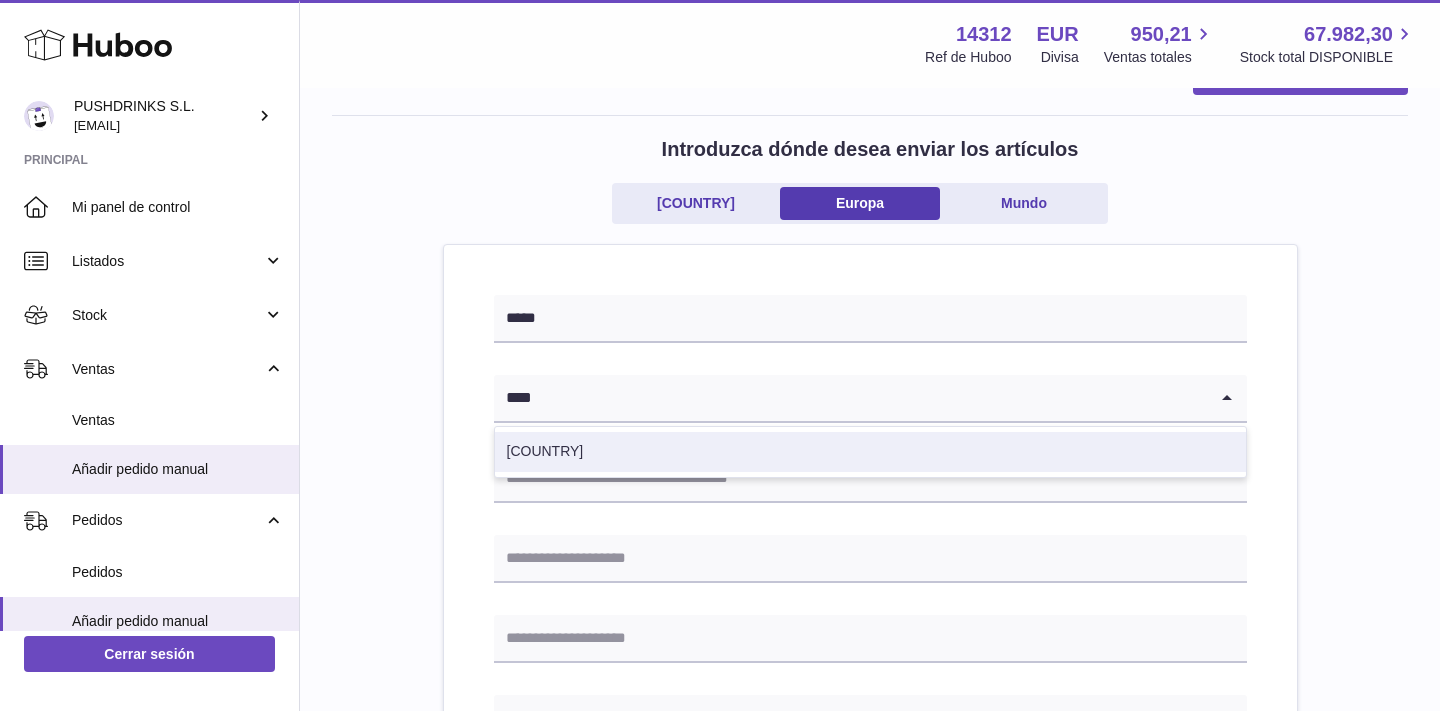 click on "España" at bounding box center (870, 452) 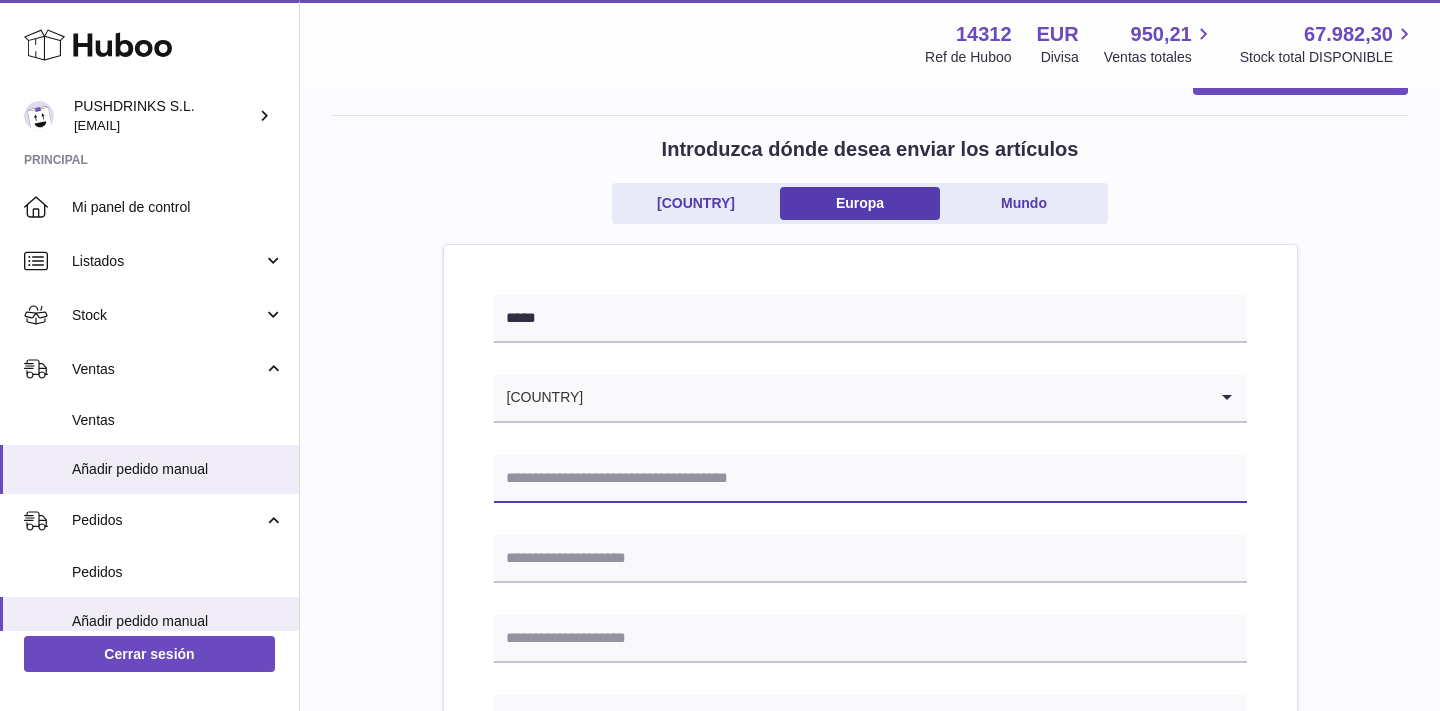 click at bounding box center [870, 479] 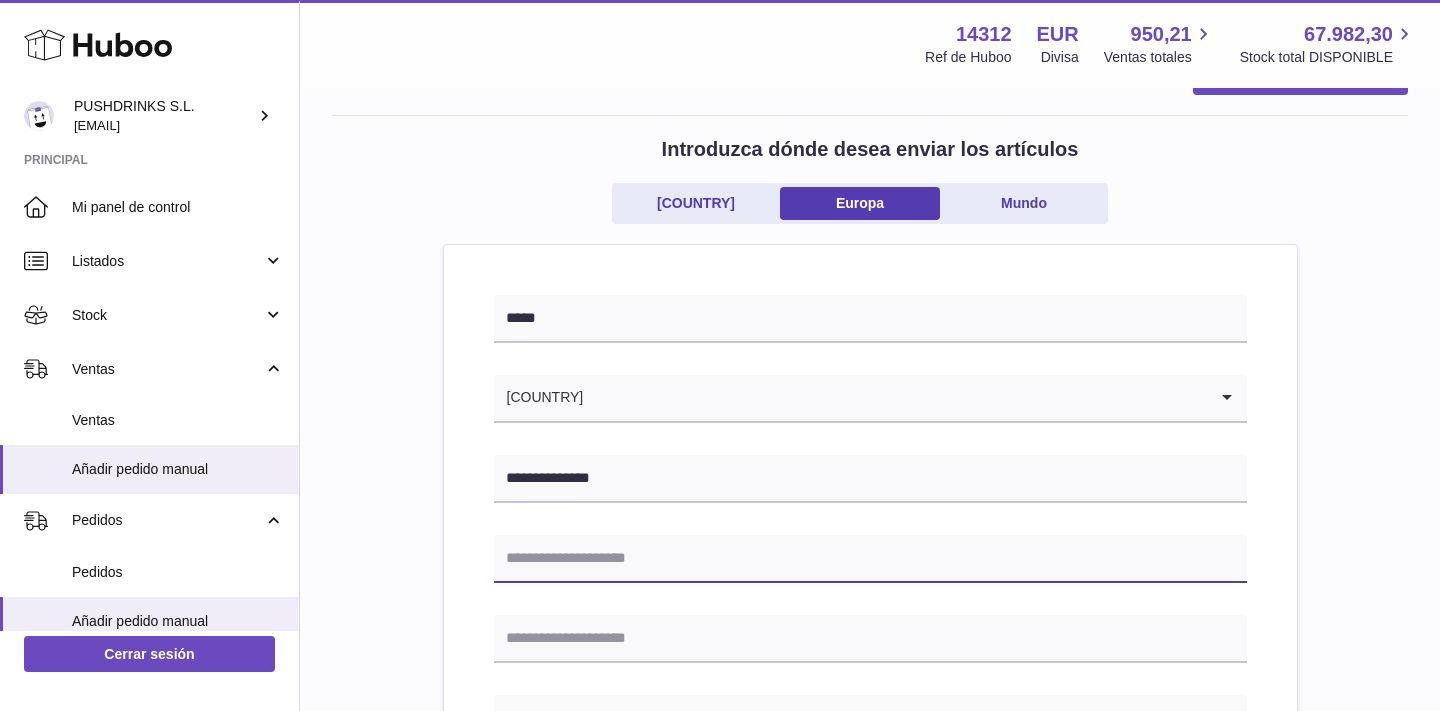 click at bounding box center (870, 559) 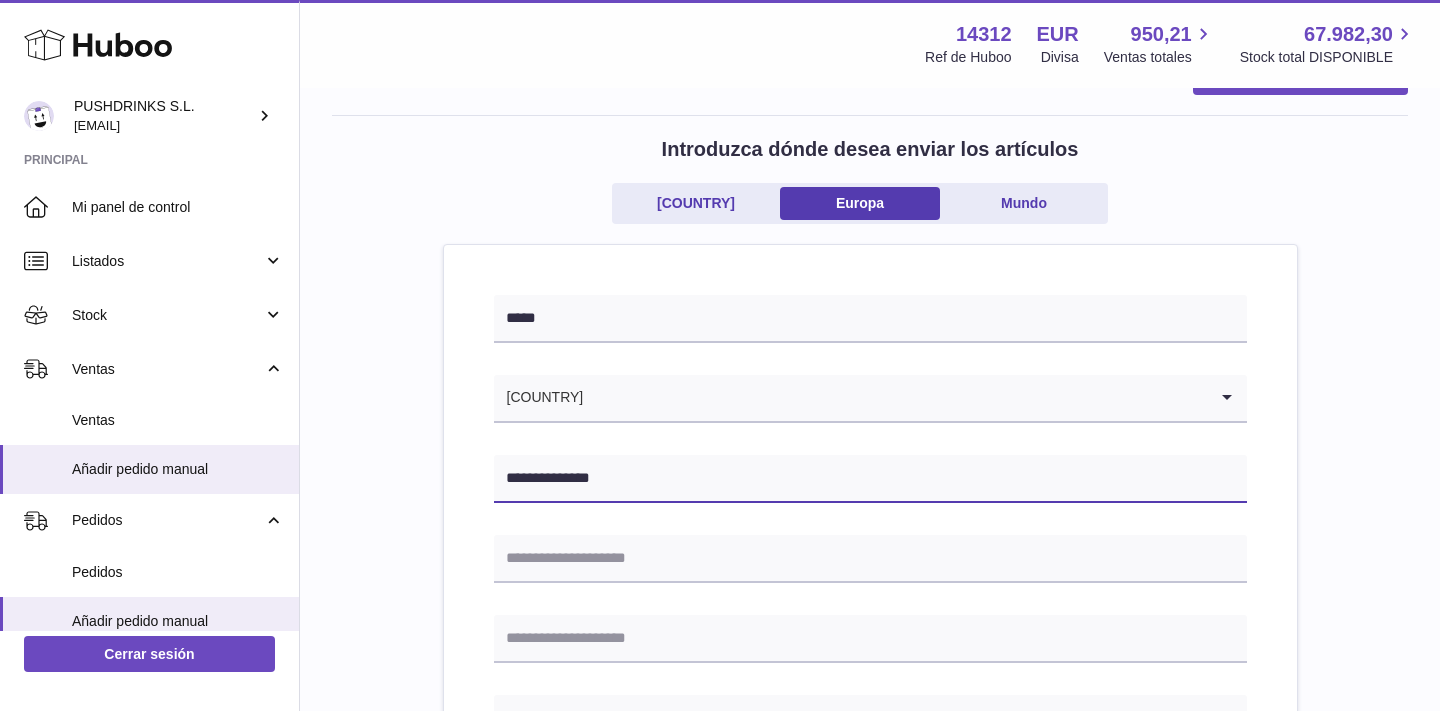 click on "**********" at bounding box center (870, 479) 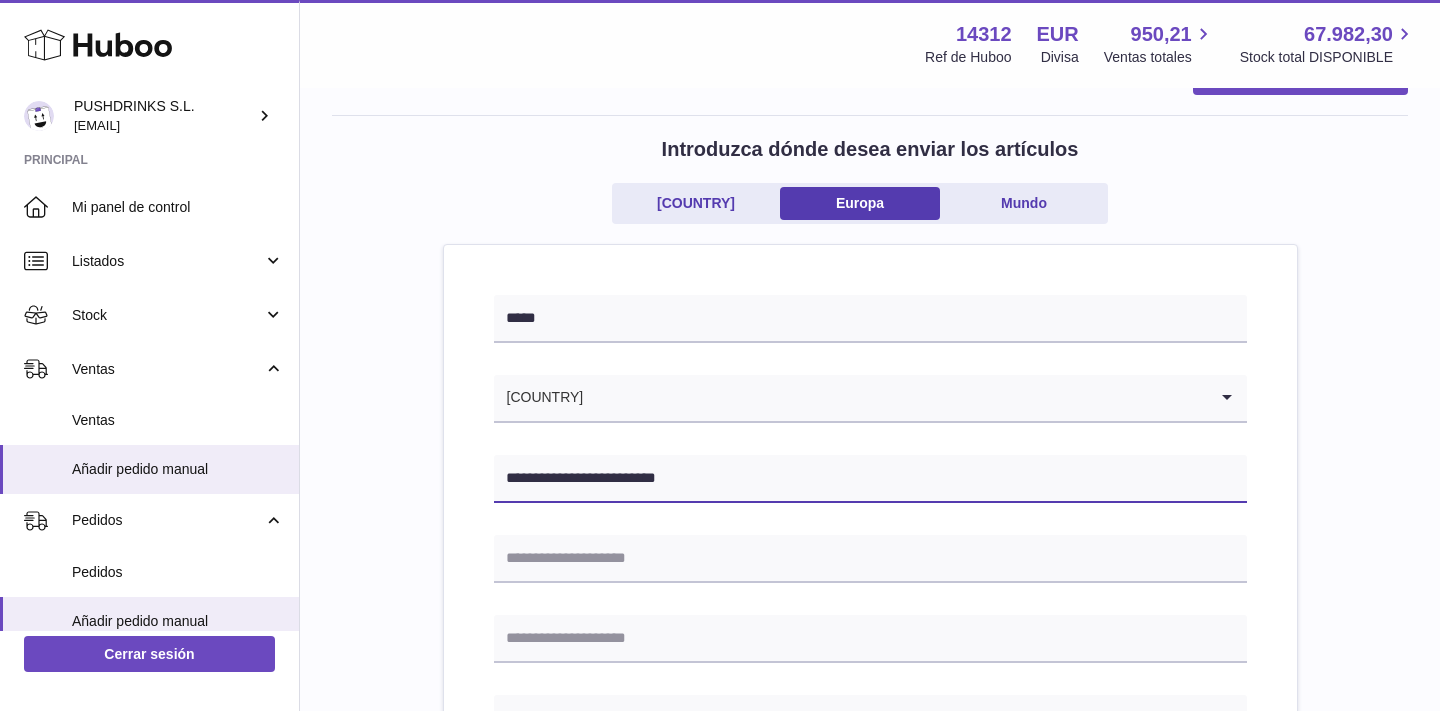type on "**********" 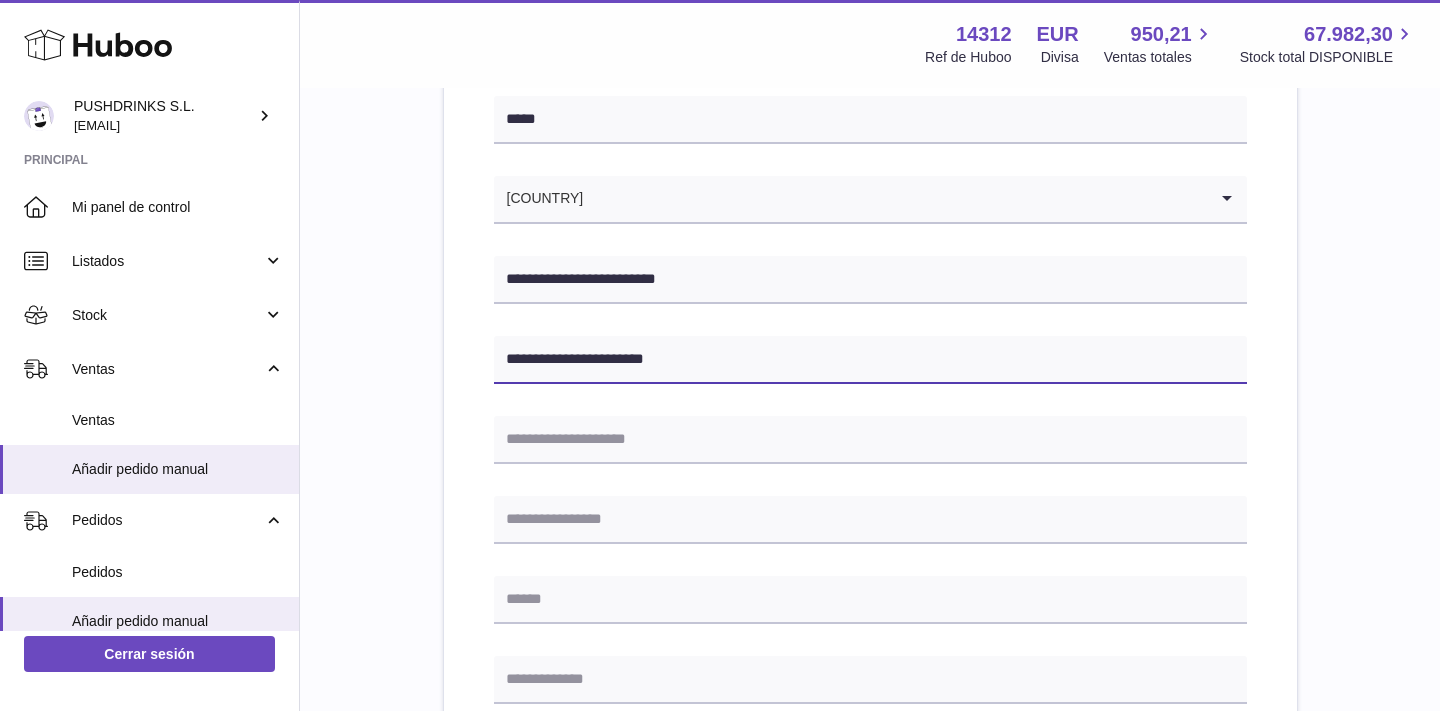 scroll, scrollTop: 283, scrollLeft: 0, axis: vertical 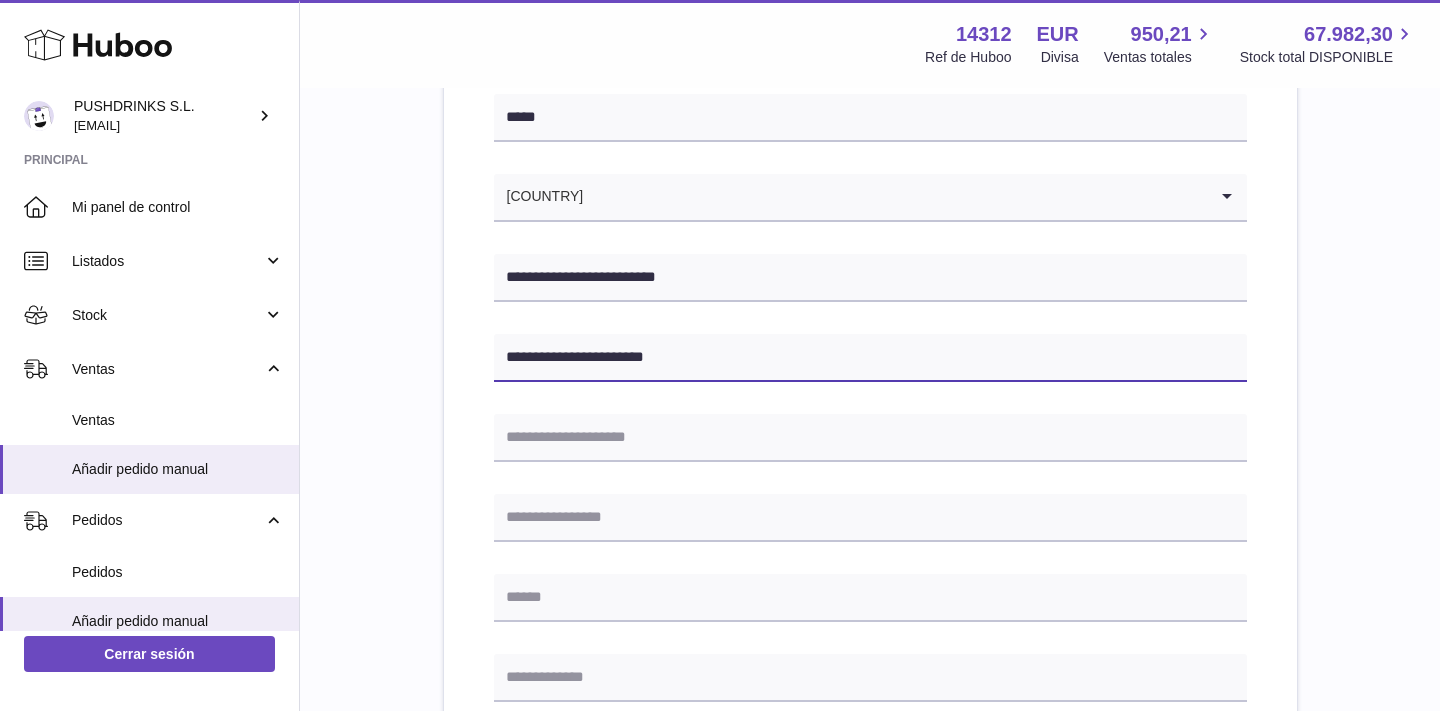 type on "**********" 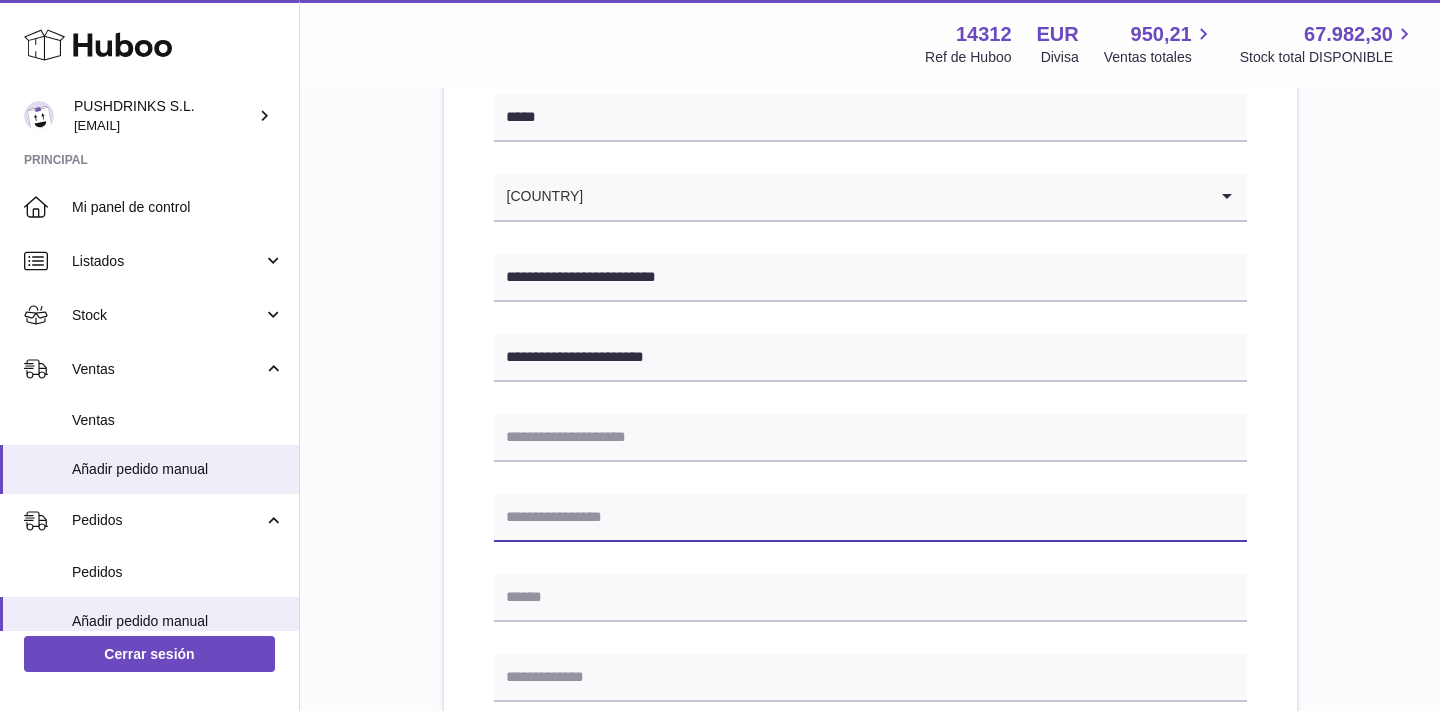 click at bounding box center [870, 518] 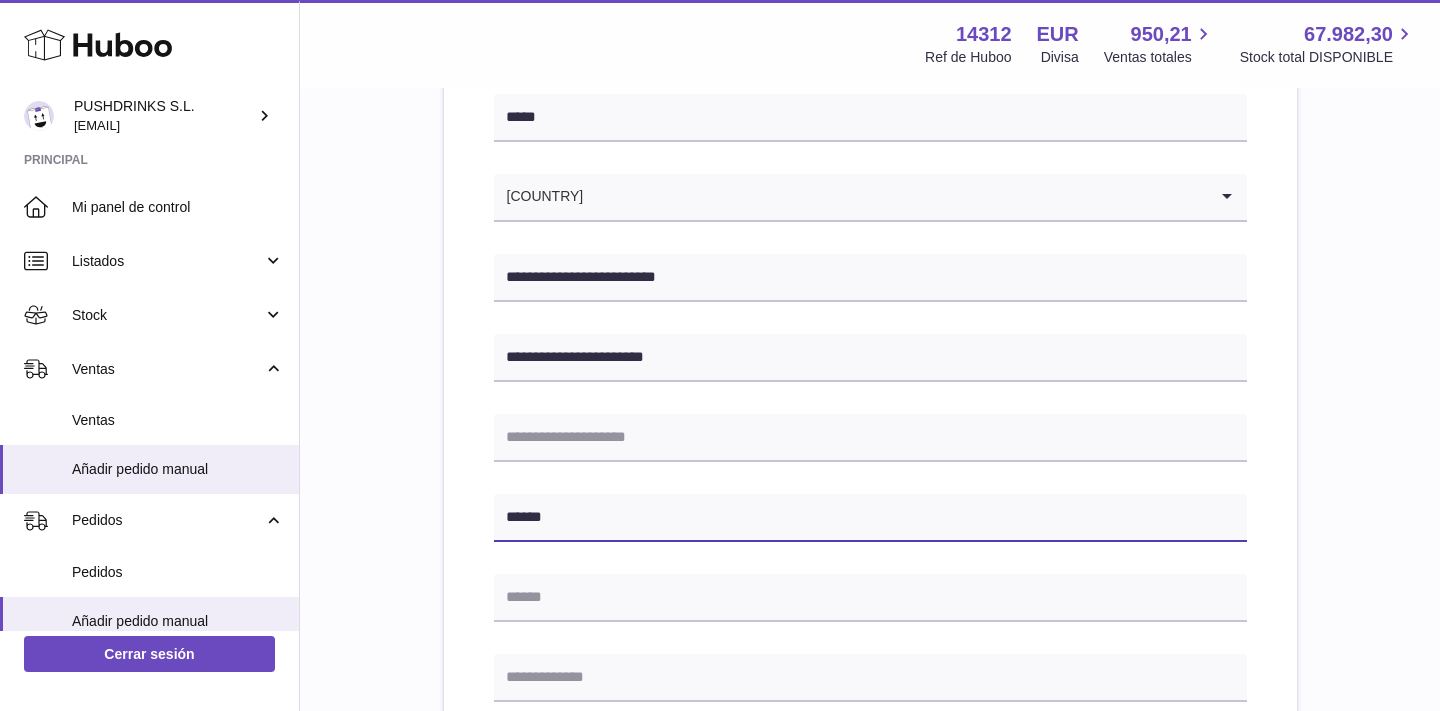 type on "******" 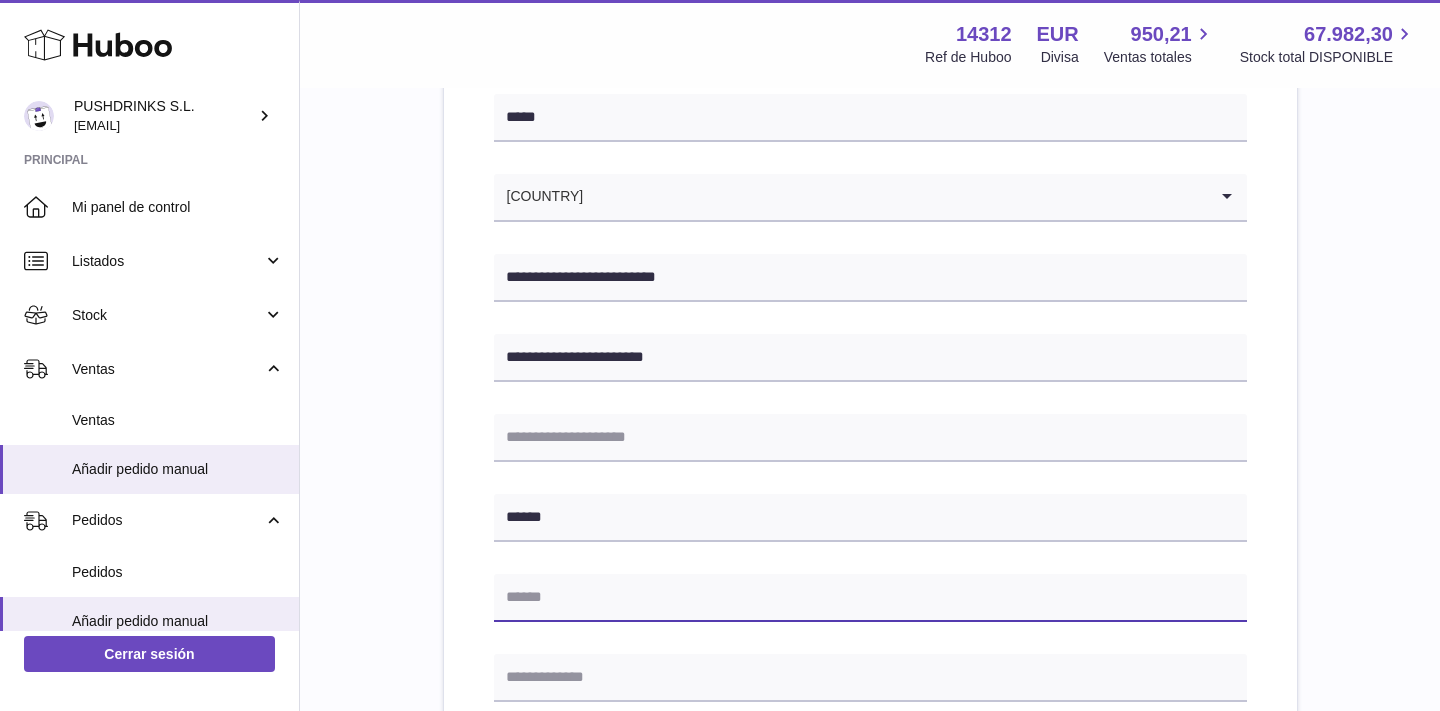 click at bounding box center (870, 598) 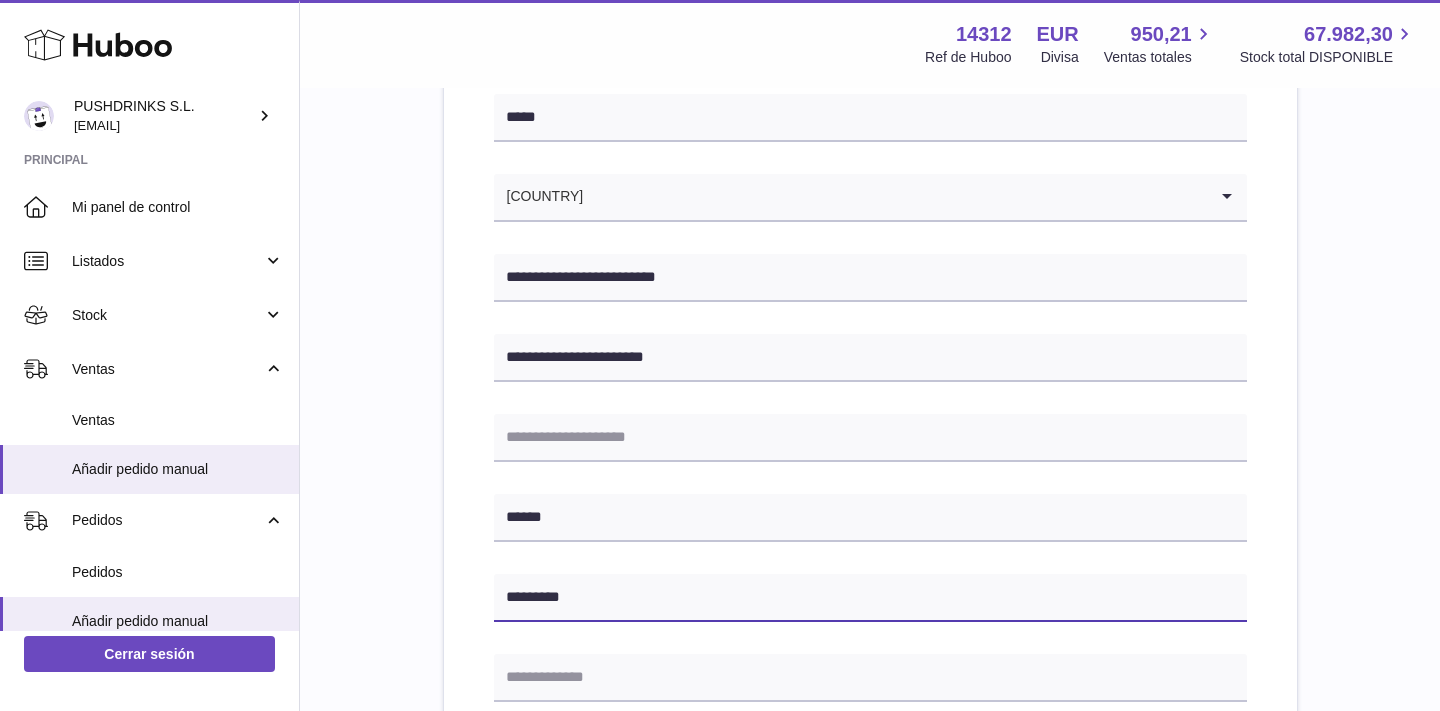 type on "*********" 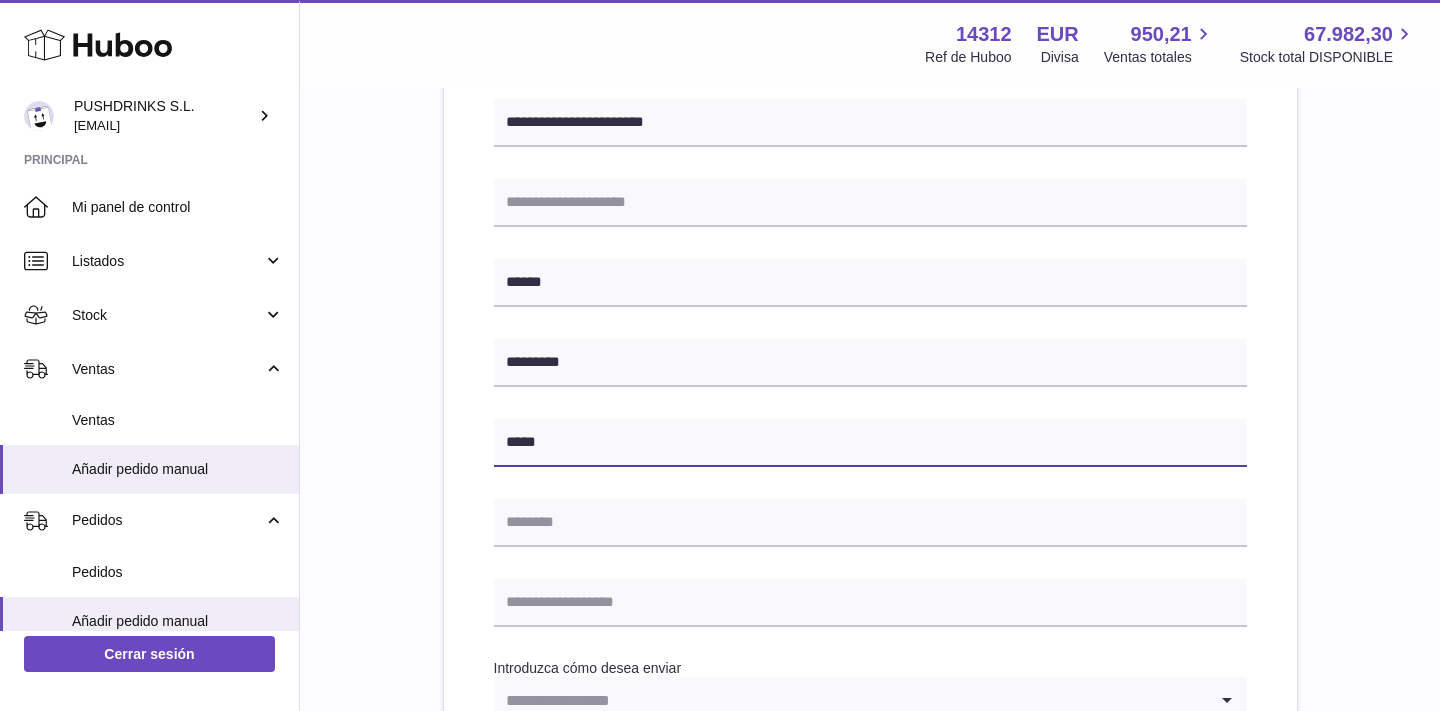 scroll, scrollTop: 528, scrollLeft: 0, axis: vertical 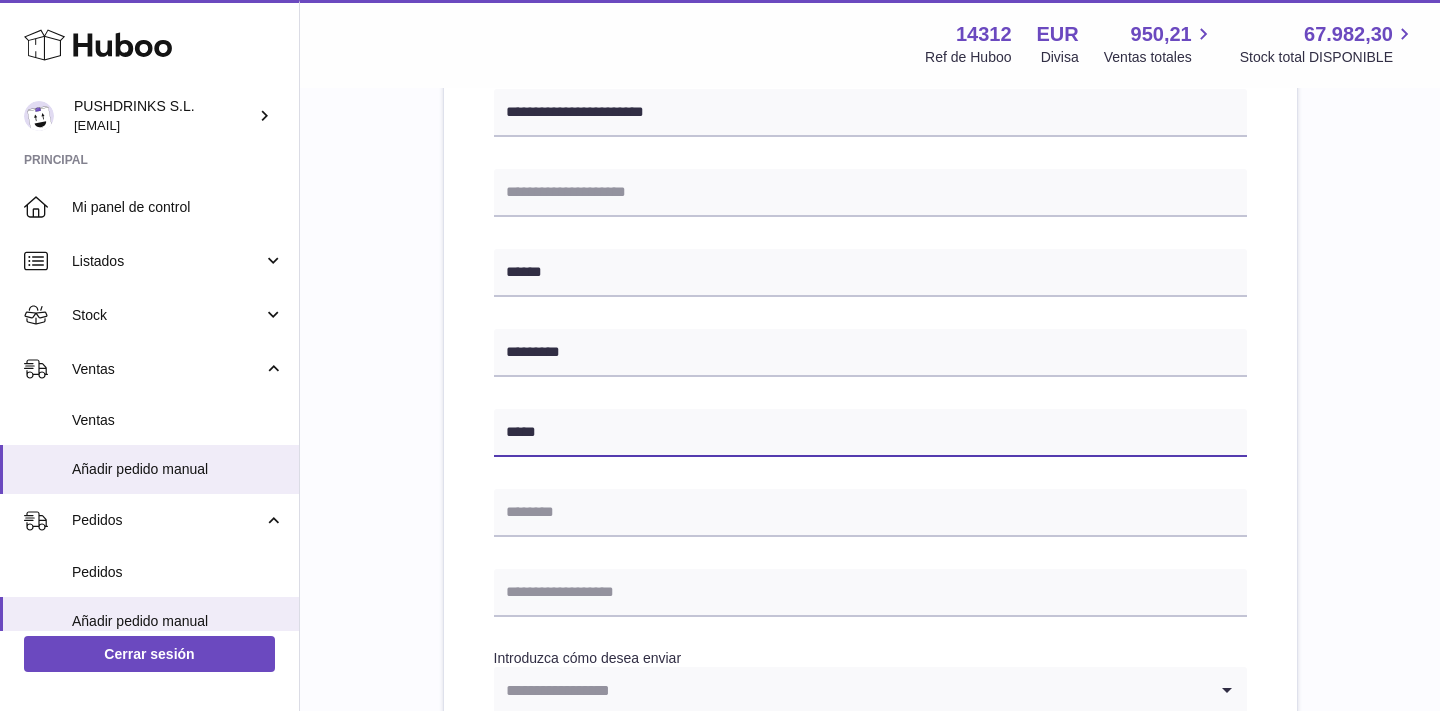 type on "*****" 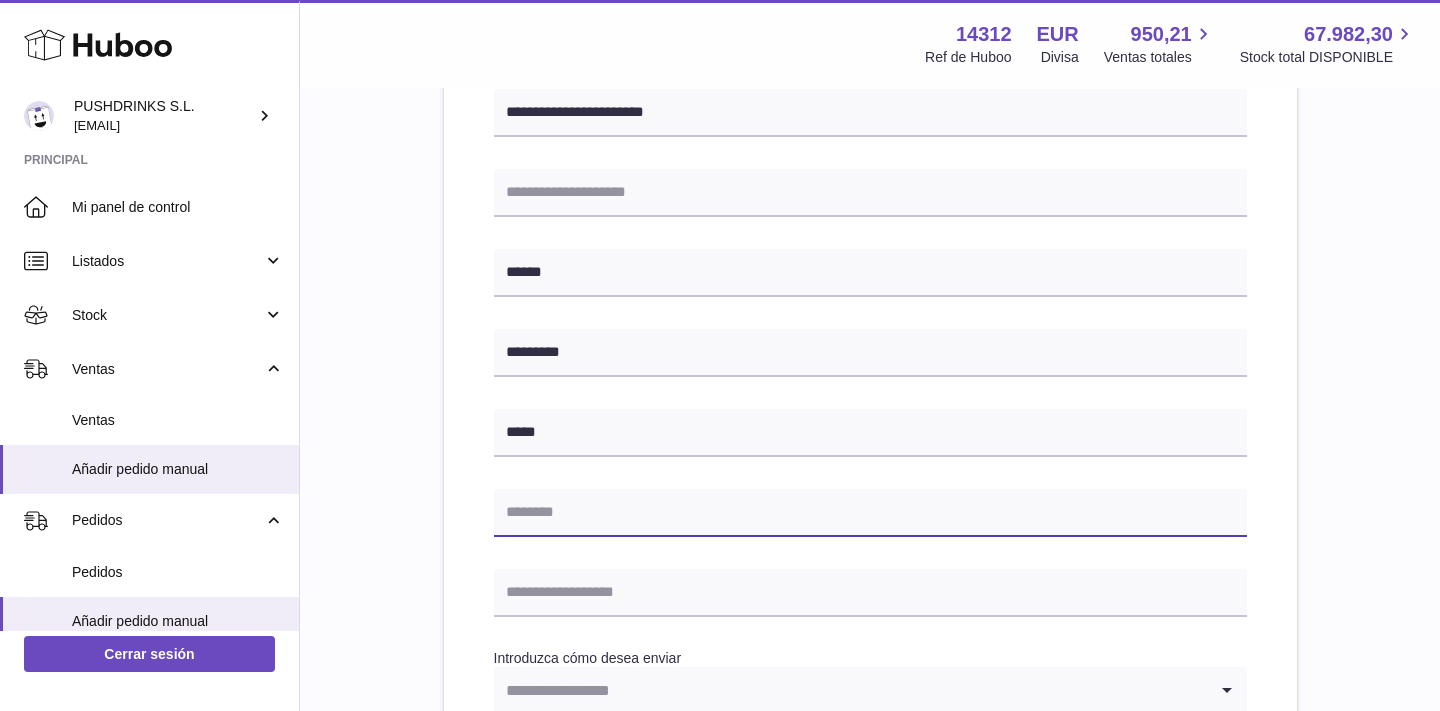 click at bounding box center [870, 513] 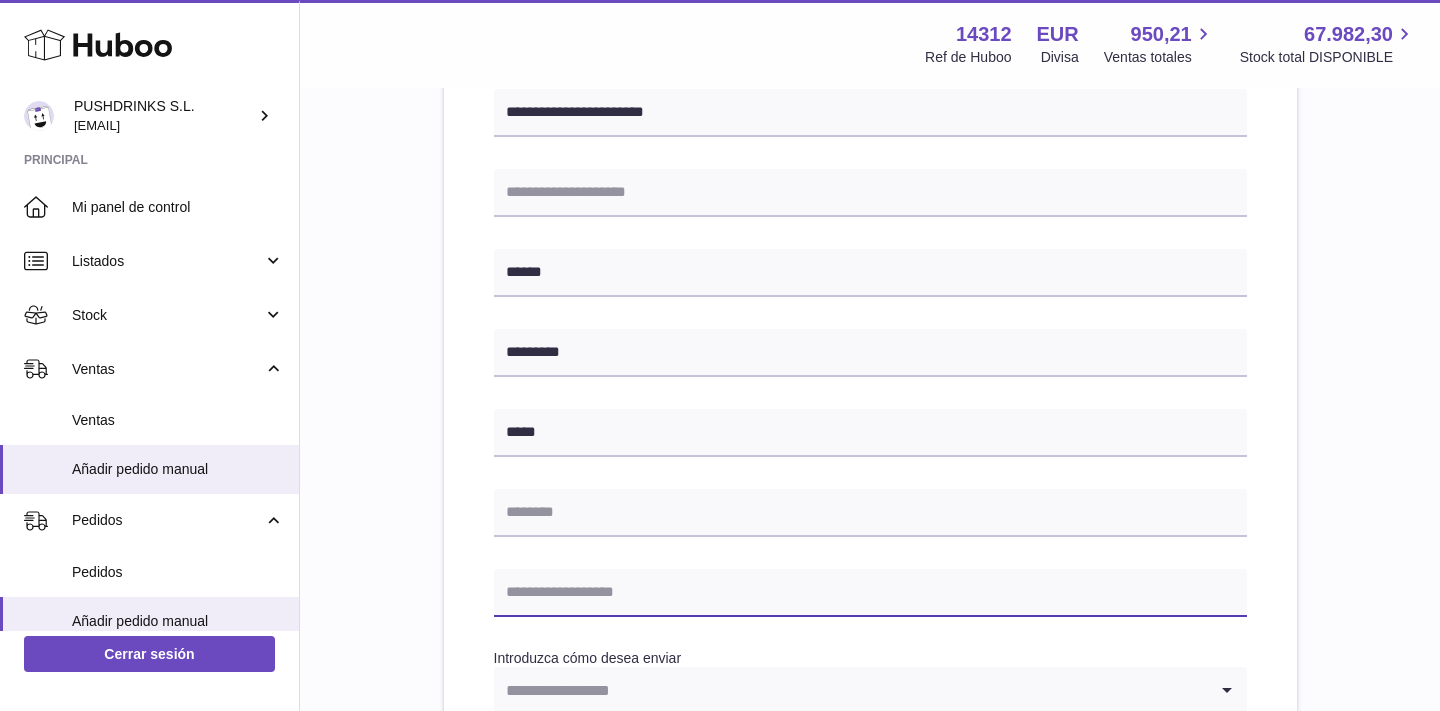 click at bounding box center [870, 593] 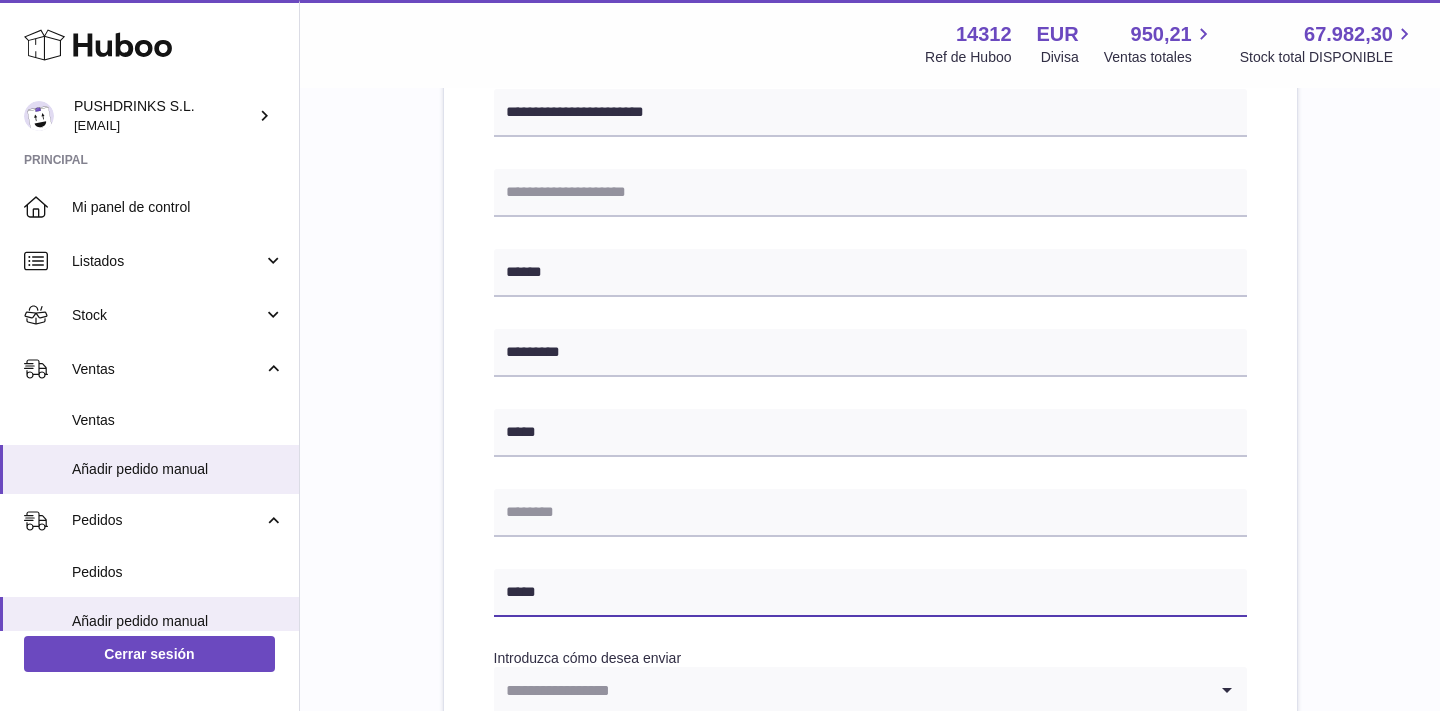 type on "**********" 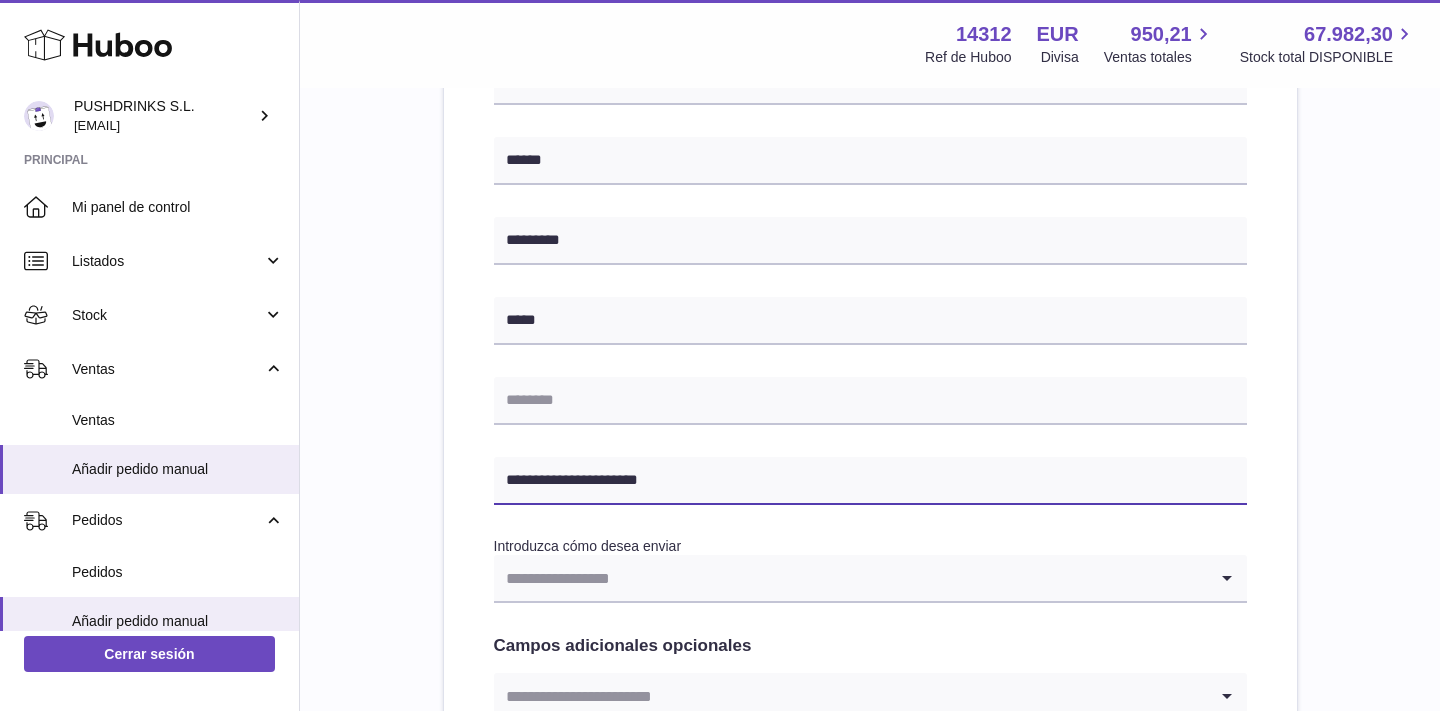 scroll, scrollTop: 644, scrollLeft: 0, axis: vertical 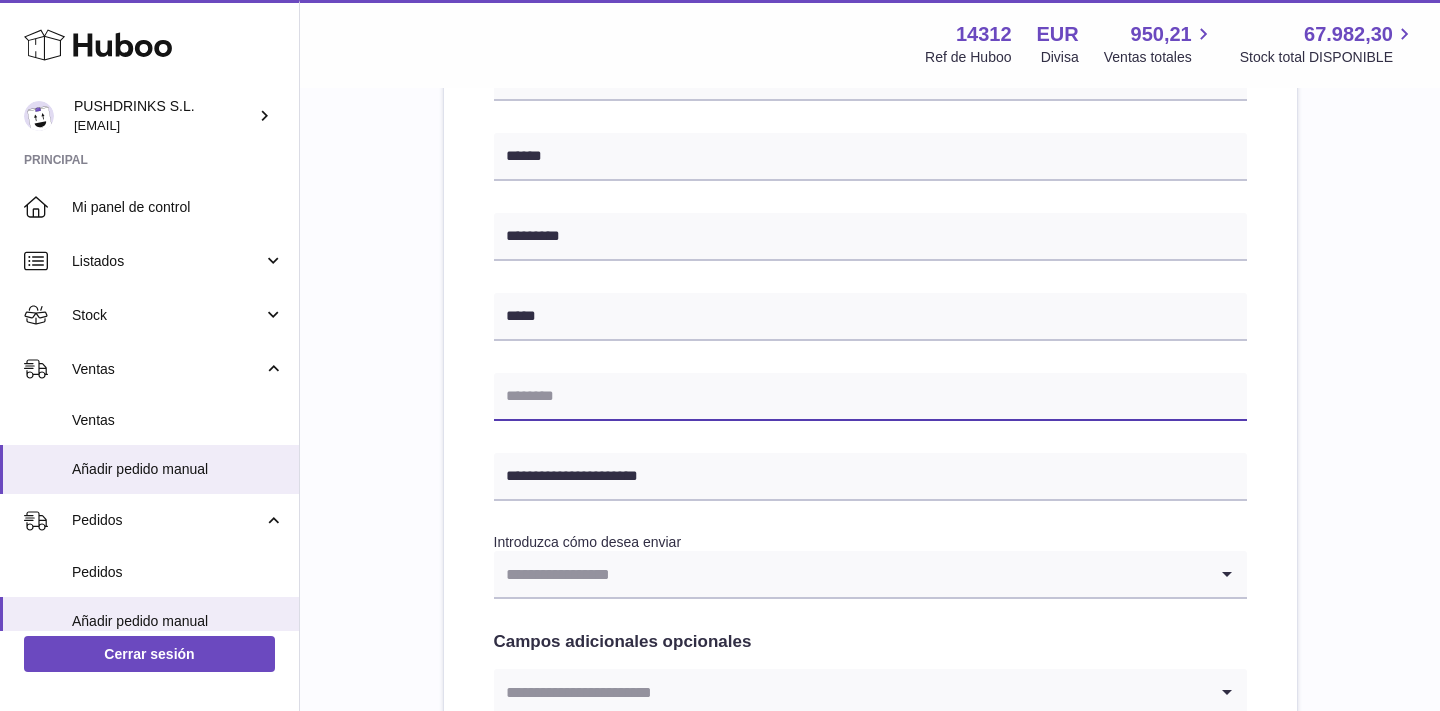 click at bounding box center [870, 397] 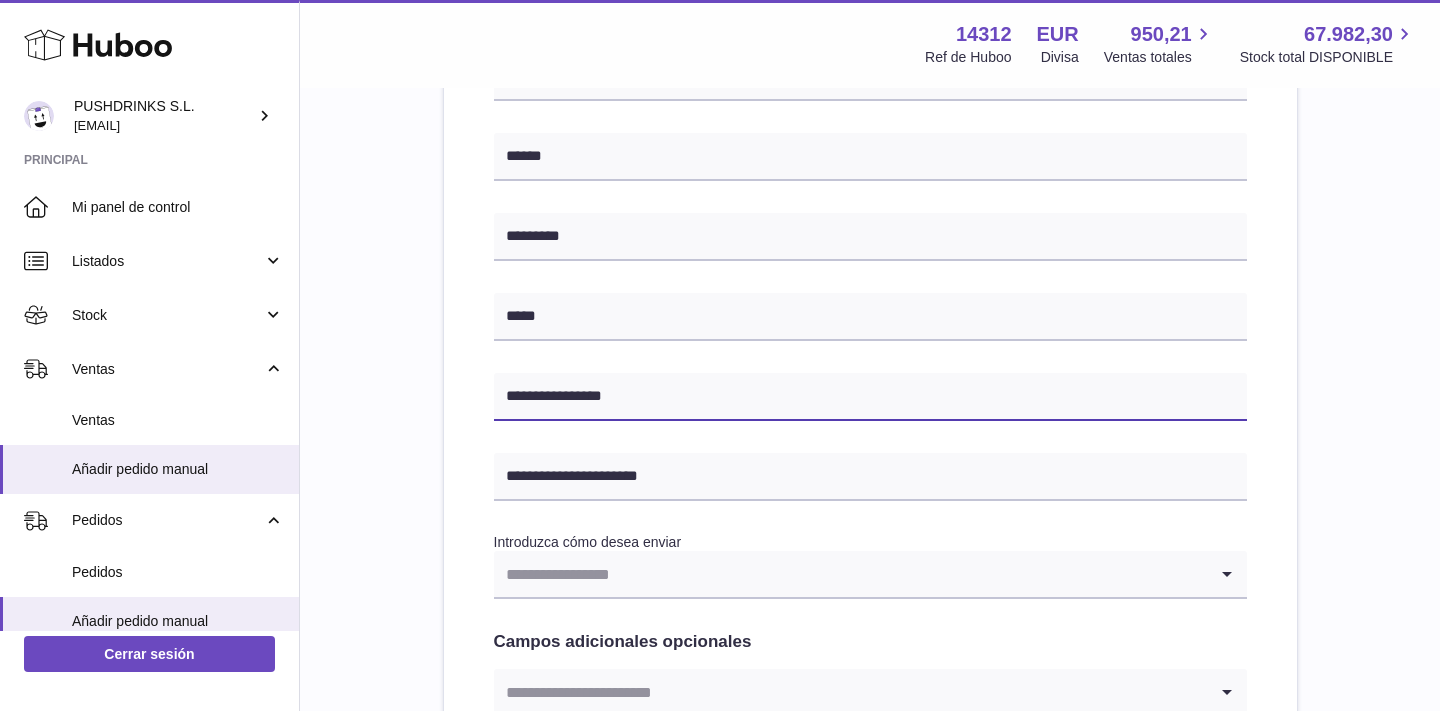 drag, startPoint x: 656, startPoint y: 389, endPoint x: 534, endPoint y: 393, distance: 122.06556 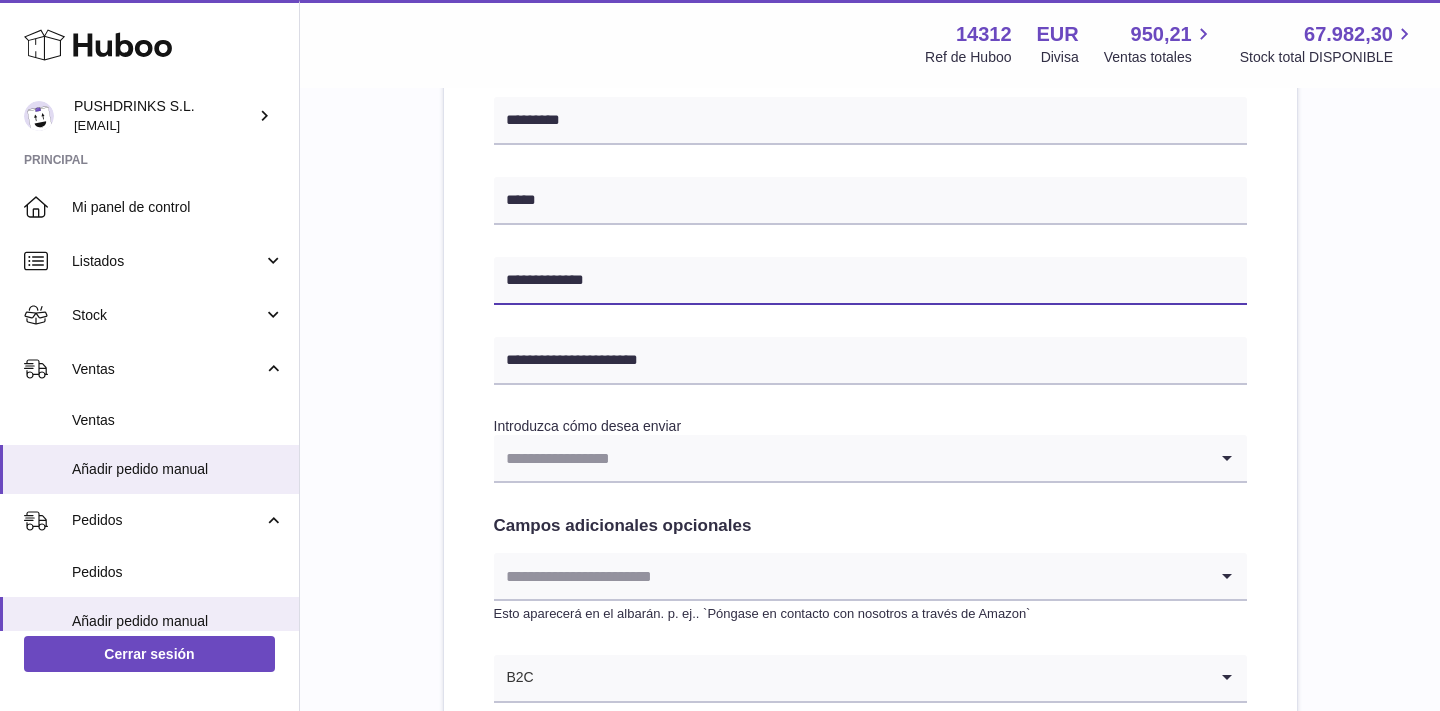 scroll, scrollTop: 790, scrollLeft: 0, axis: vertical 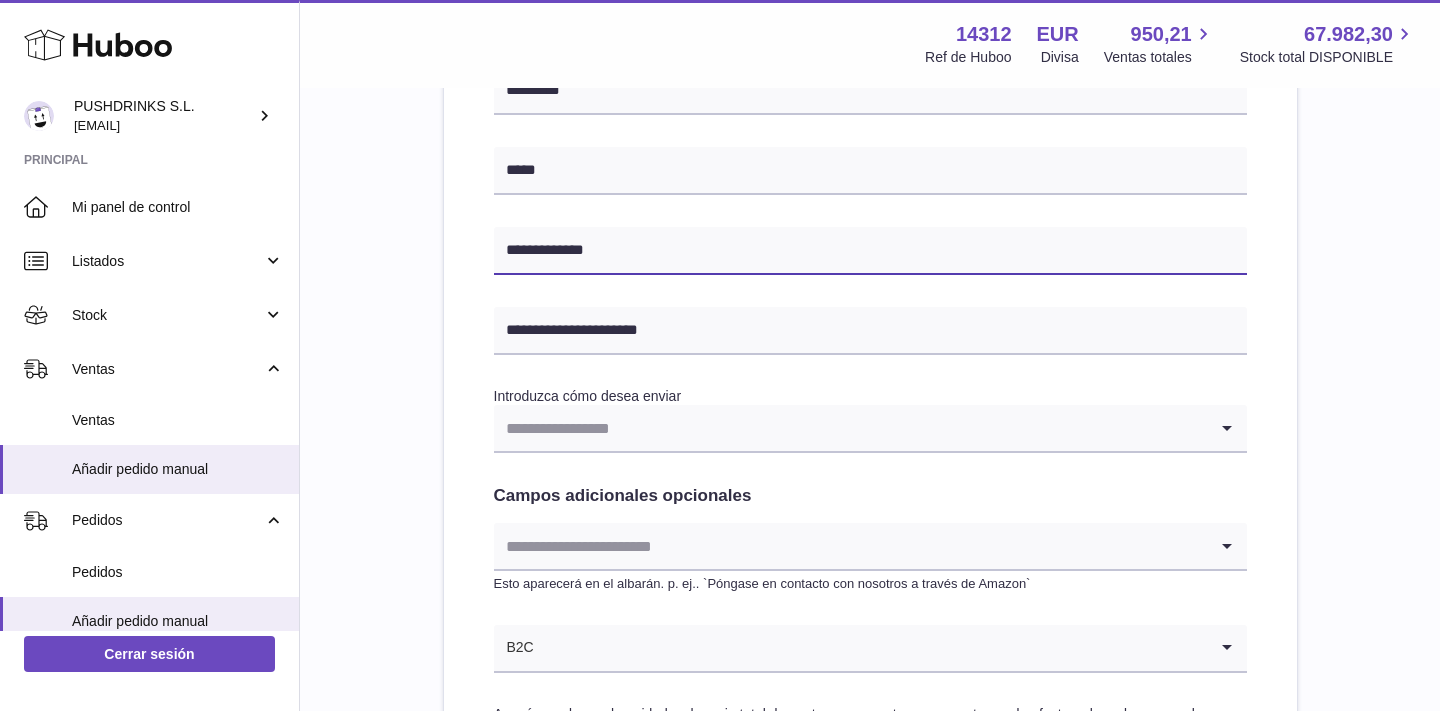 type on "**********" 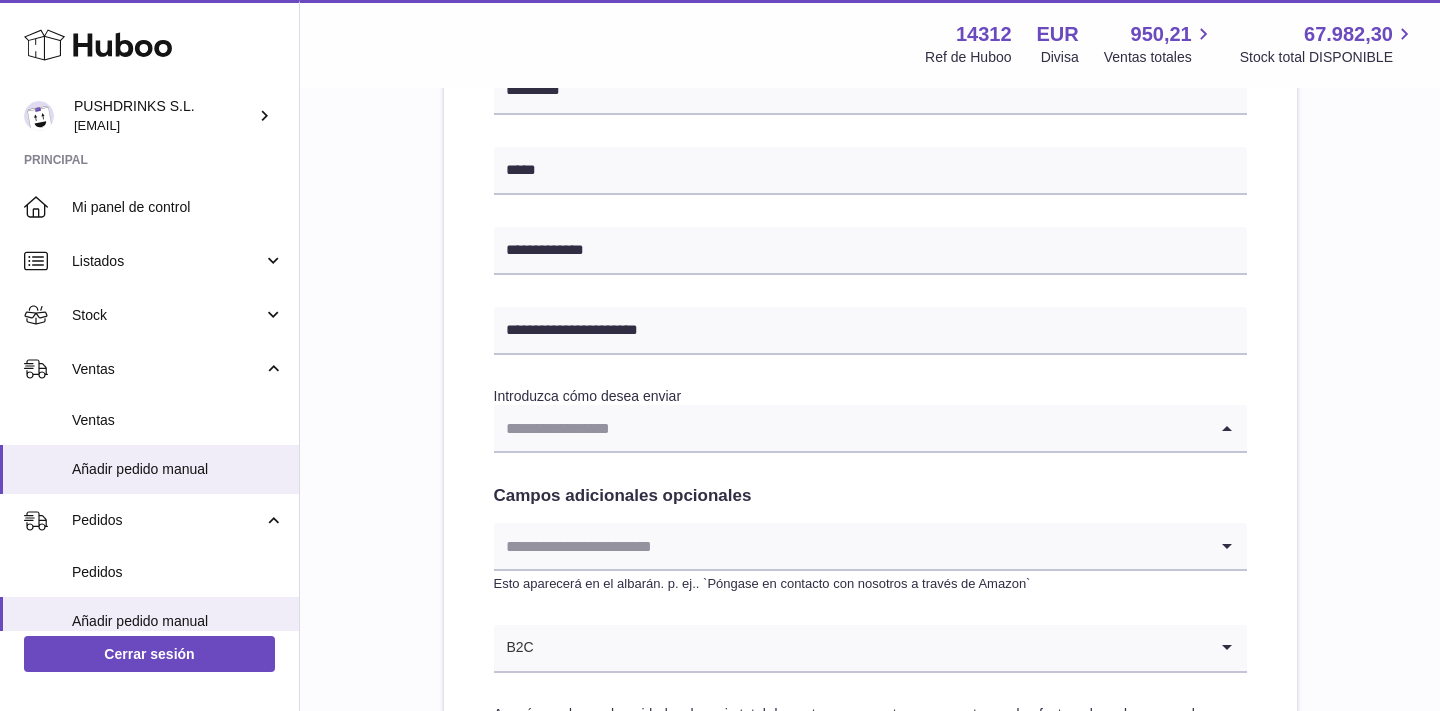 click at bounding box center (850, 428) 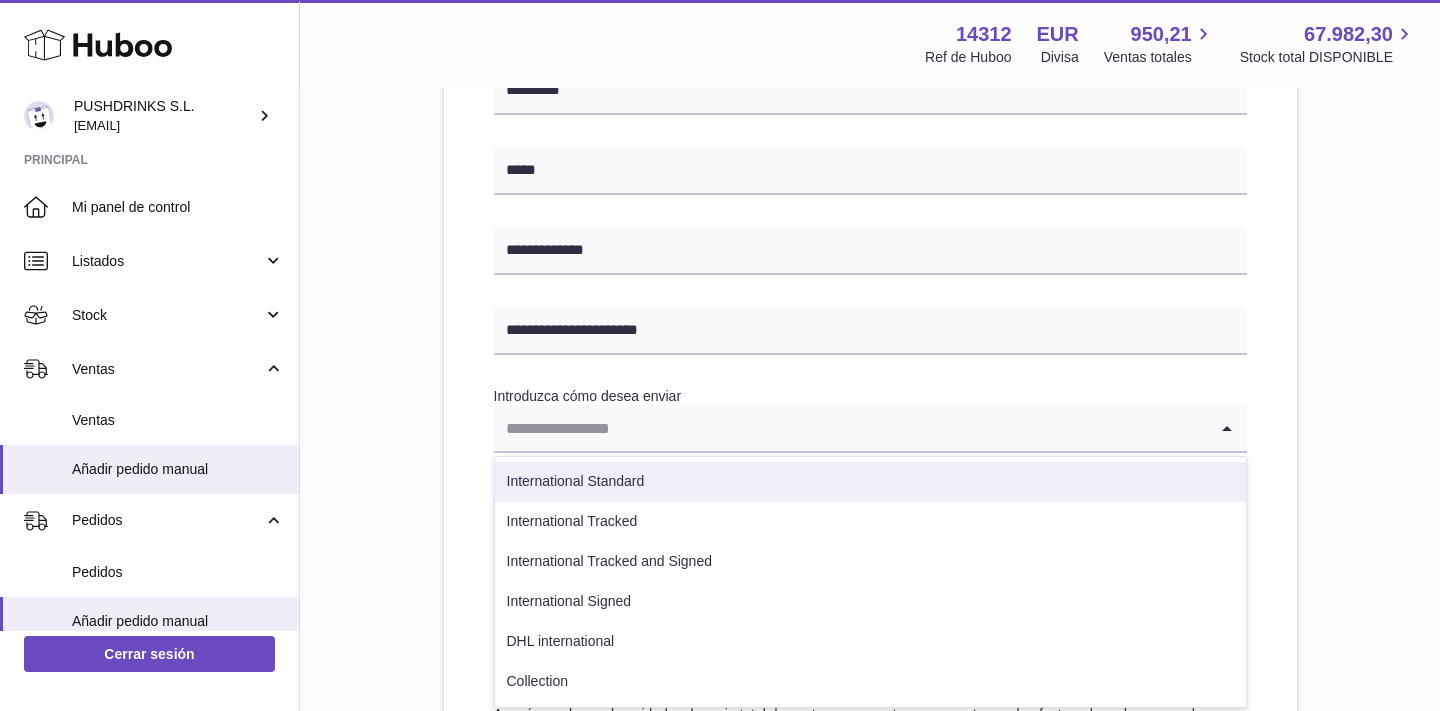 click on "International Standard" at bounding box center [870, 482] 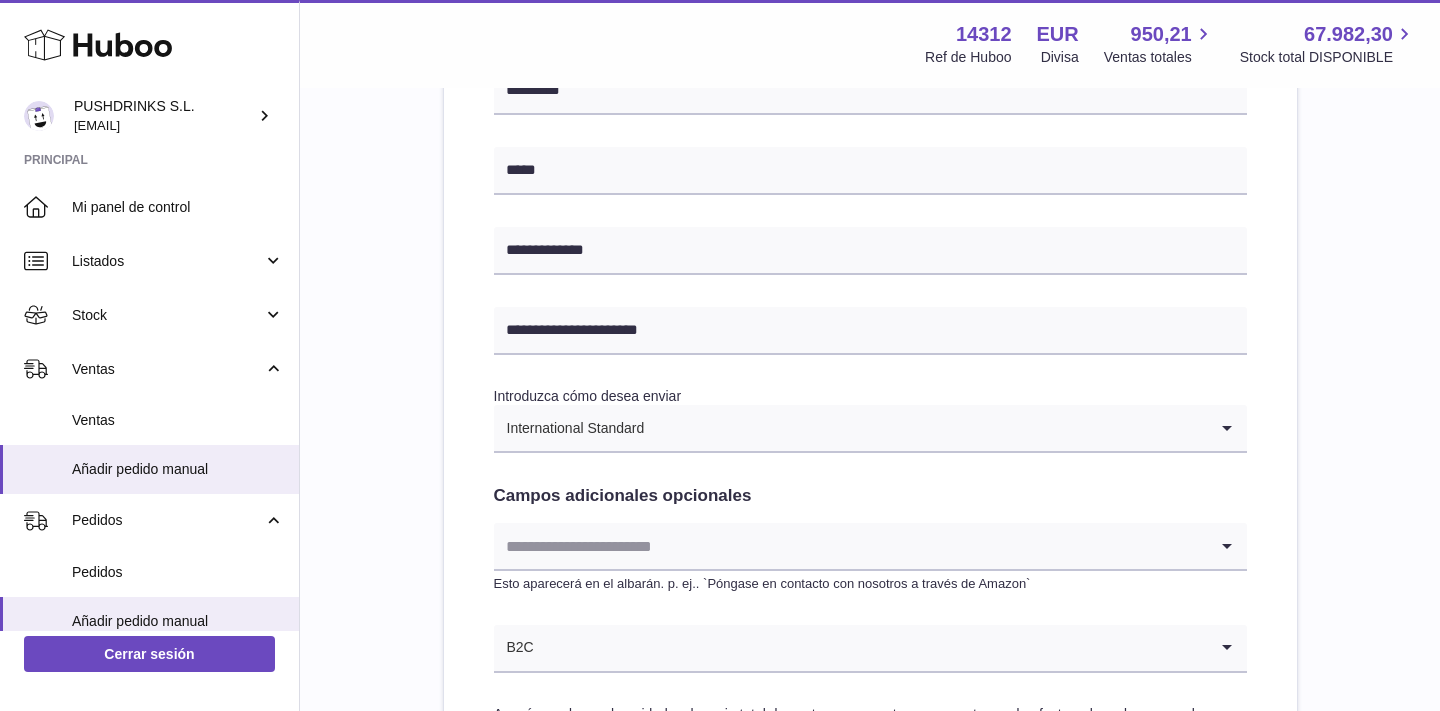 click at bounding box center (925, 428) 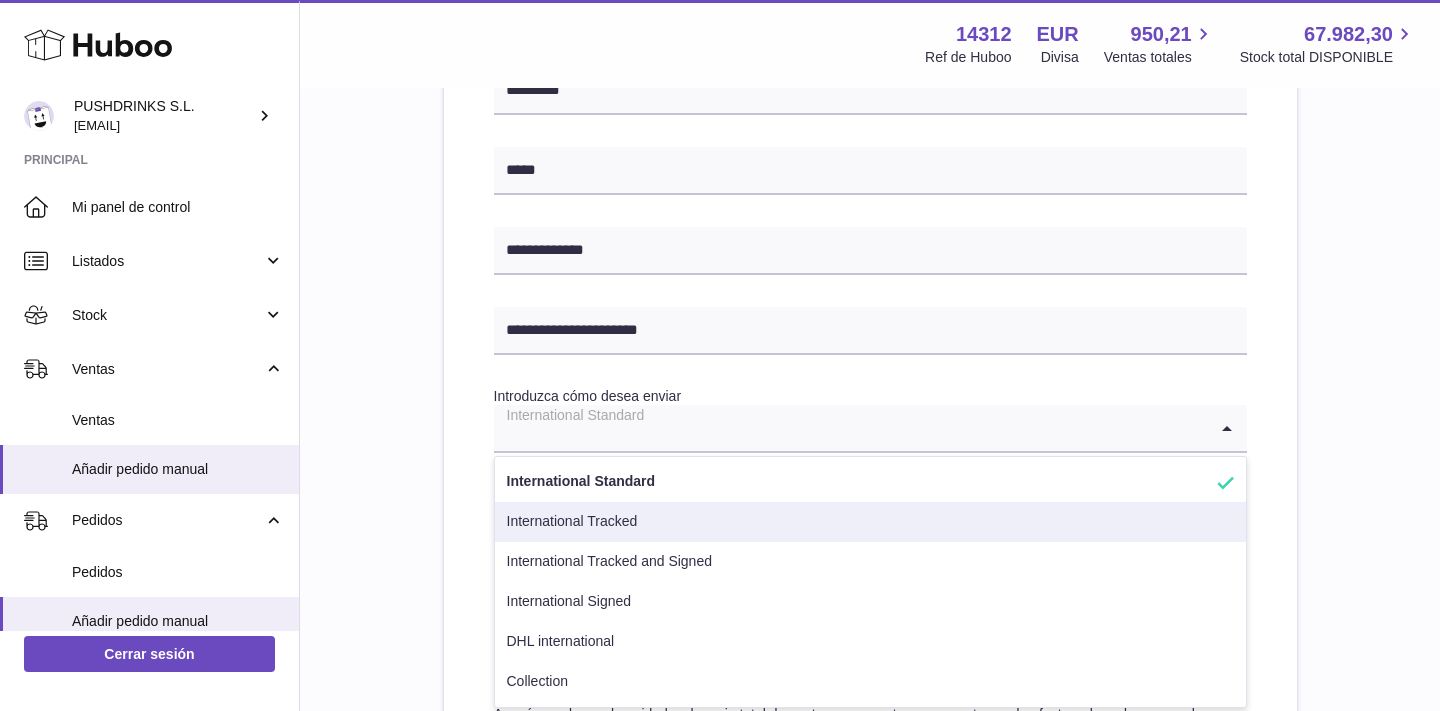 click on "**********" at bounding box center (870, 200) 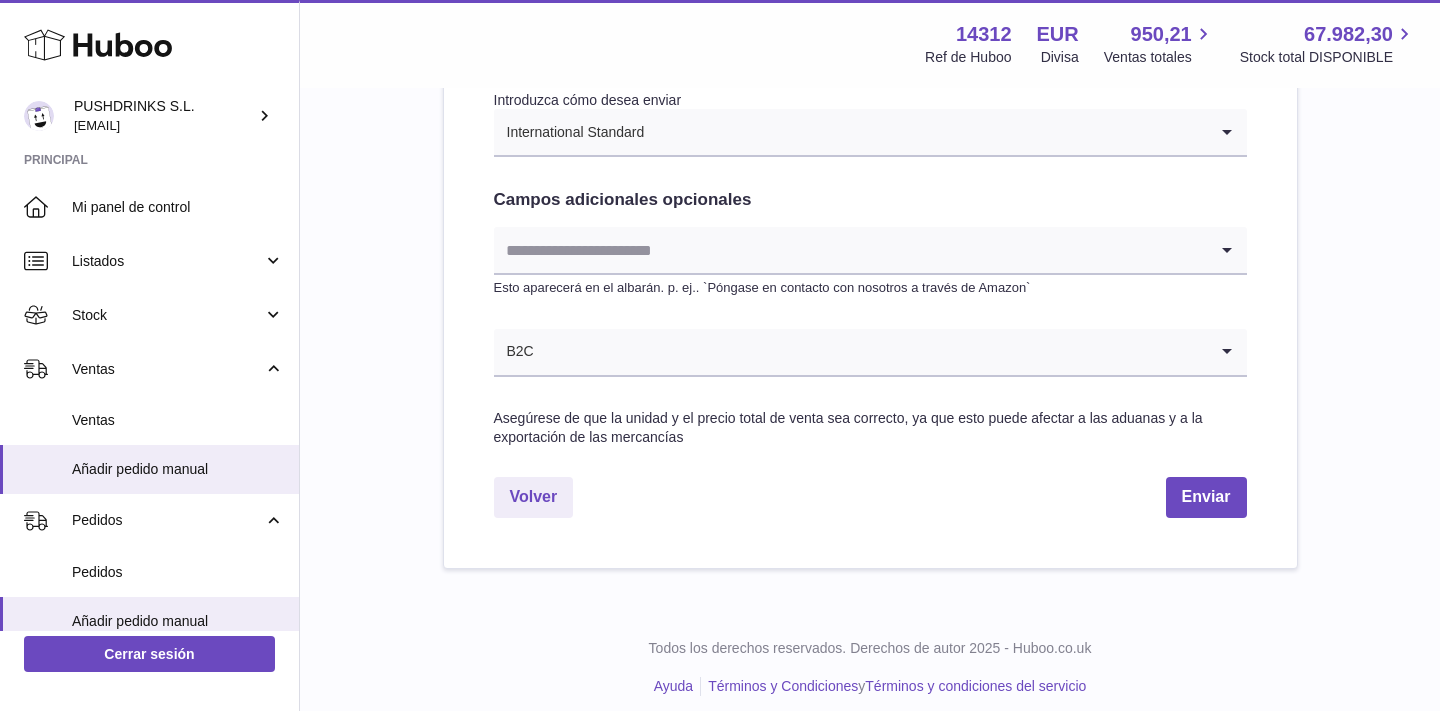 scroll, scrollTop: 1101, scrollLeft: 0, axis: vertical 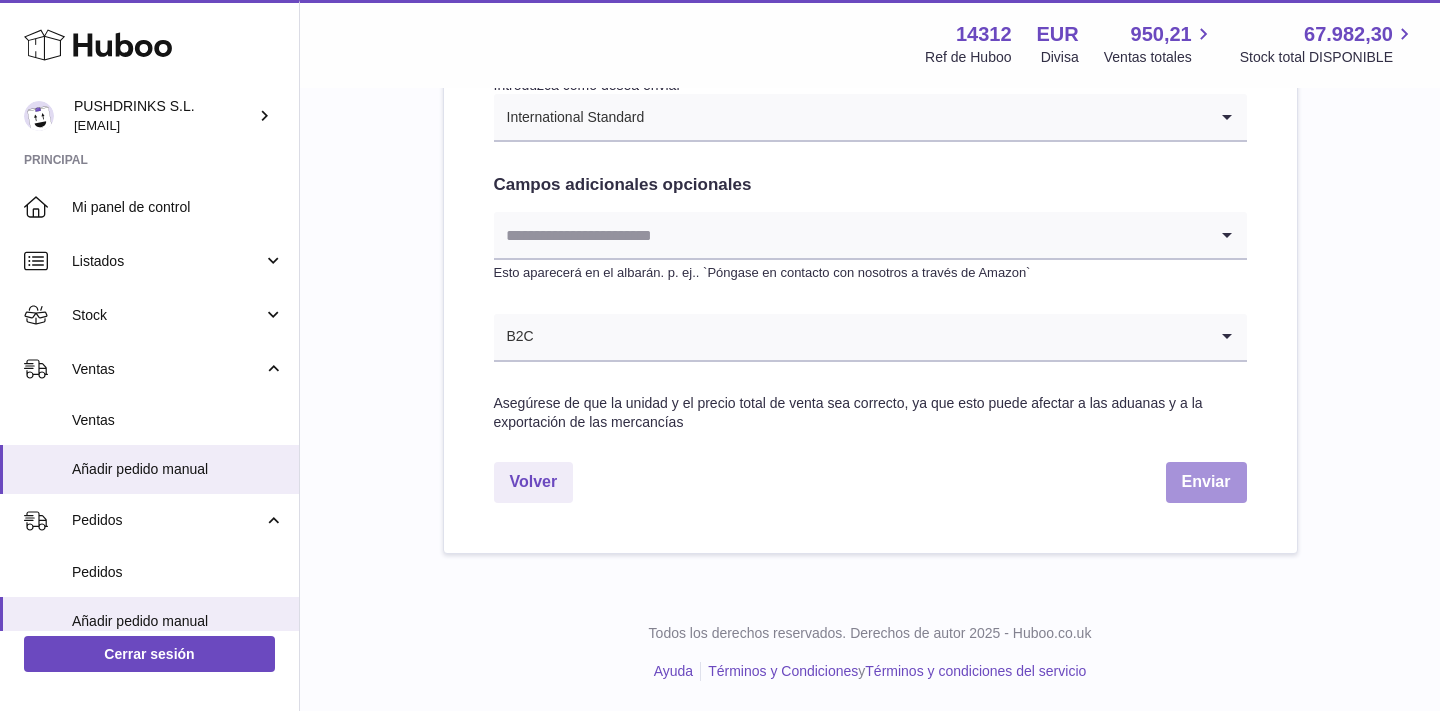 click on "Enviar" at bounding box center [1206, 482] 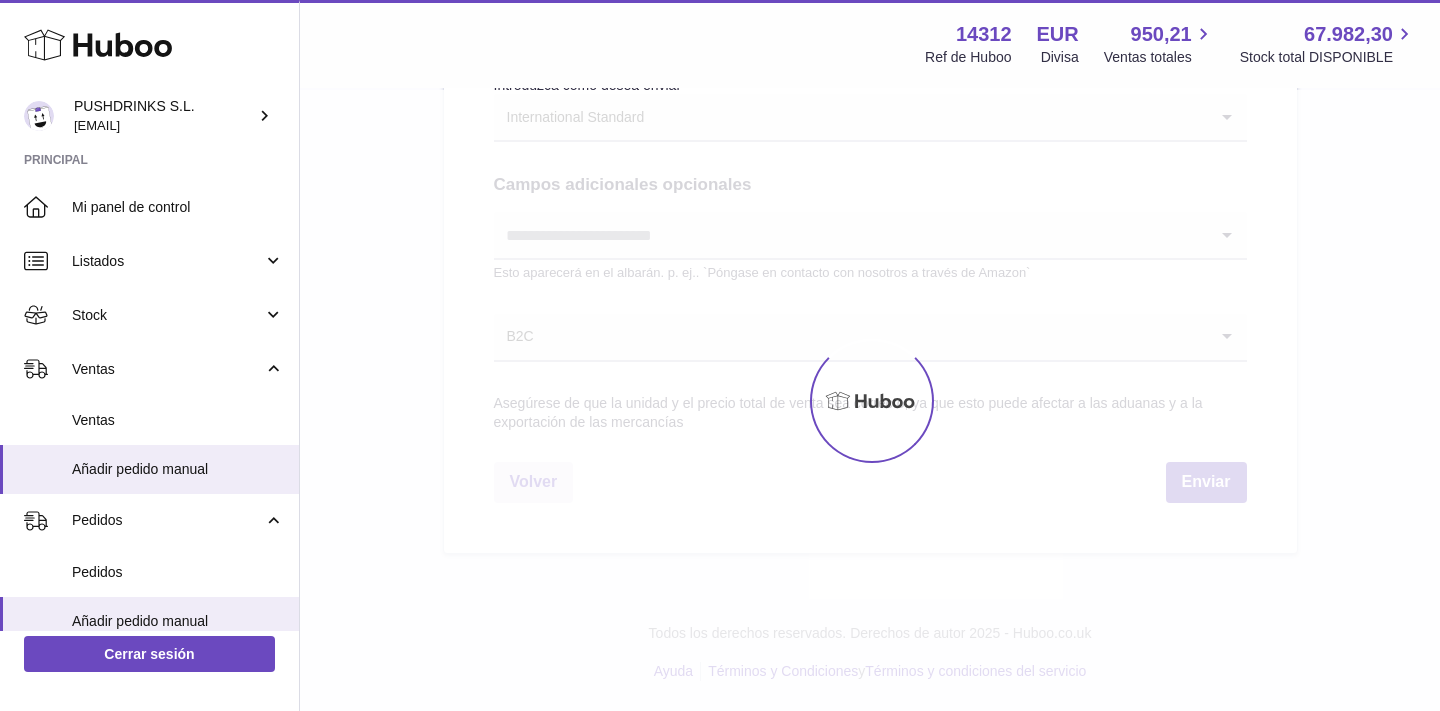 scroll, scrollTop: 0, scrollLeft: 0, axis: both 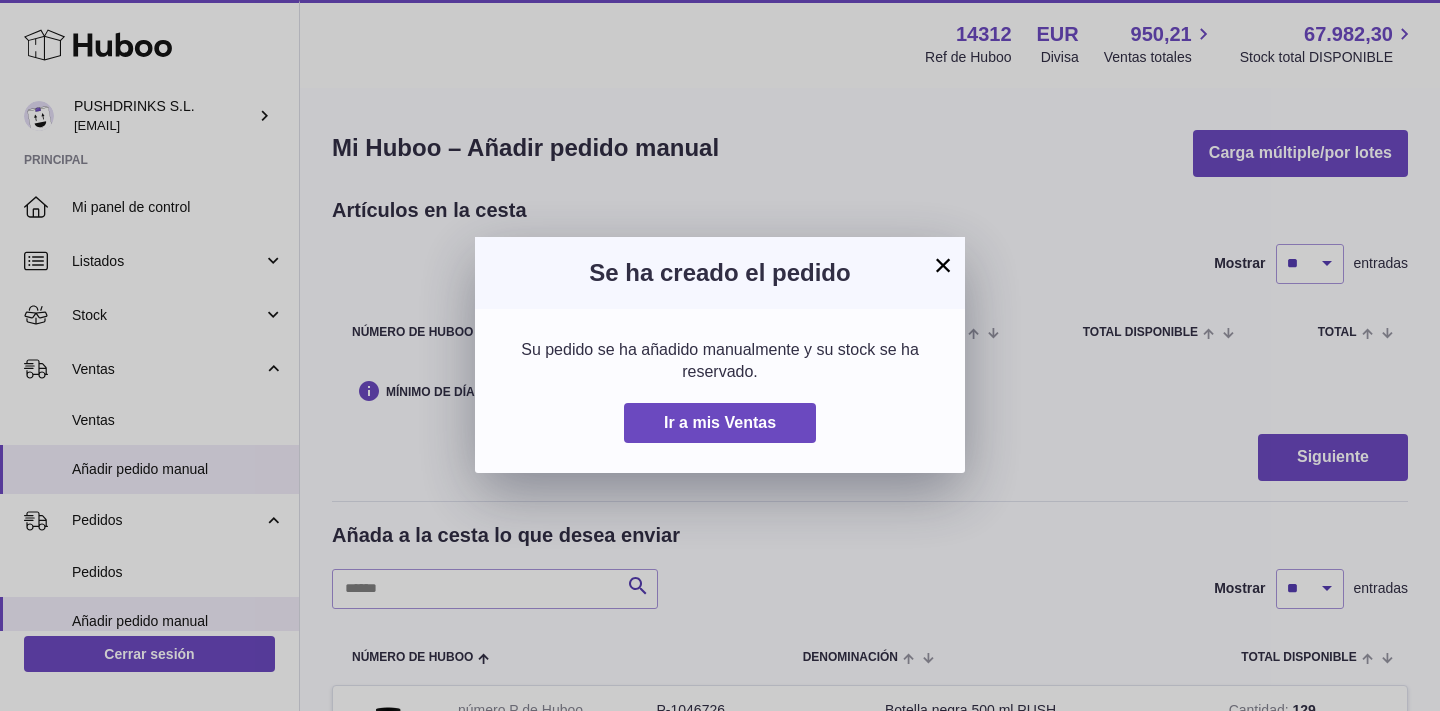 click on "Se ha creado el pedido" at bounding box center (720, 273) 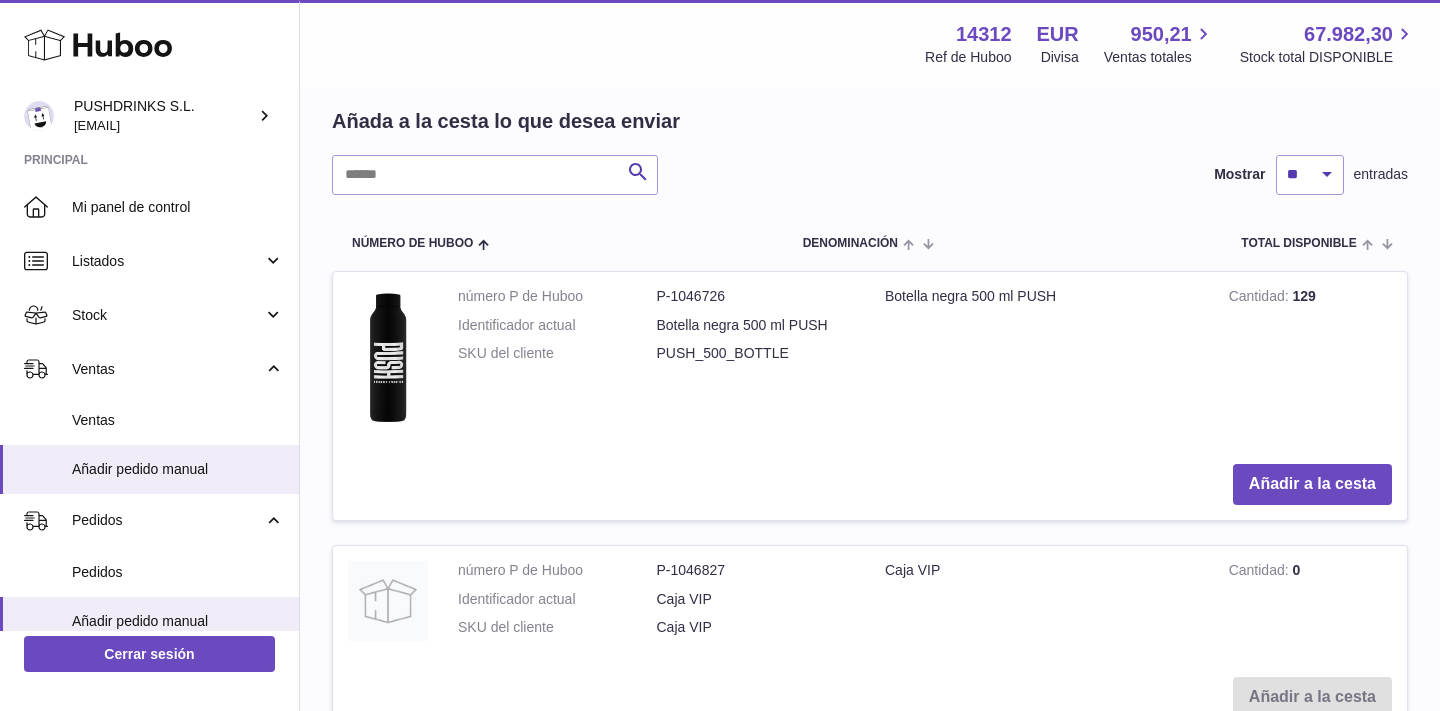 scroll, scrollTop: 418, scrollLeft: 0, axis: vertical 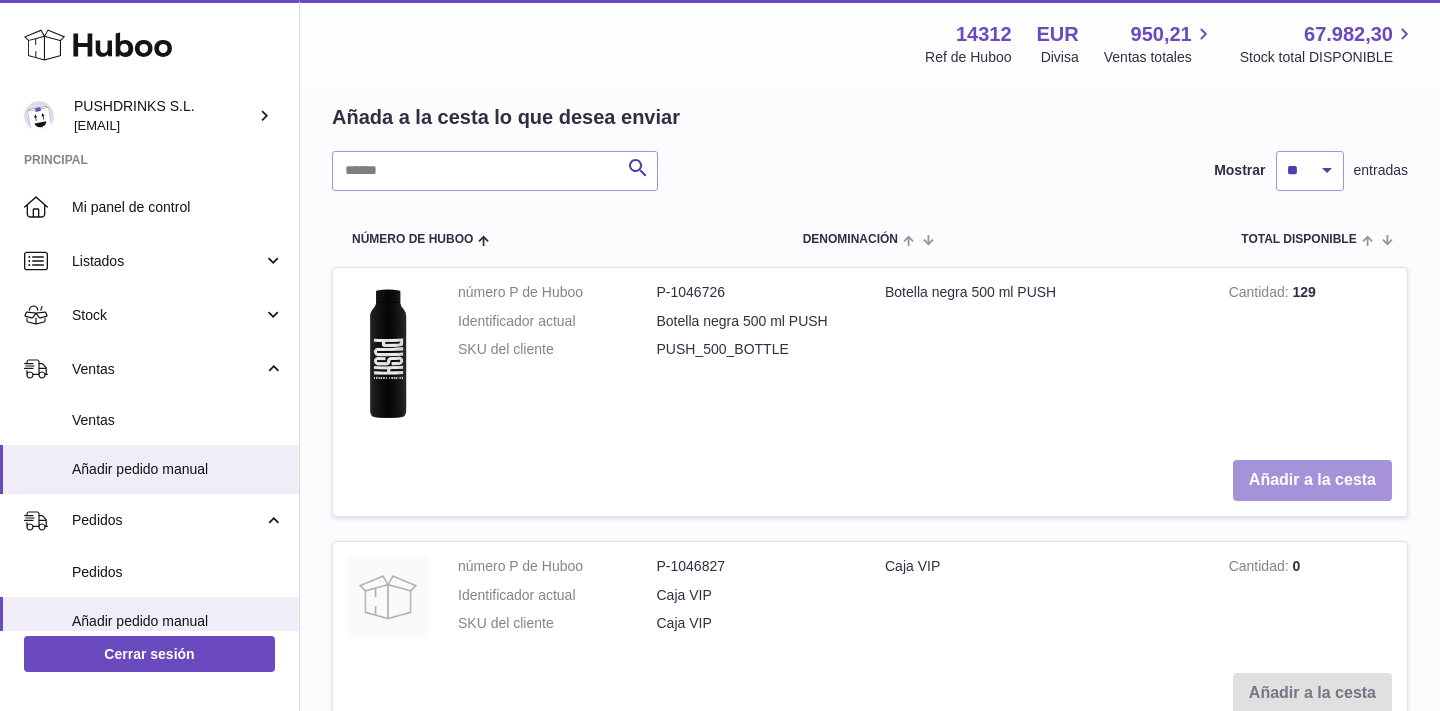 click on "Añadir a la cesta" at bounding box center [1312, 480] 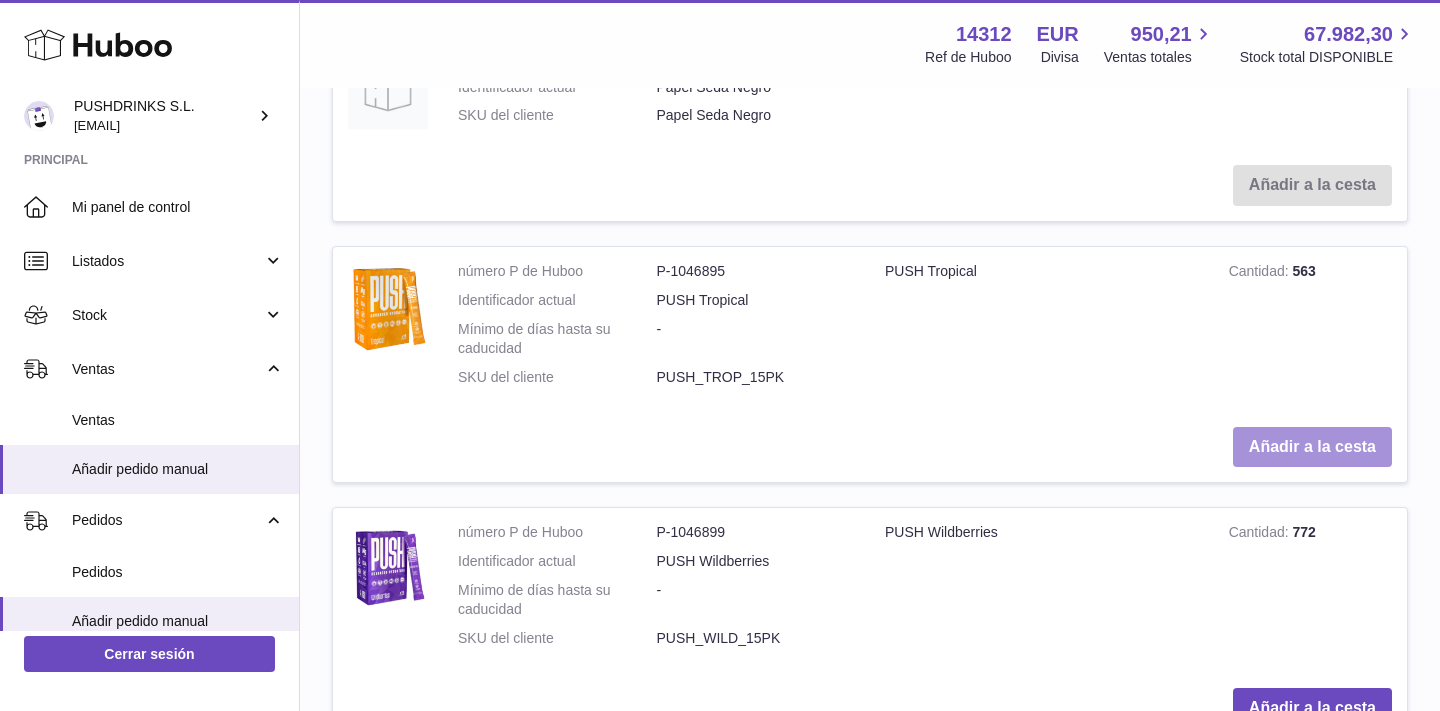 scroll, scrollTop: 1663, scrollLeft: 0, axis: vertical 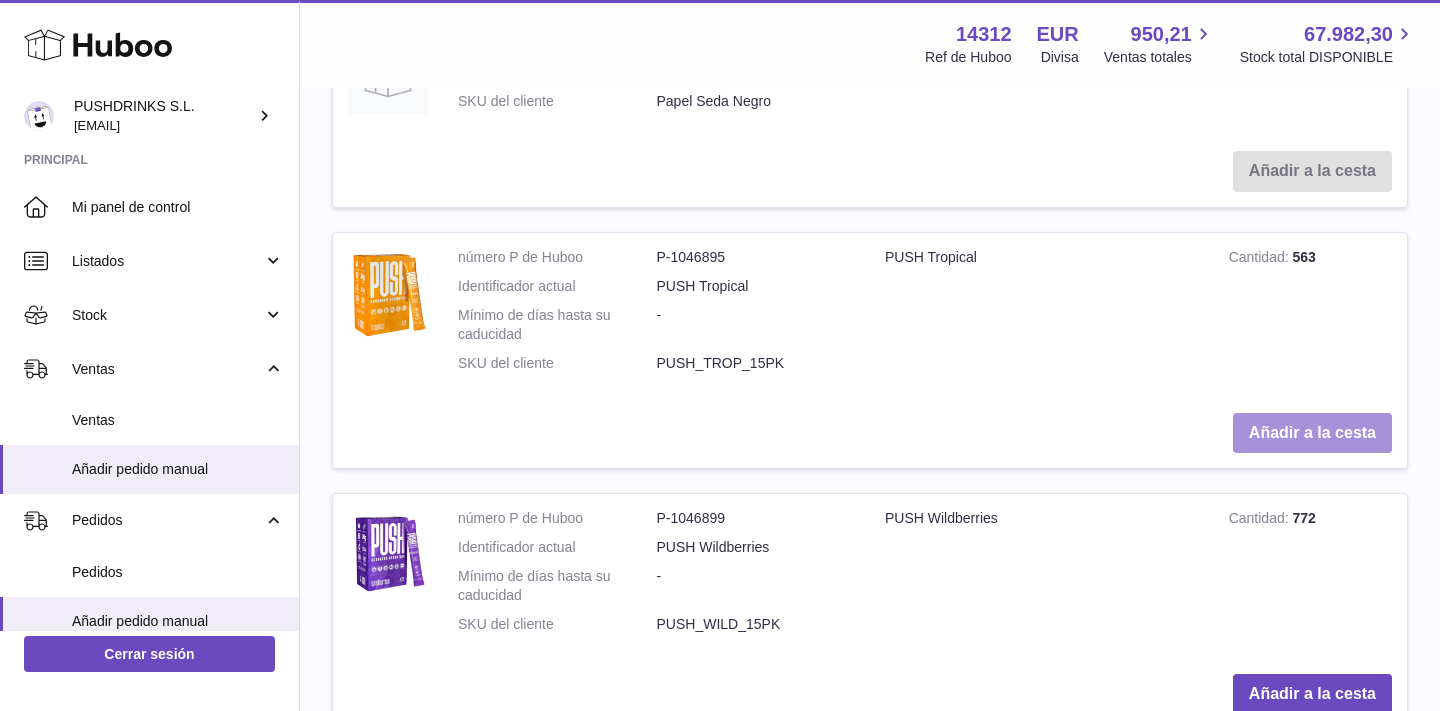 click on "Añadir a la cesta" at bounding box center [1312, 433] 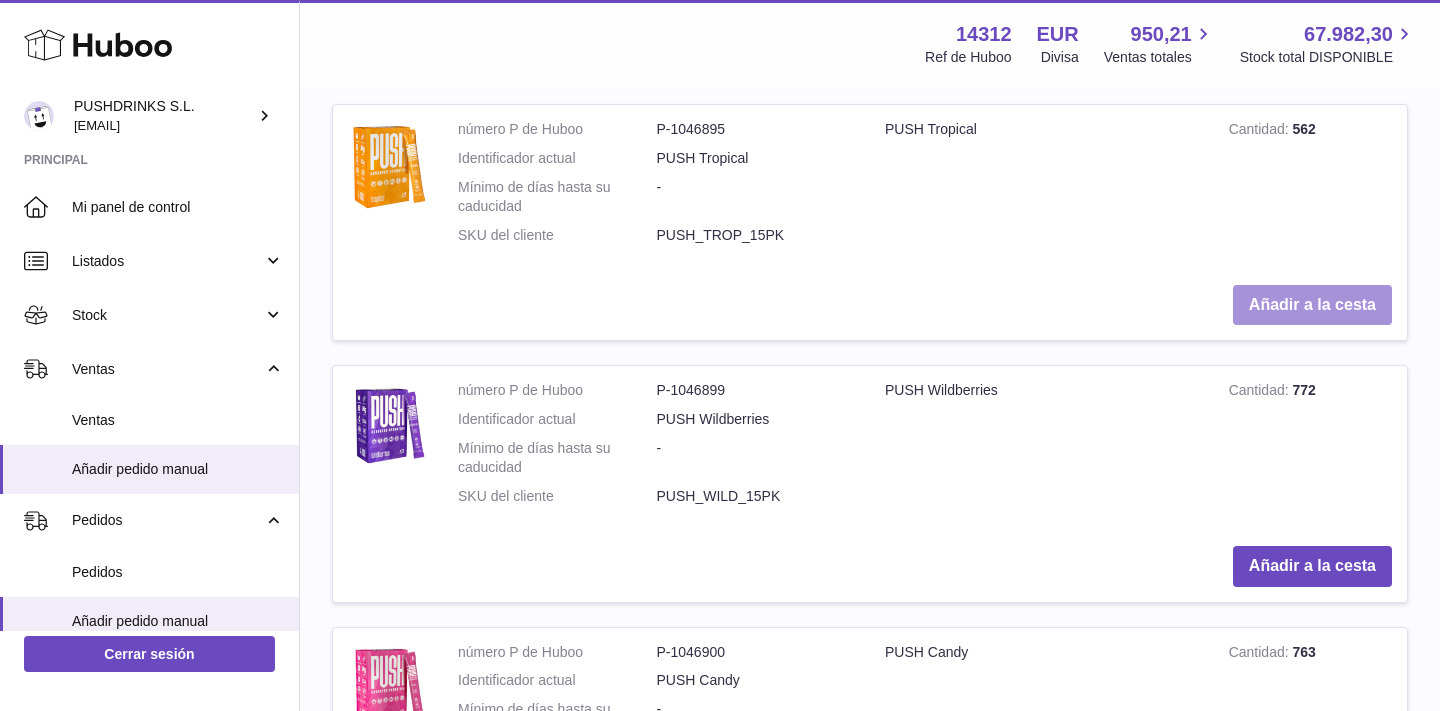 scroll, scrollTop: 2108, scrollLeft: 0, axis: vertical 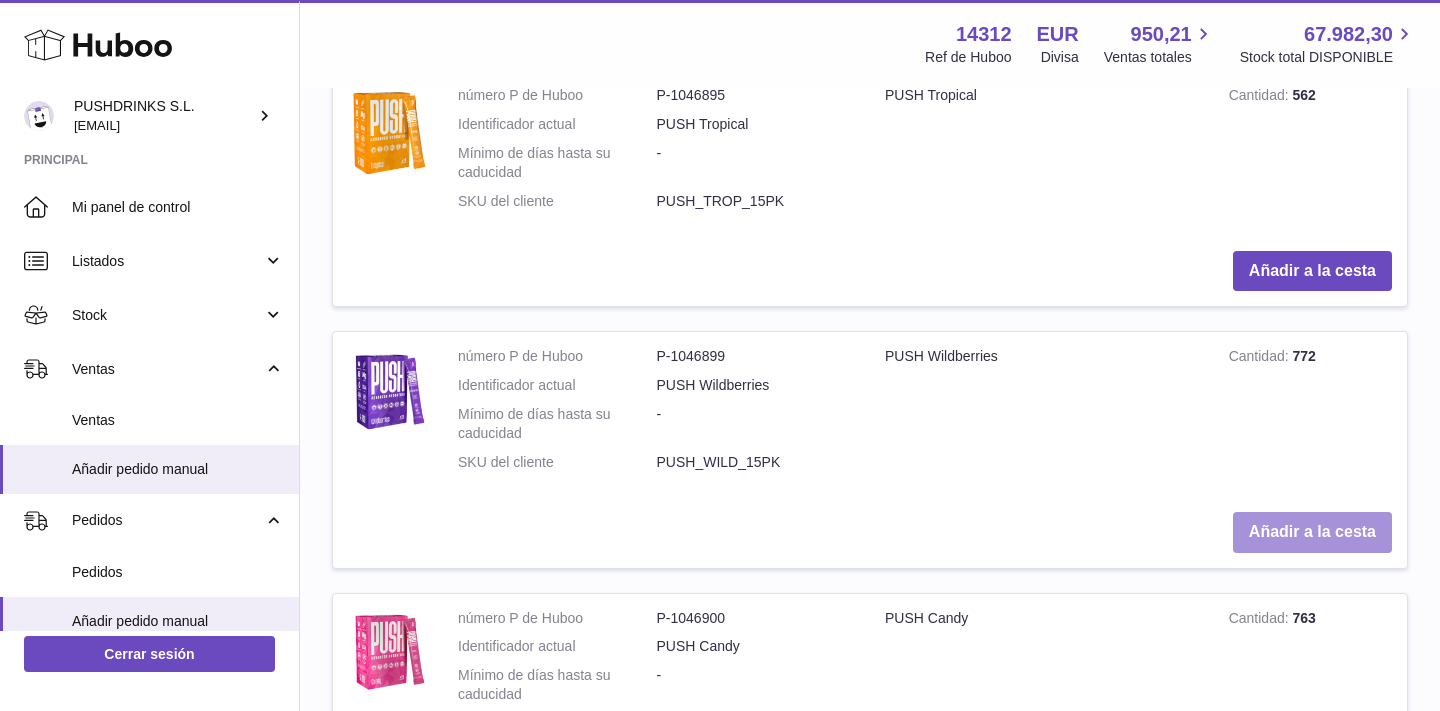 click on "Añadir a la cesta" at bounding box center (1312, 532) 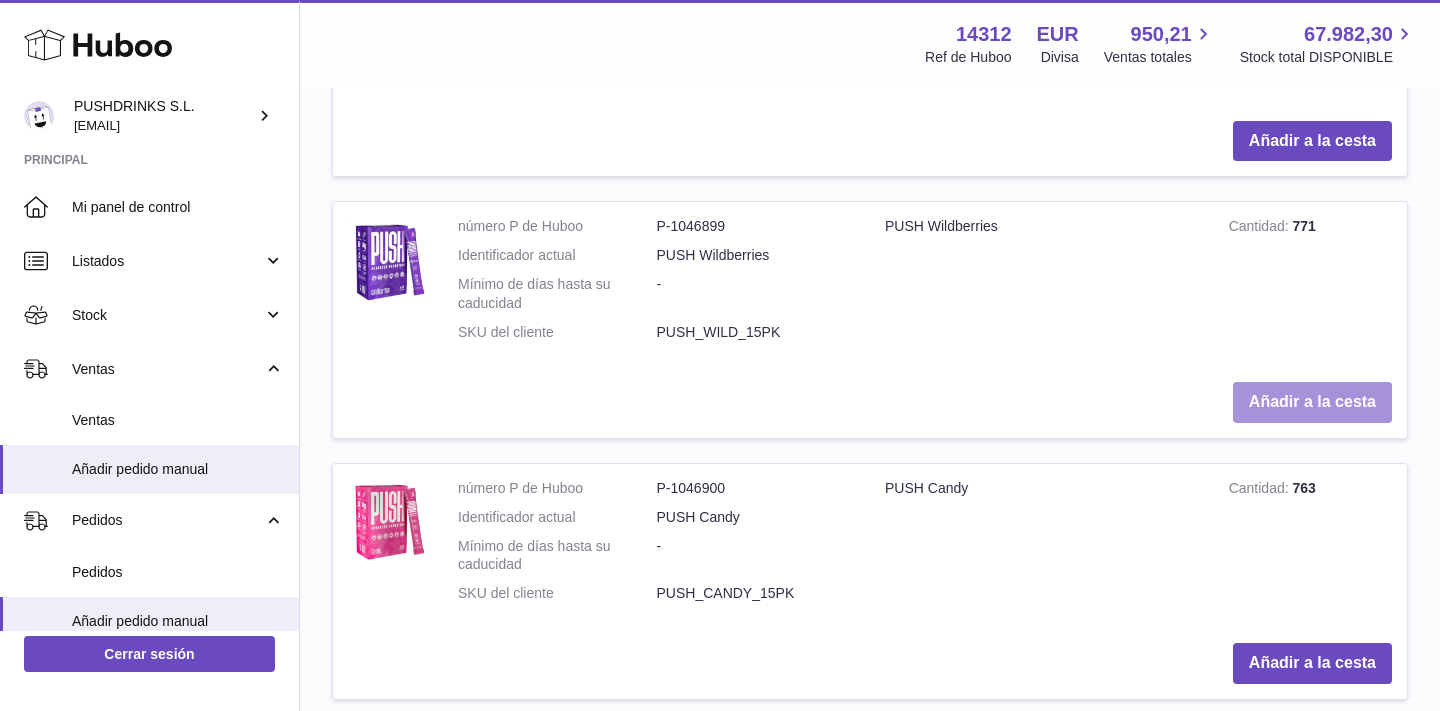 scroll, scrollTop: 2522, scrollLeft: 0, axis: vertical 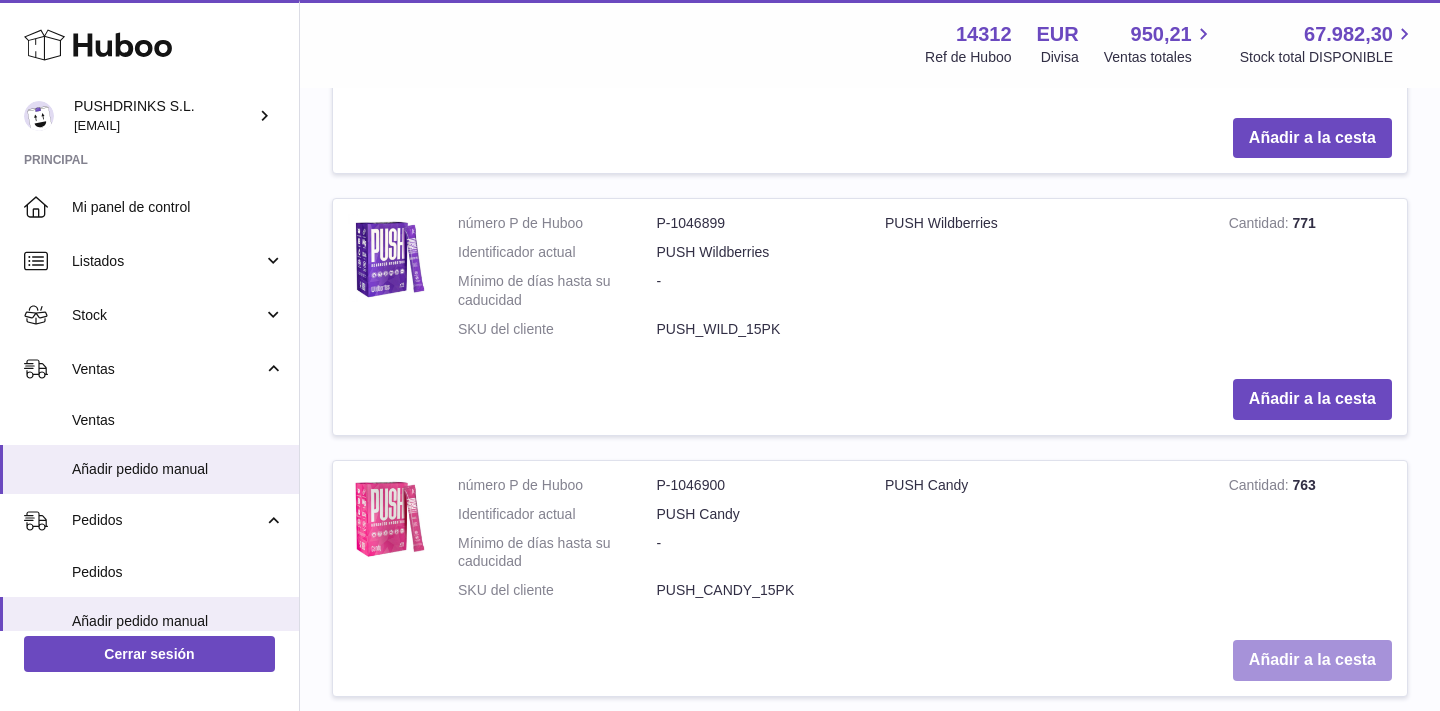 click on "Añadir a la cesta" at bounding box center [1312, 660] 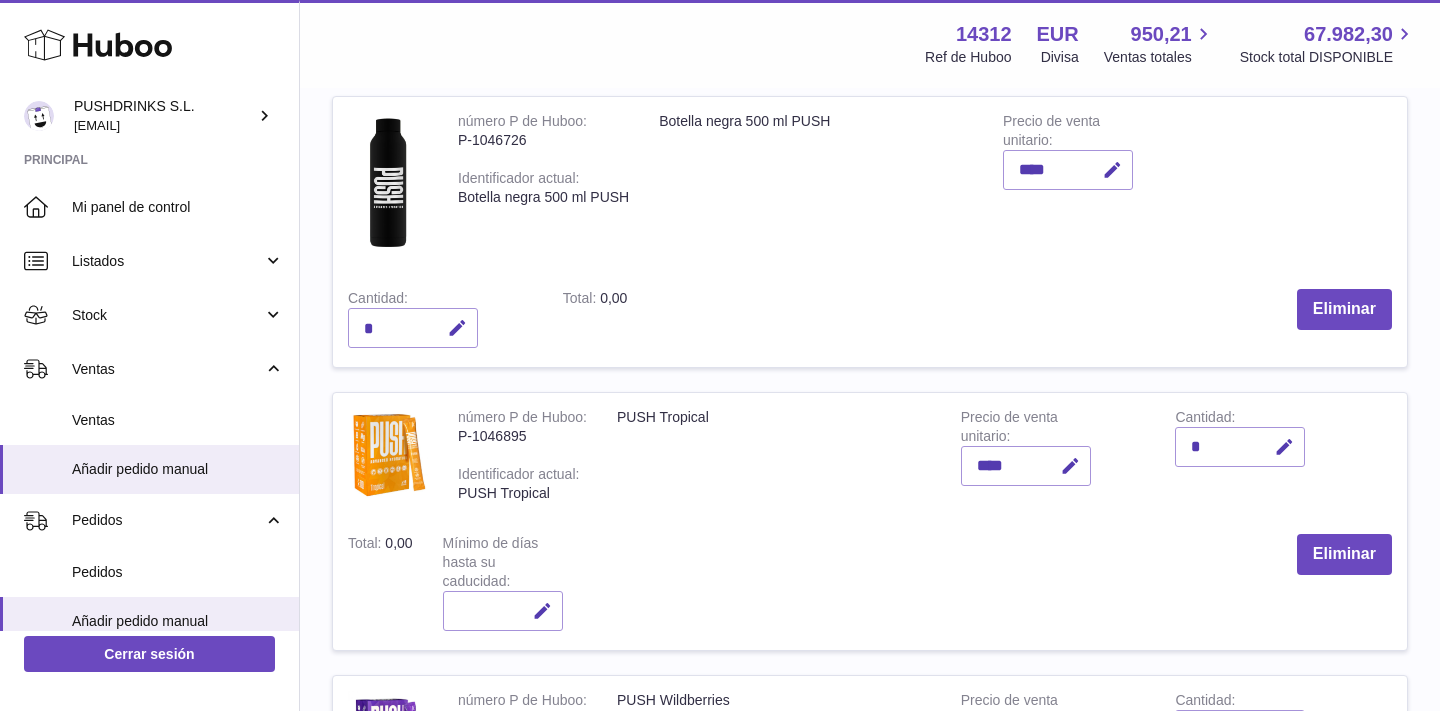 scroll, scrollTop: 0, scrollLeft: 0, axis: both 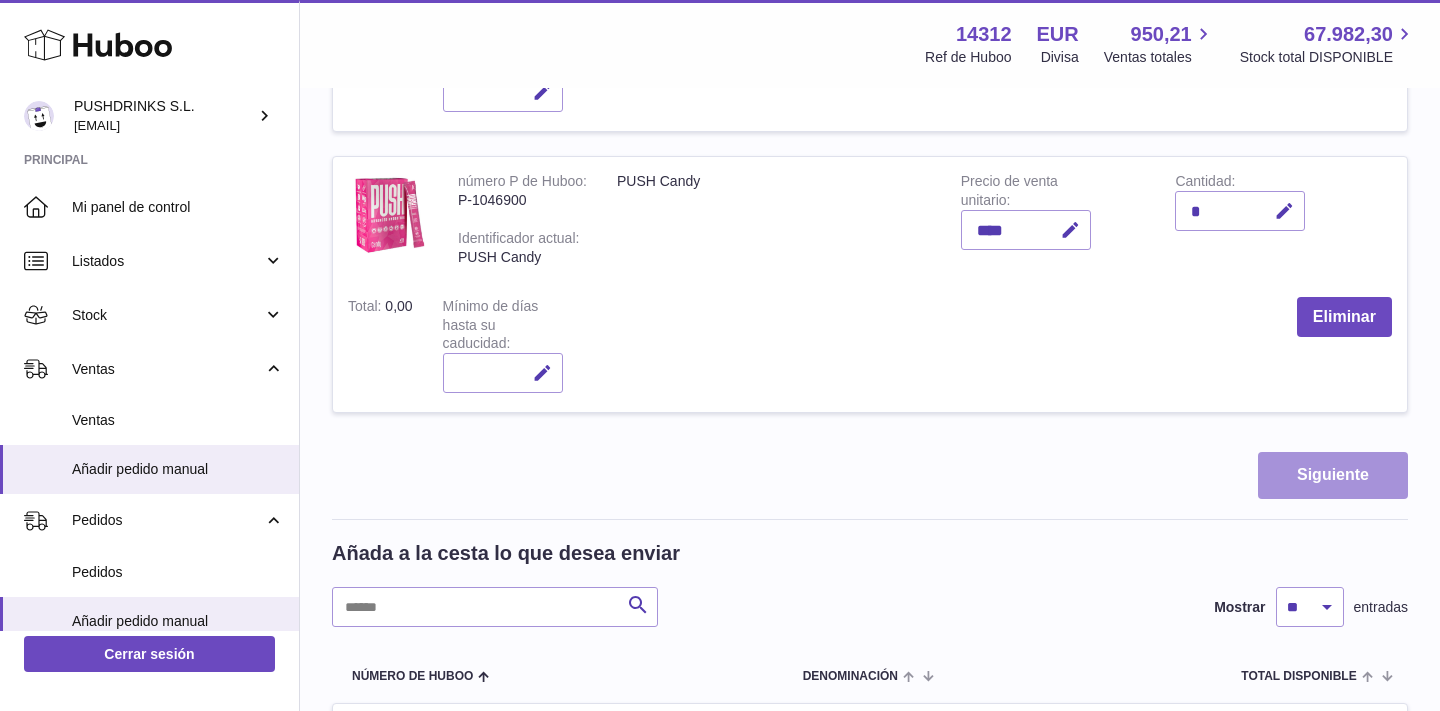 click on "Siguiente" at bounding box center (1333, 475) 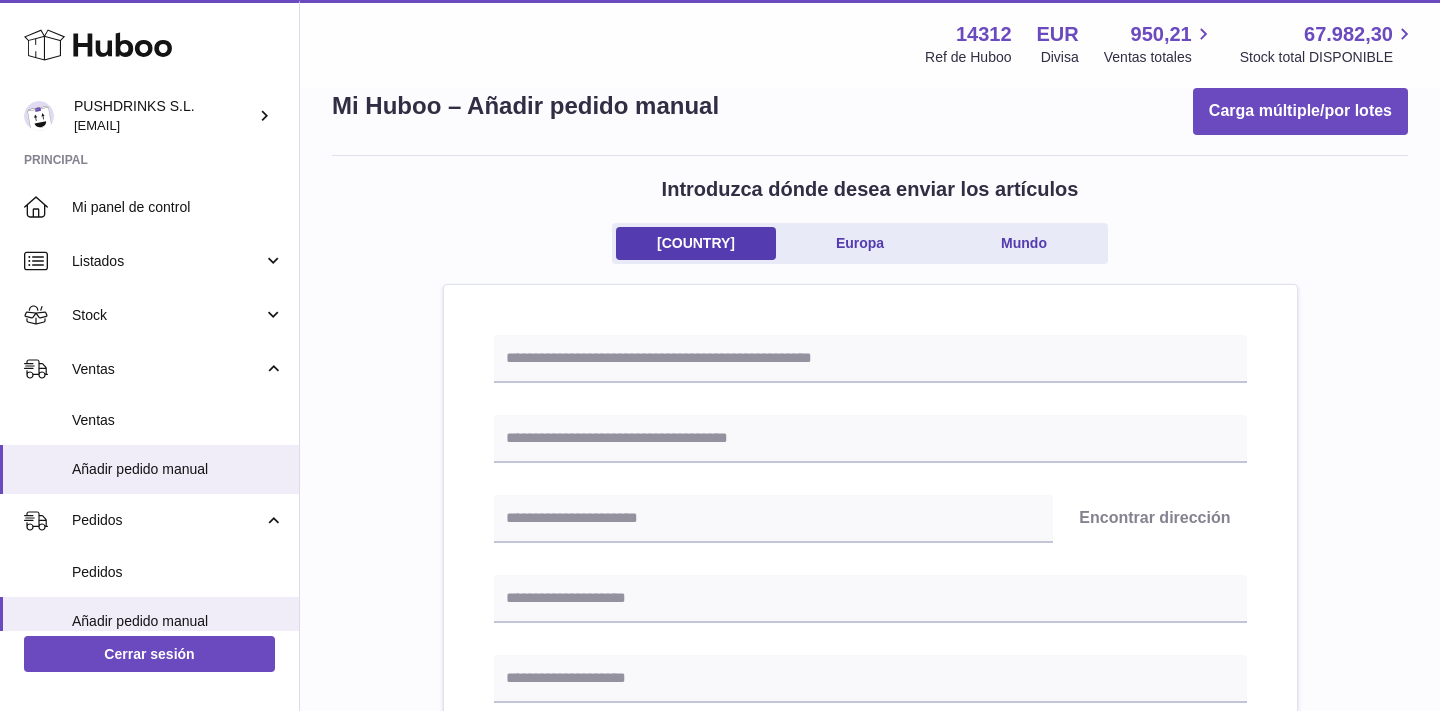 scroll, scrollTop: 41, scrollLeft: 0, axis: vertical 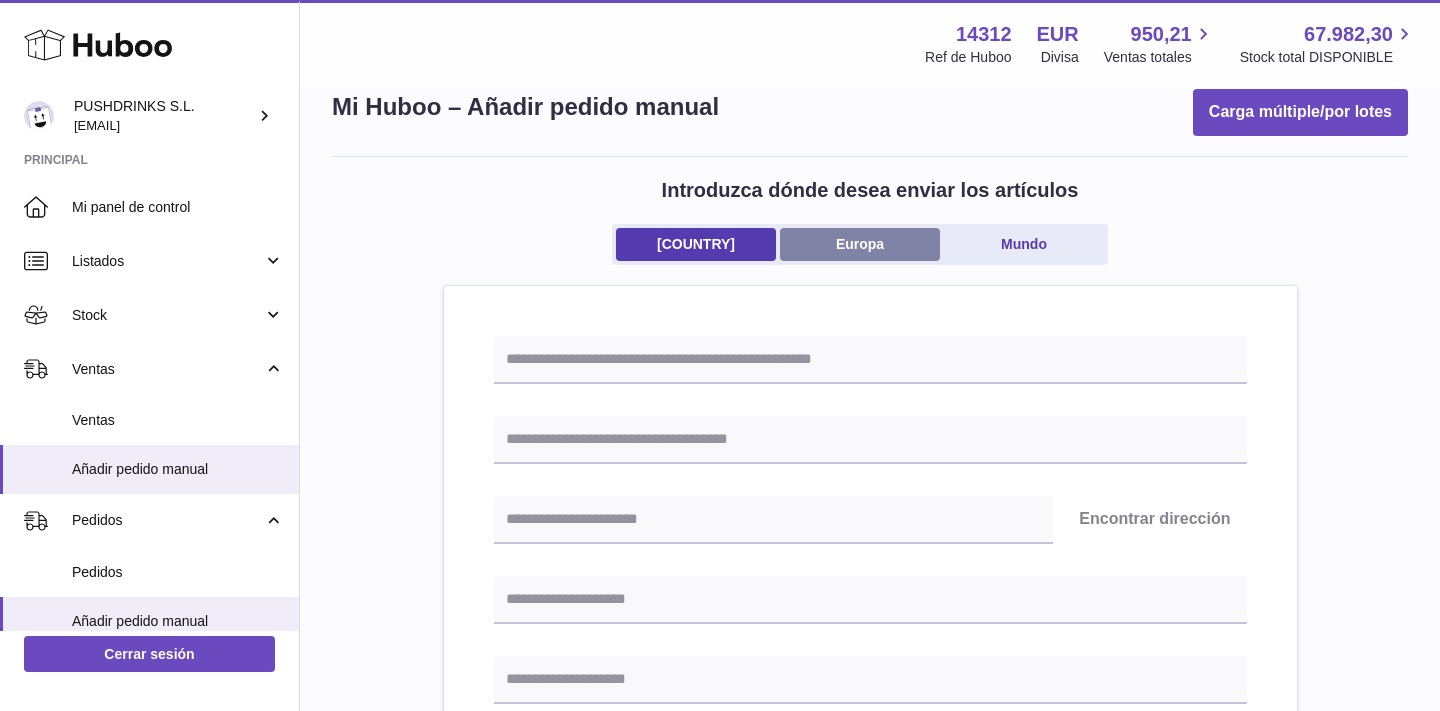 click on "Europa" at bounding box center [860, 244] 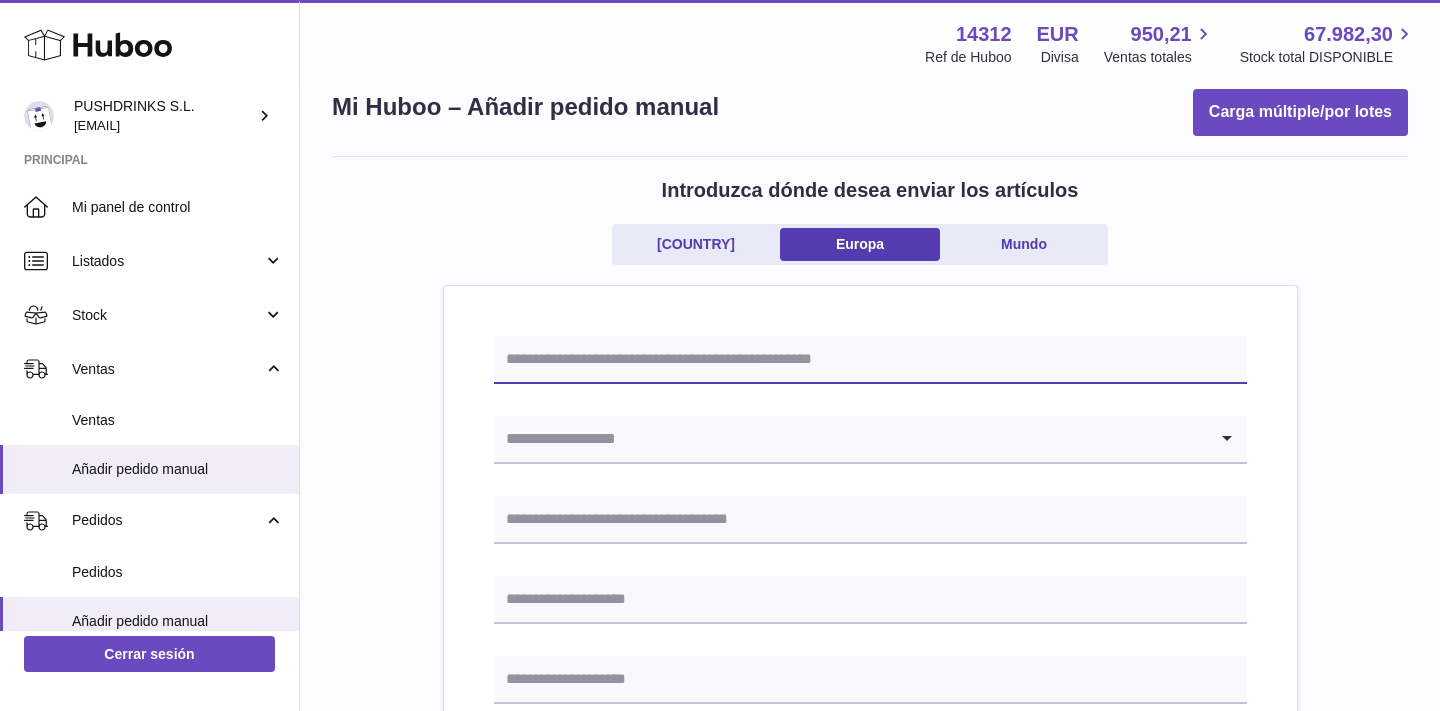 click at bounding box center [870, 360] 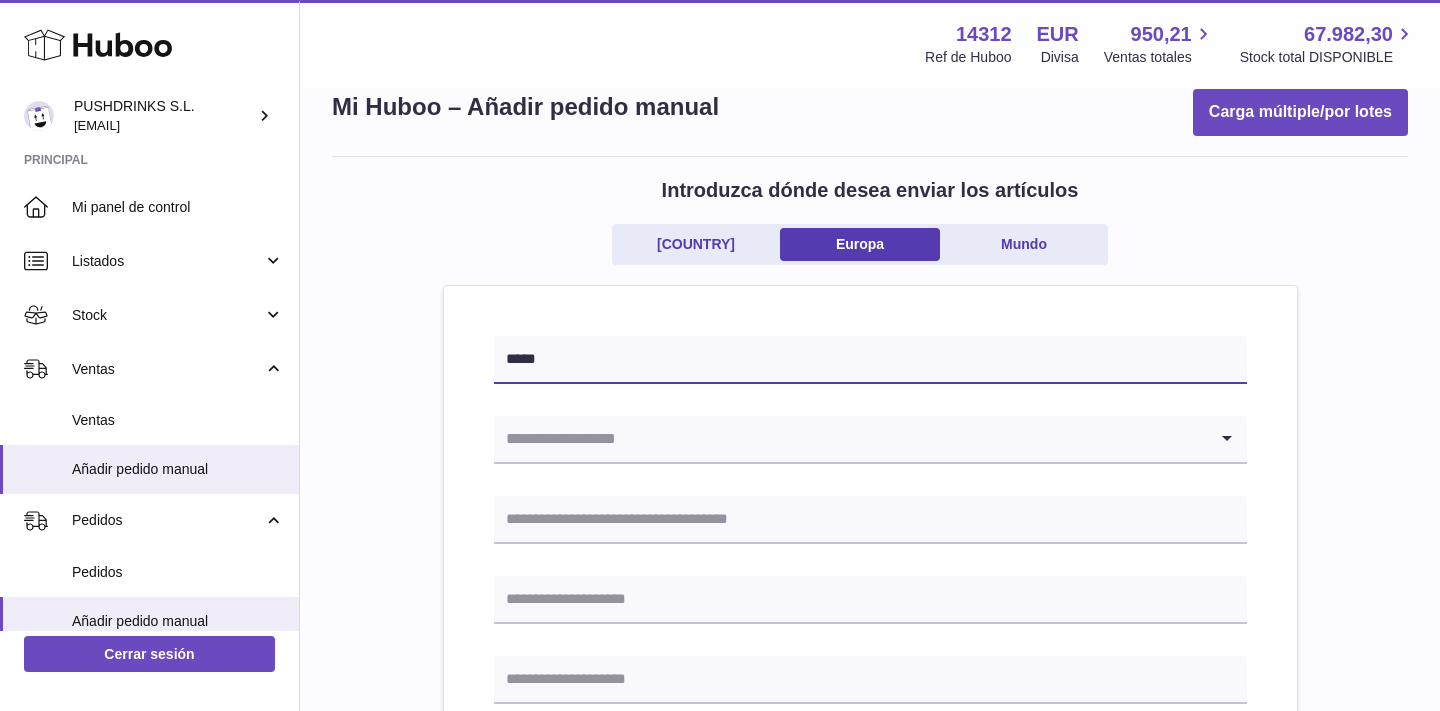 type on "*****" 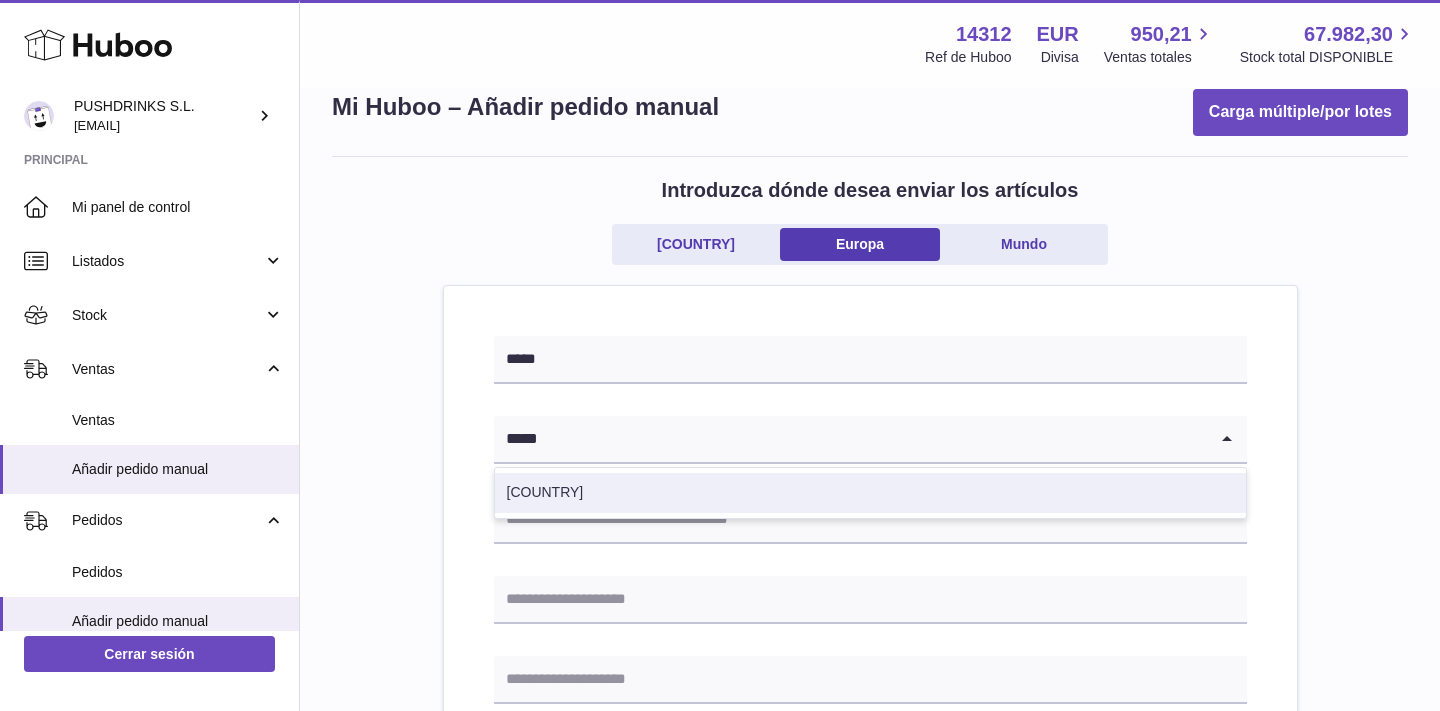 click on "España" at bounding box center [870, 493] 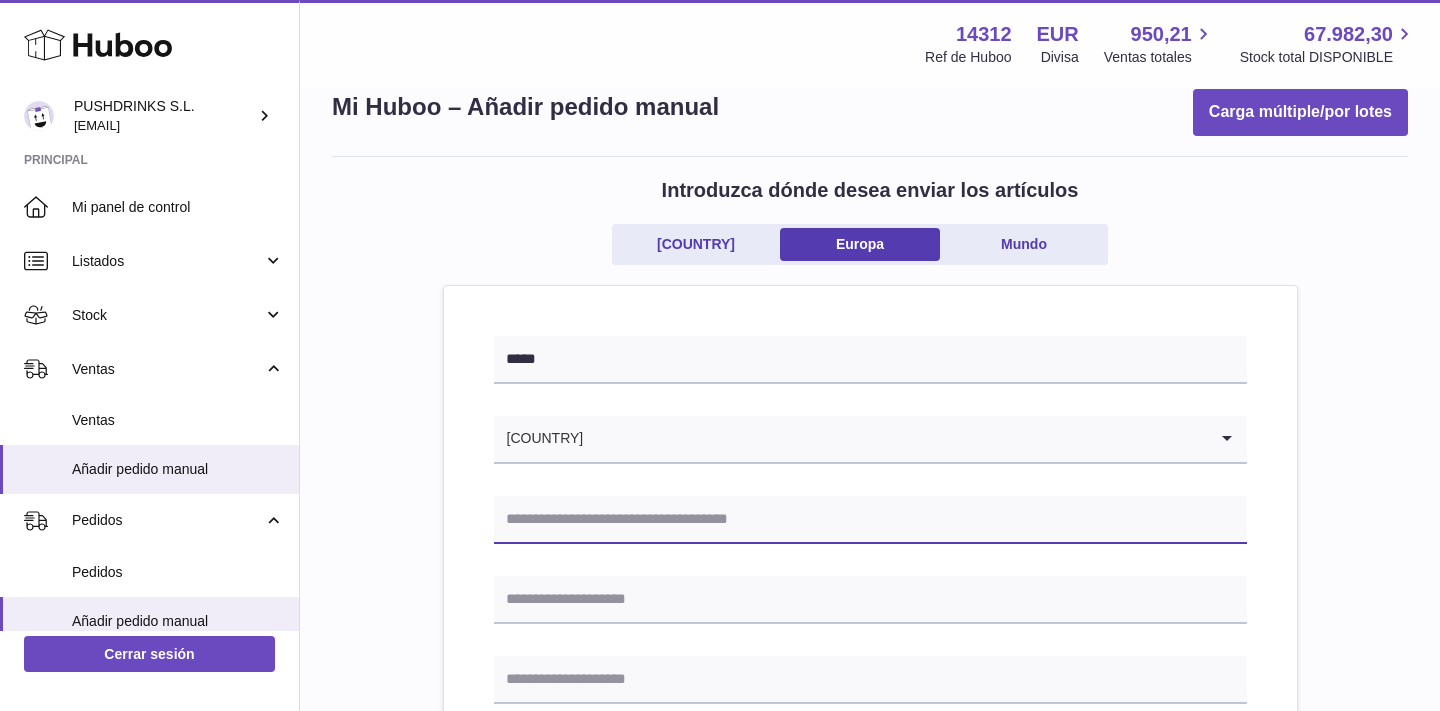 click at bounding box center (870, 520) 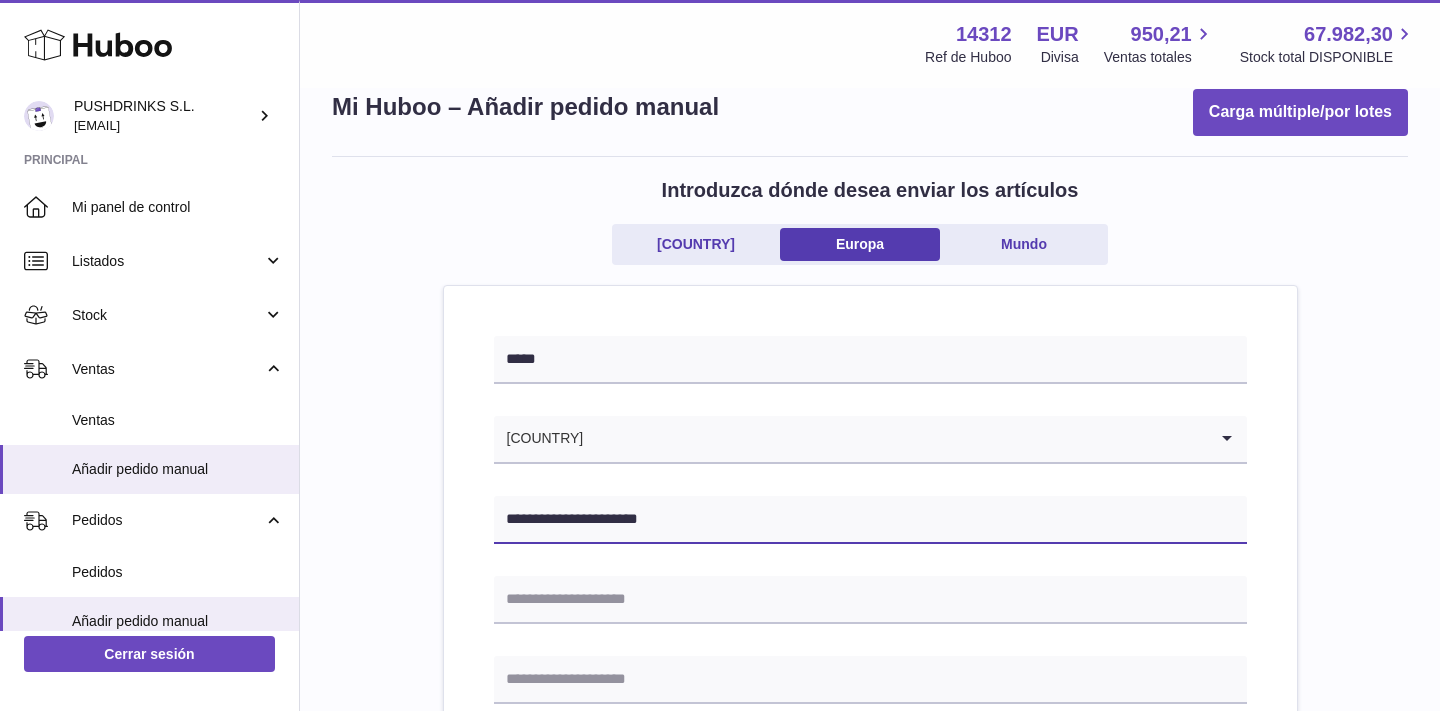 type on "**********" 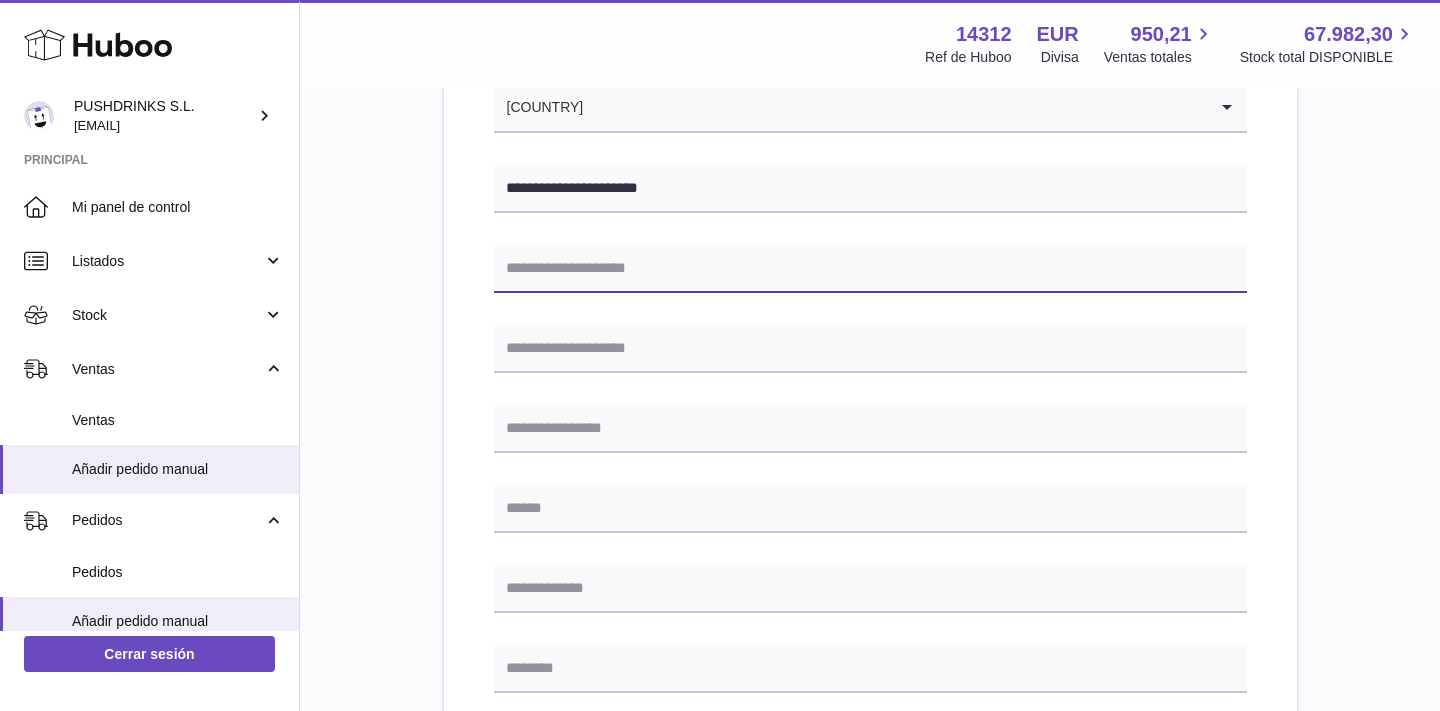 scroll, scrollTop: 395, scrollLeft: 0, axis: vertical 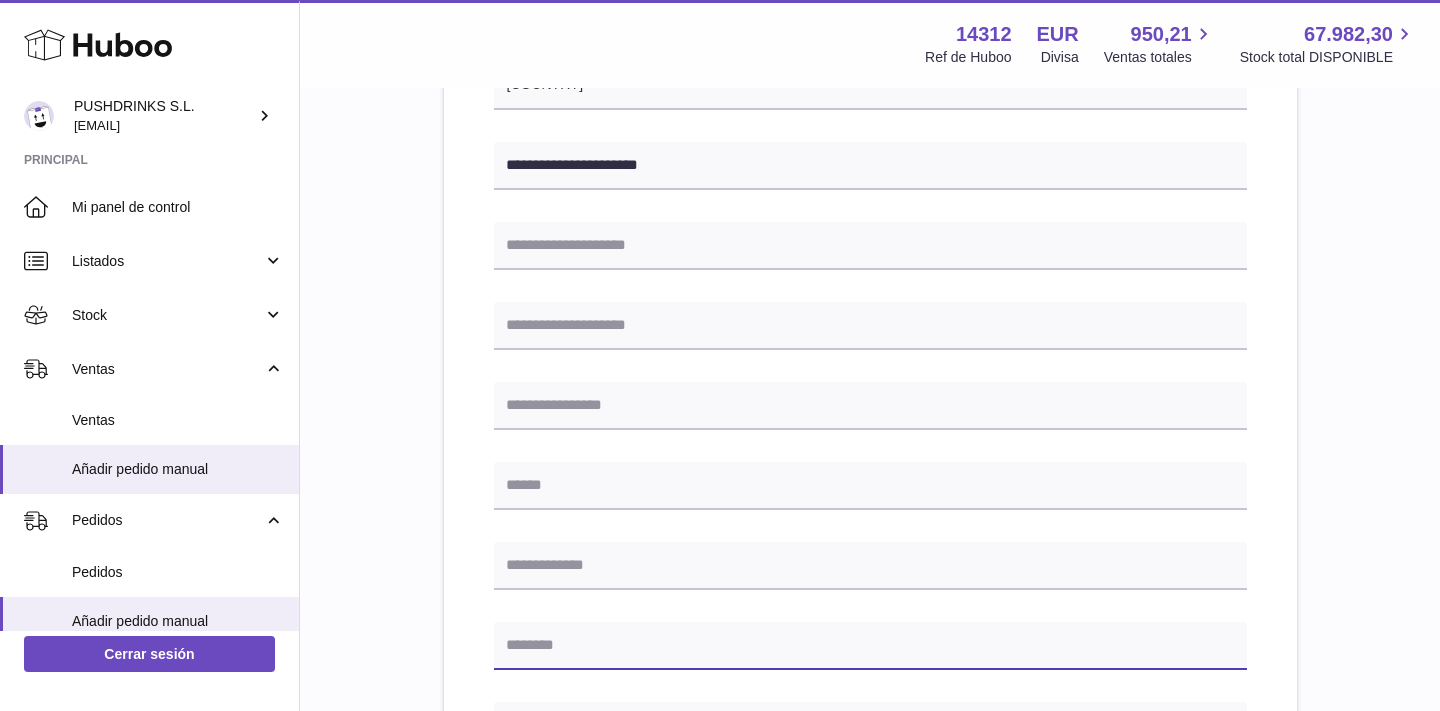 click at bounding box center (870, 646) 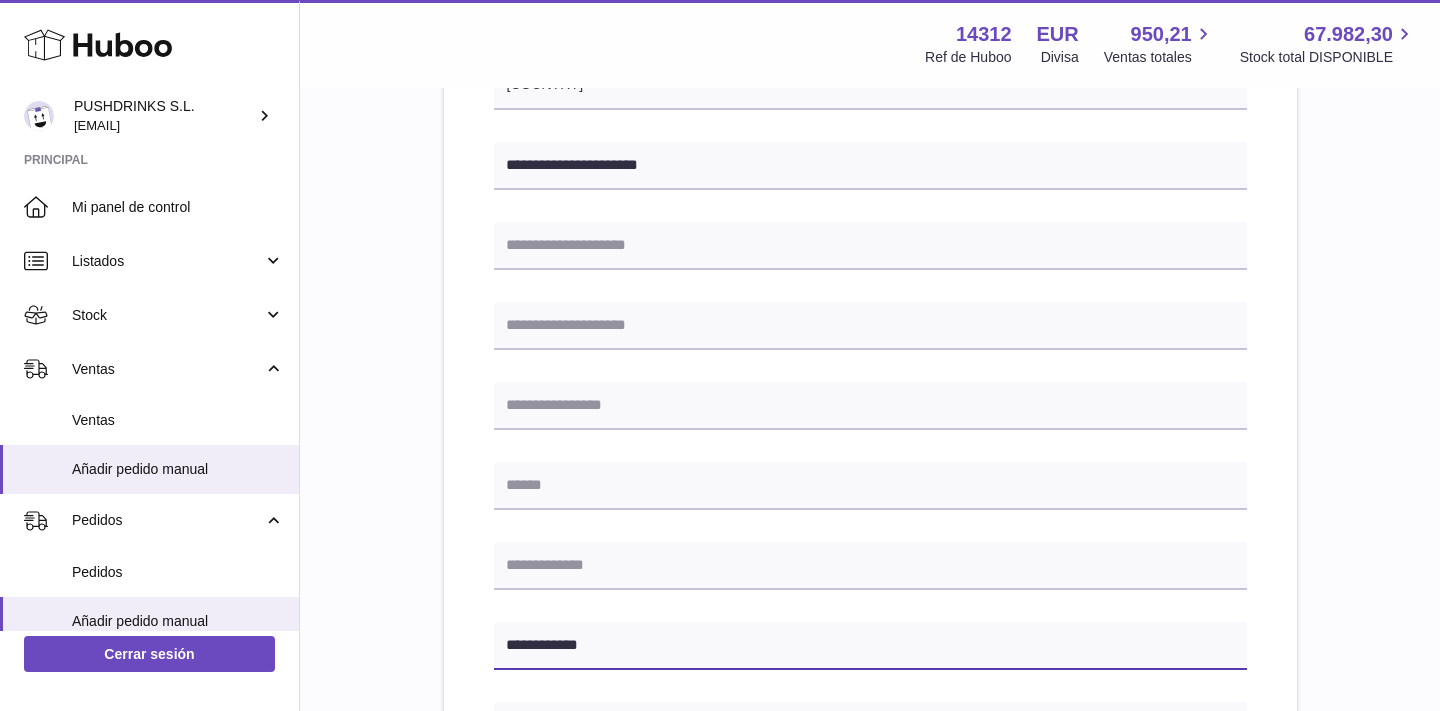 type on "**********" 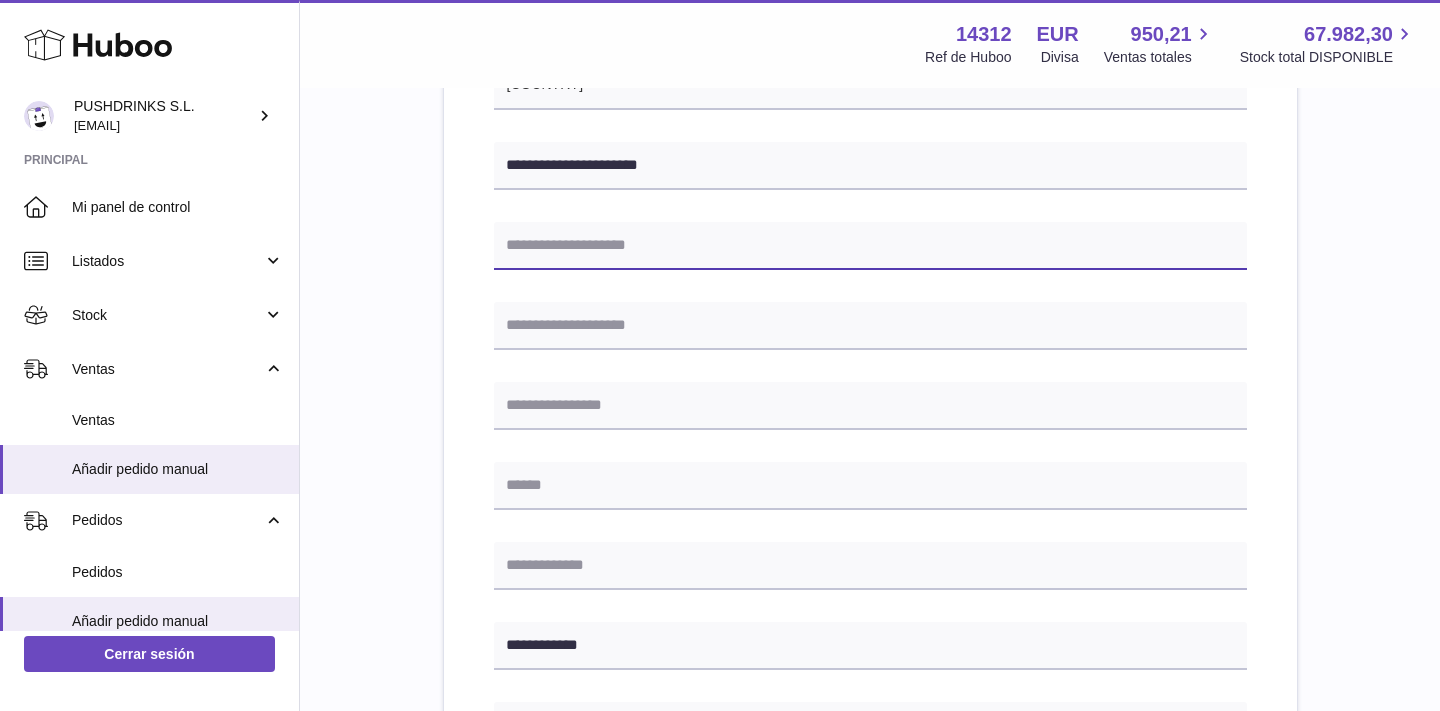 click at bounding box center (870, 246) 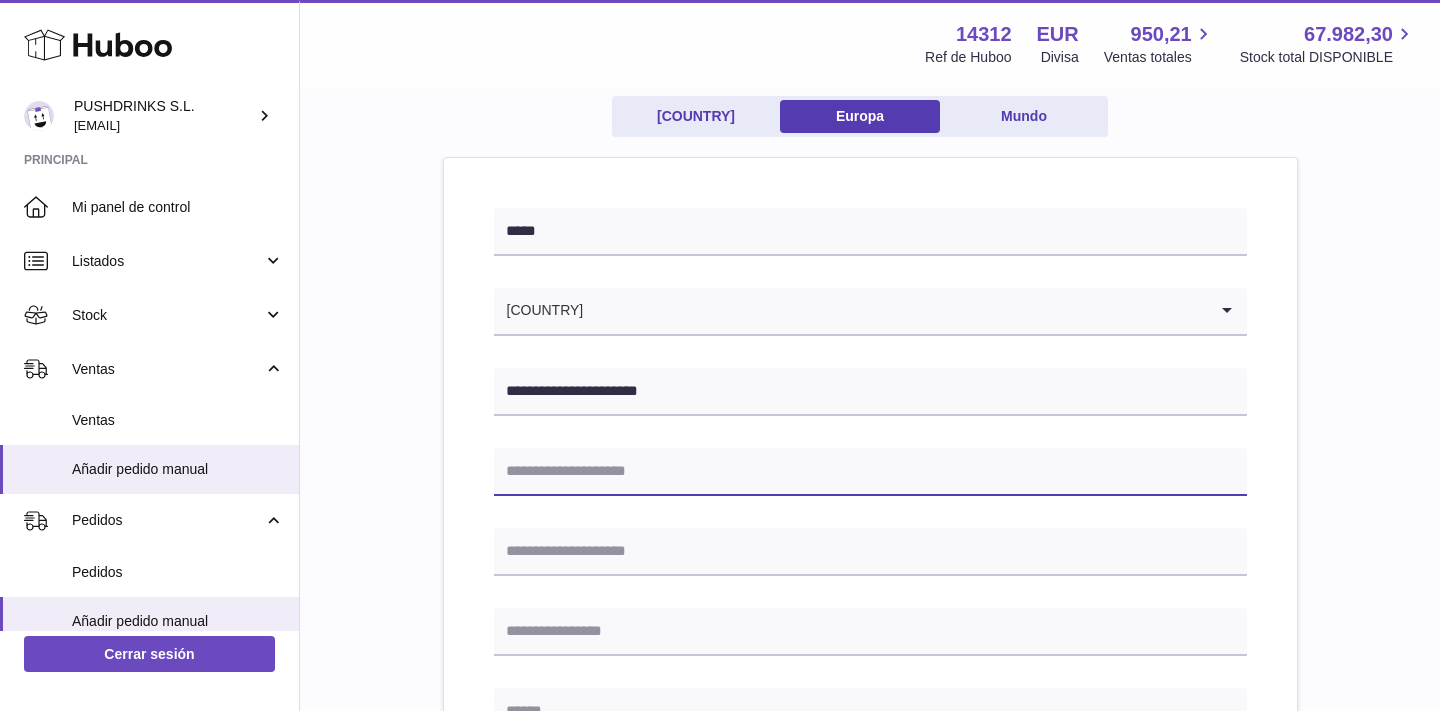 scroll, scrollTop: 0, scrollLeft: 0, axis: both 